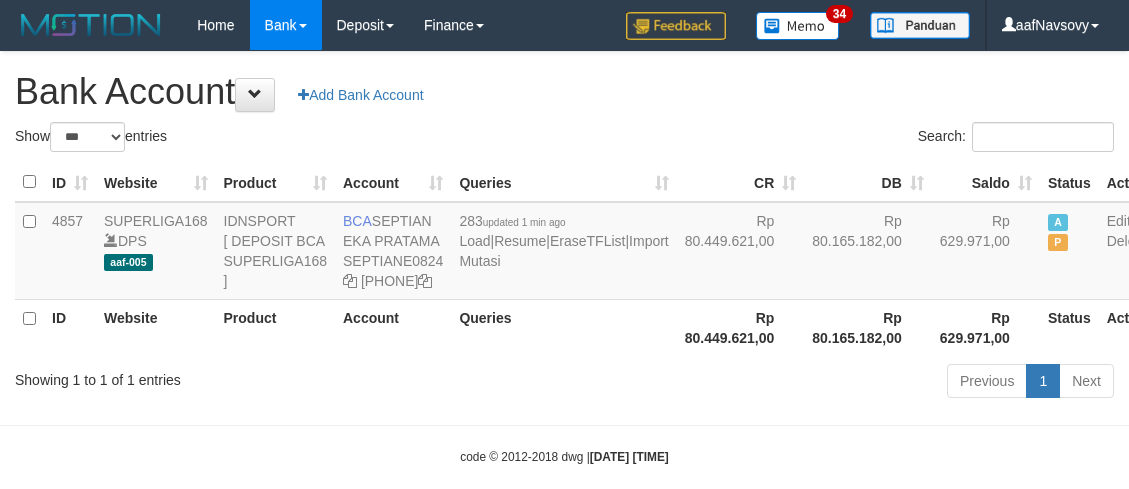 scroll, scrollTop: 87, scrollLeft: 0, axis: vertical 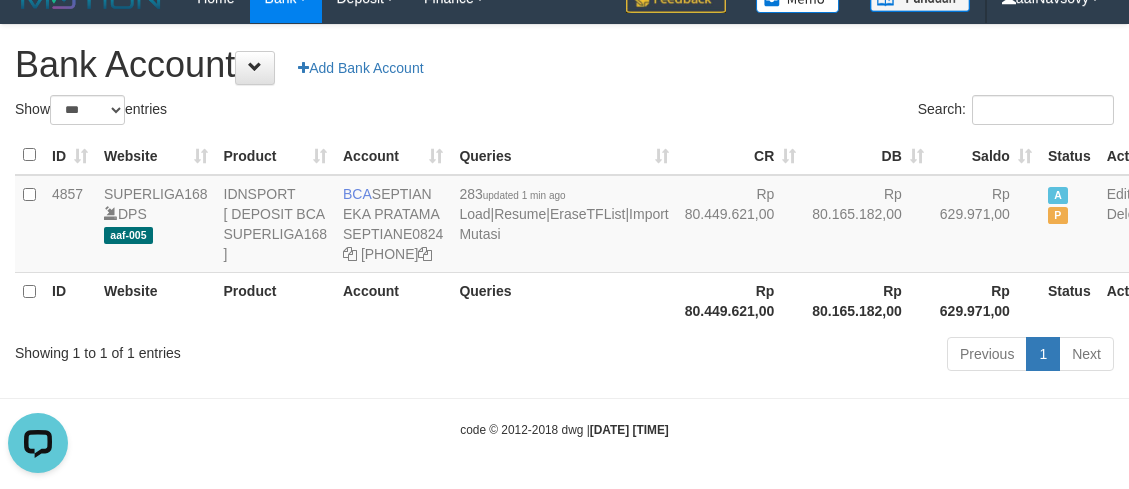 click on "Showing 1 to 1 of 1 entries" at bounding box center [235, 349] 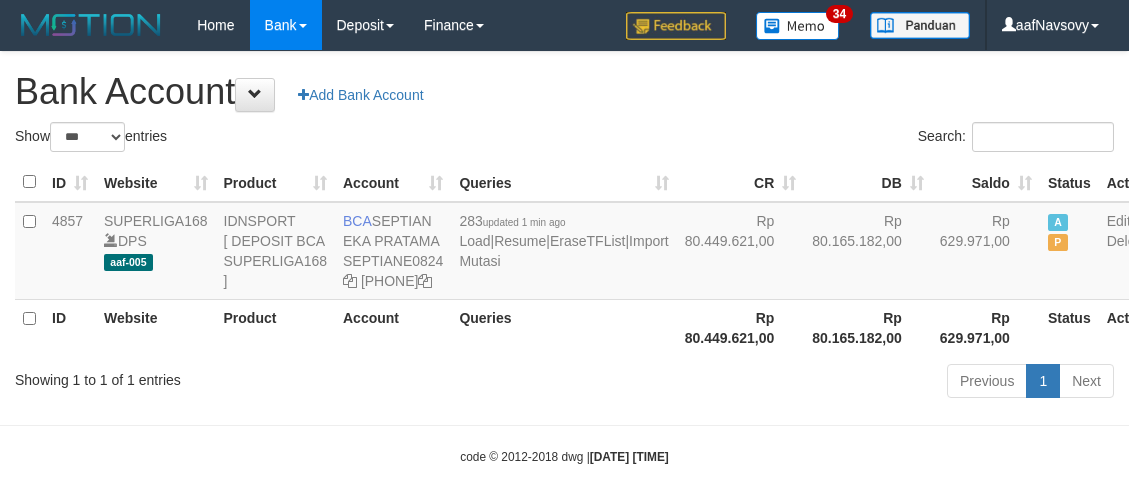 scroll, scrollTop: 87, scrollLeft: 0, axis: vertical 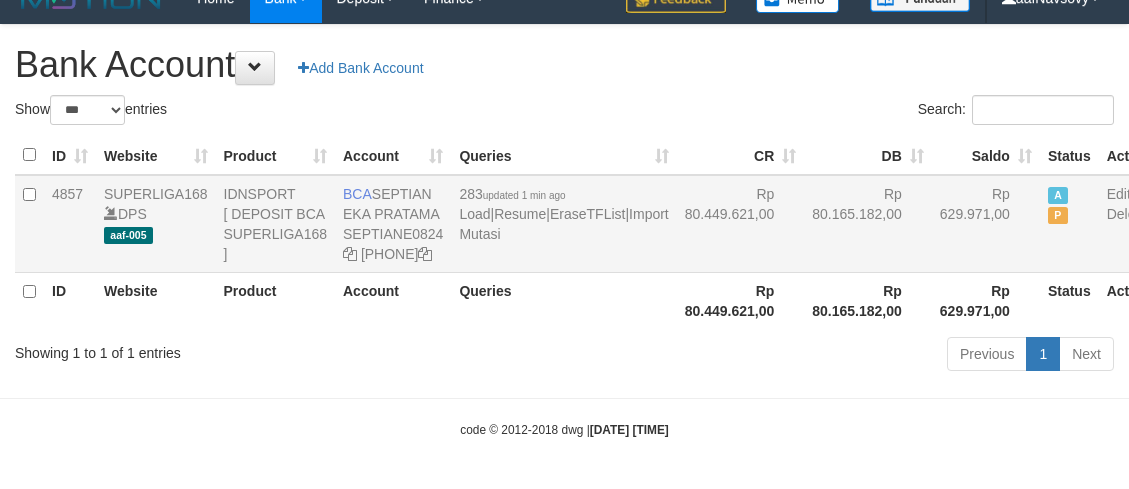 click on "283  updated 1 min ago
Load
|
Resume
|
EraseTFList
|
Import Mutasi" at bounding box center (563, 224) 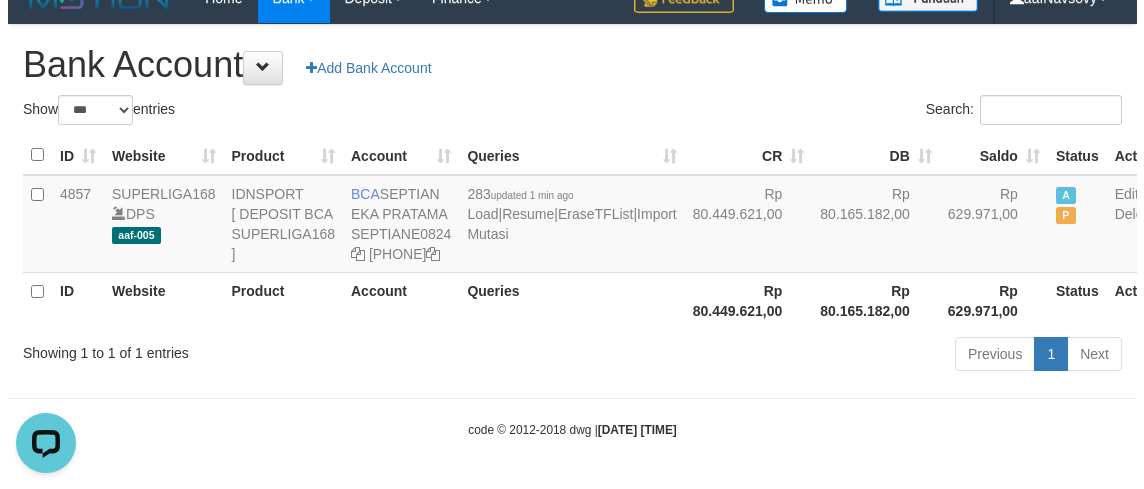 scroll, scrollTop: 0, scrollLeft: 0, axis: both 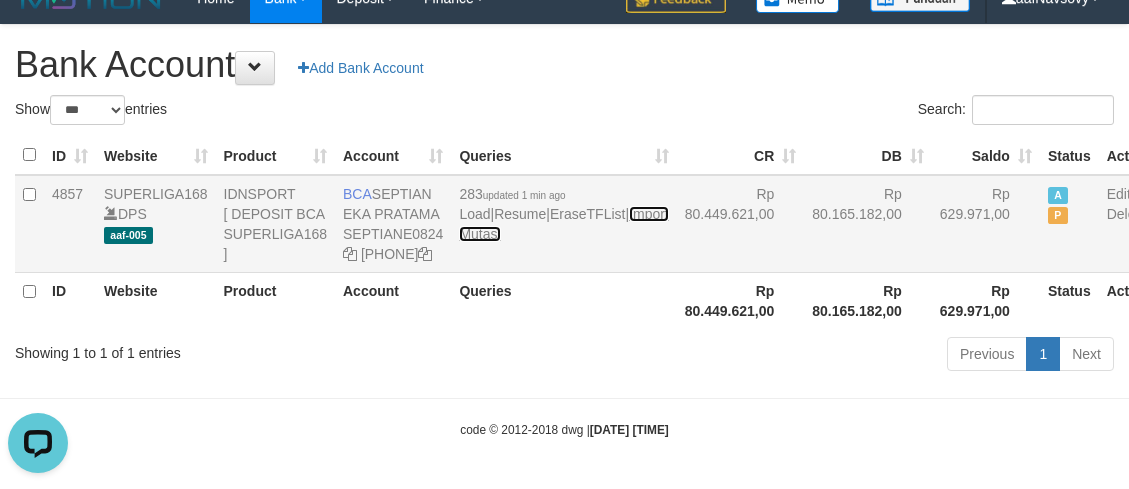 click on "Import Mutasi" at bounding box center [563, 224] 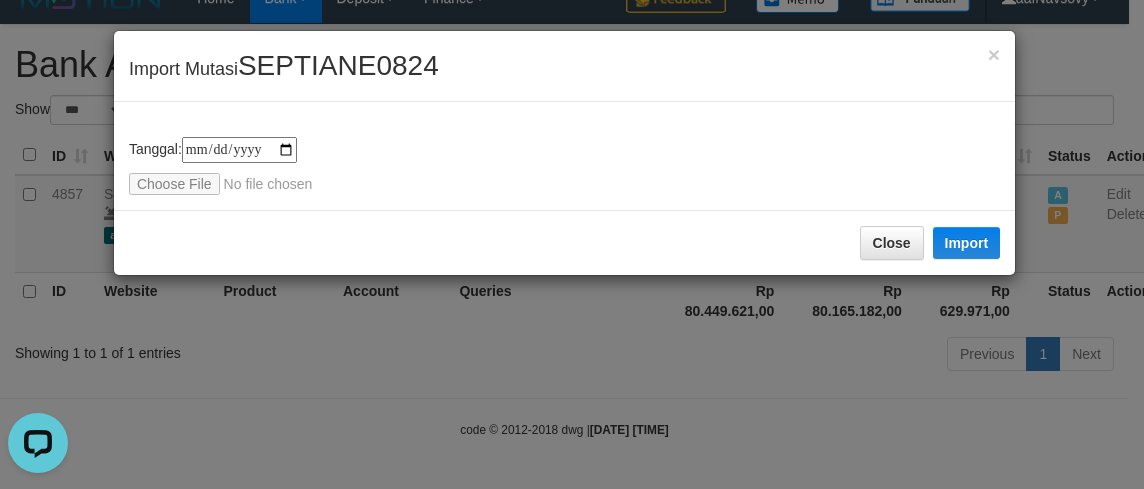 type on "**********" 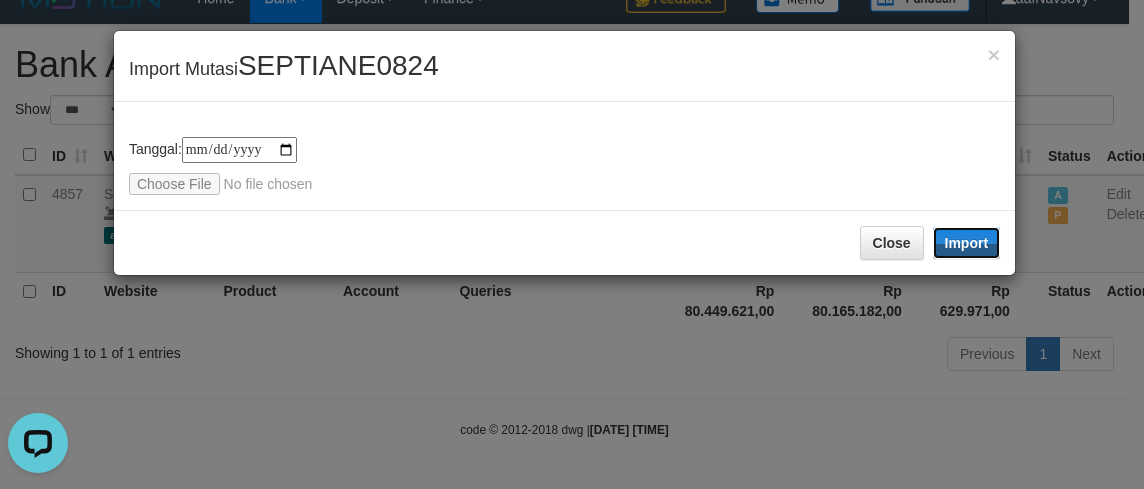 drag, startPoint x: 955, startPoint y: 242, endPoint x: 590, endPoint y: 312, distance: 371.65173 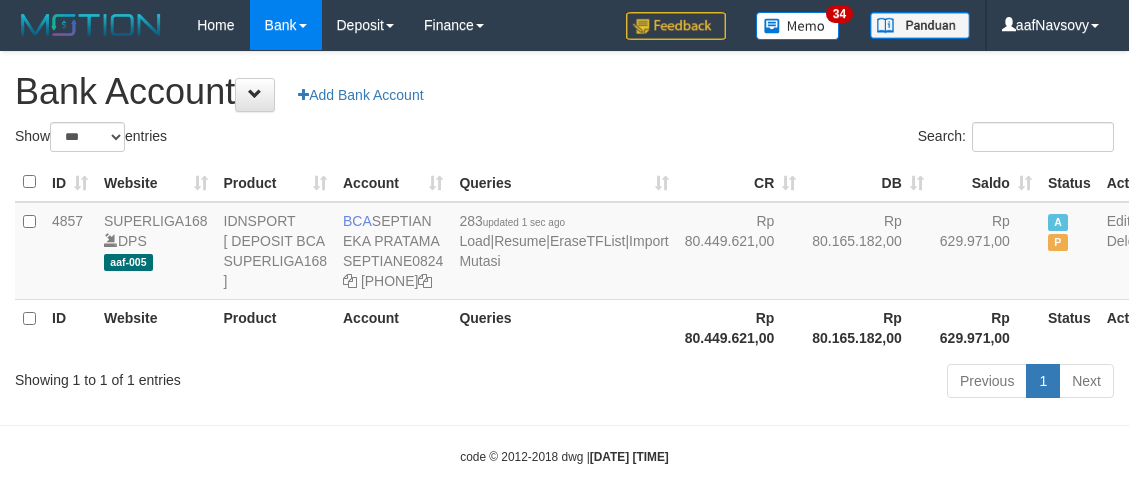 scroll, scrollTop: 87, scrollLeft: 0, axis: vertical 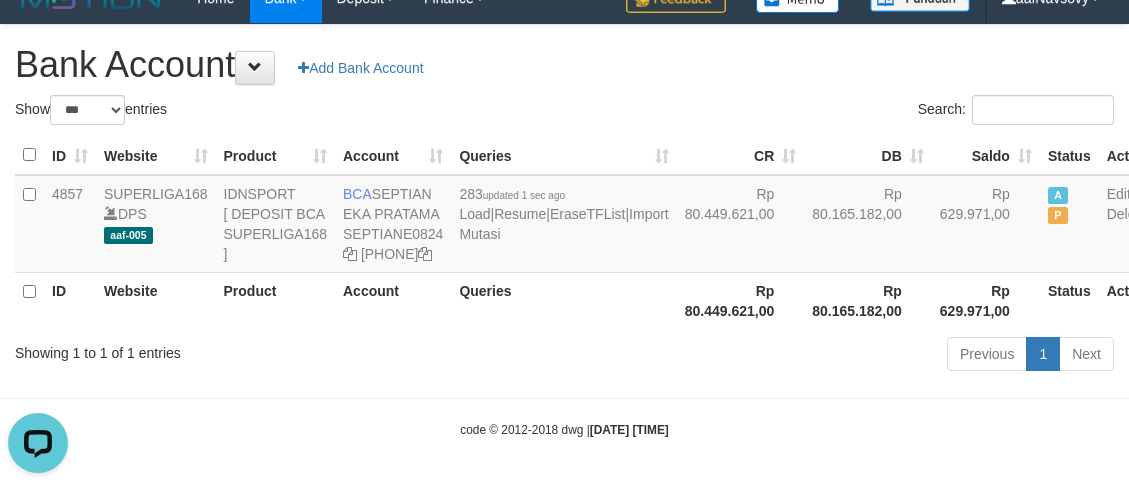 click on "Previous 1 Next" at bounding box center [799, 356] 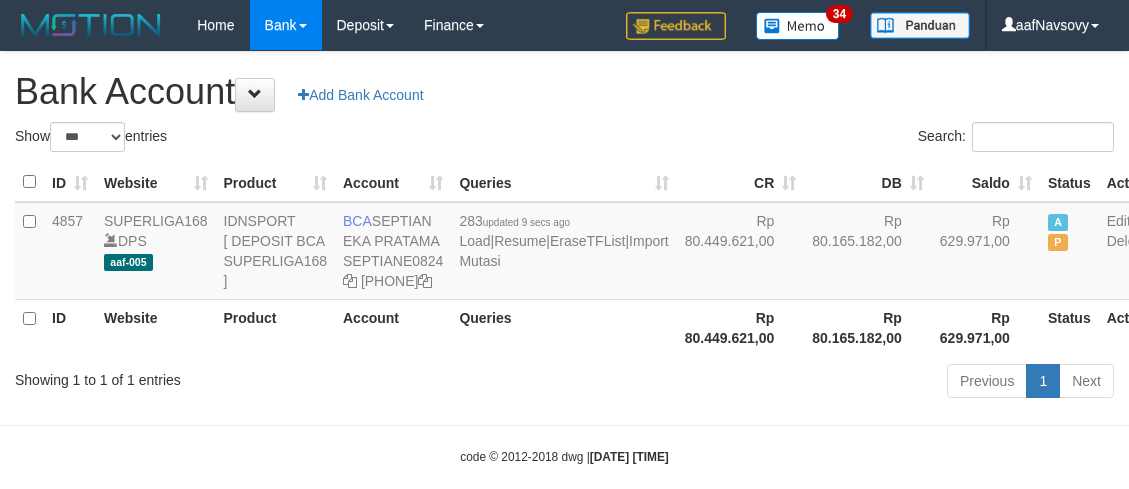 scroll, scrollTop: 87, scrollLeft: 0, axis: vertical 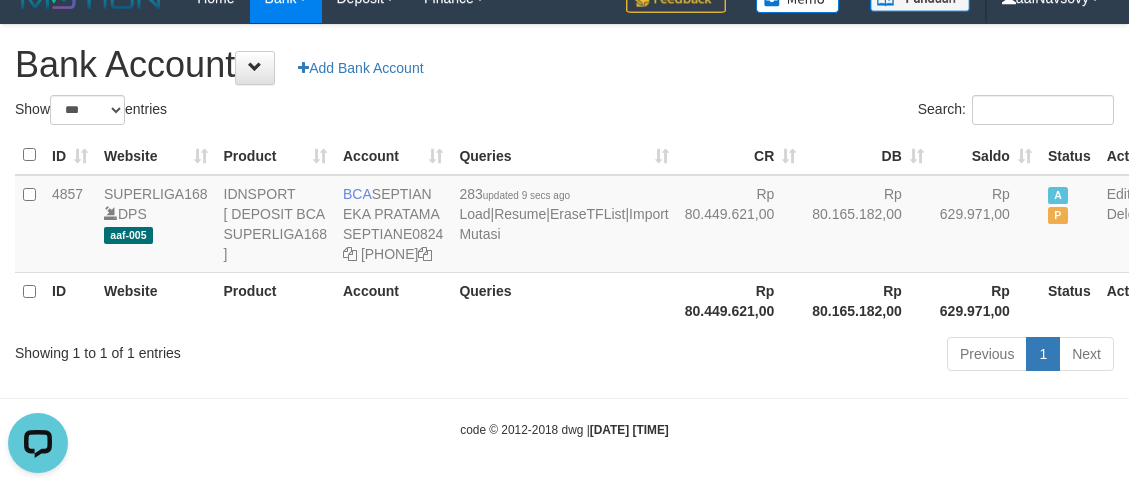 click on "Toggle navigation
Home
Bank
Account List
Load
By Website
Group
[ISPORT]													SUPERLIGA168
By Load Group (DPS)
34" at bounding box center [564, 231] 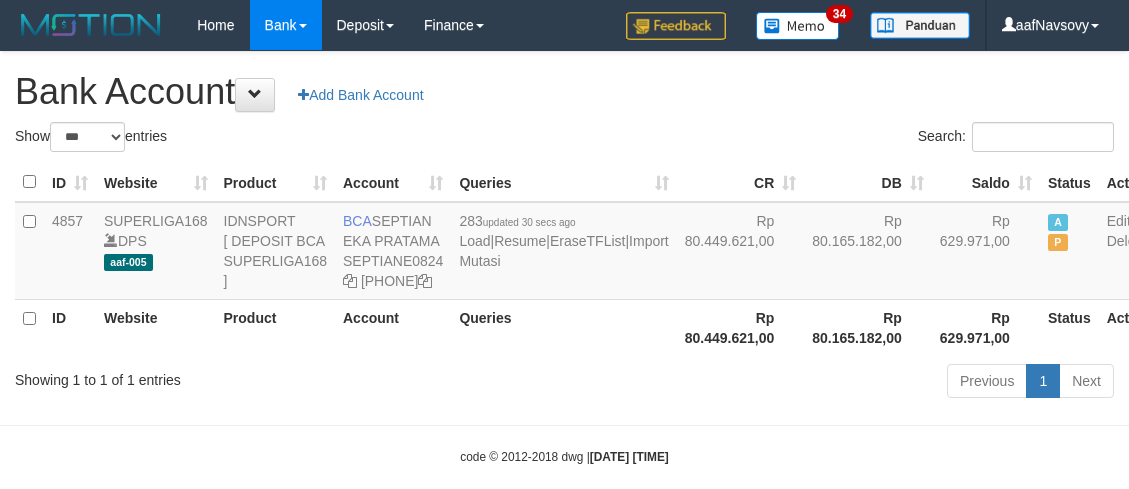 scroll, scrollTop: 87, scrollLeft: 0, axis: vertical 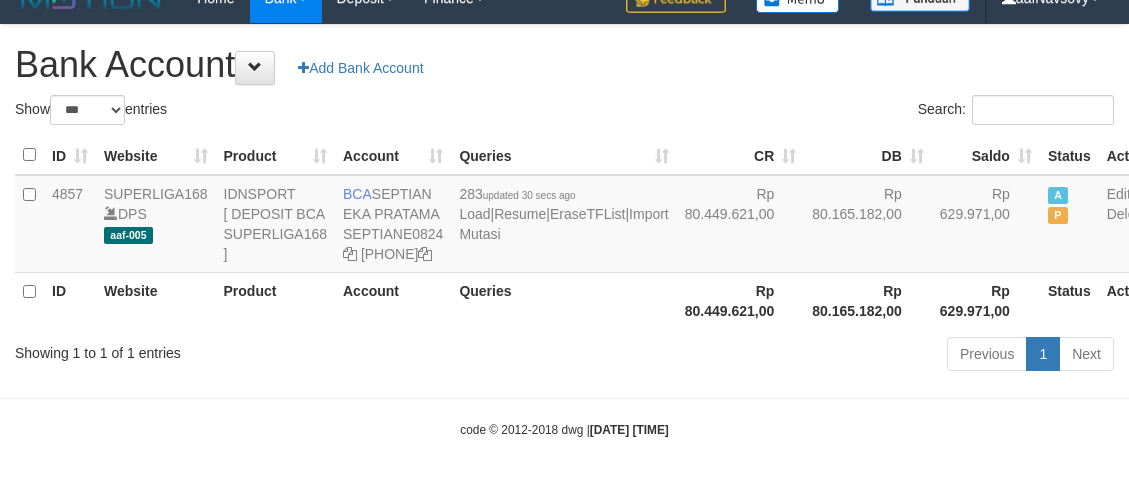 click on "Previous 1 Next" at bounding box center [799, 356] 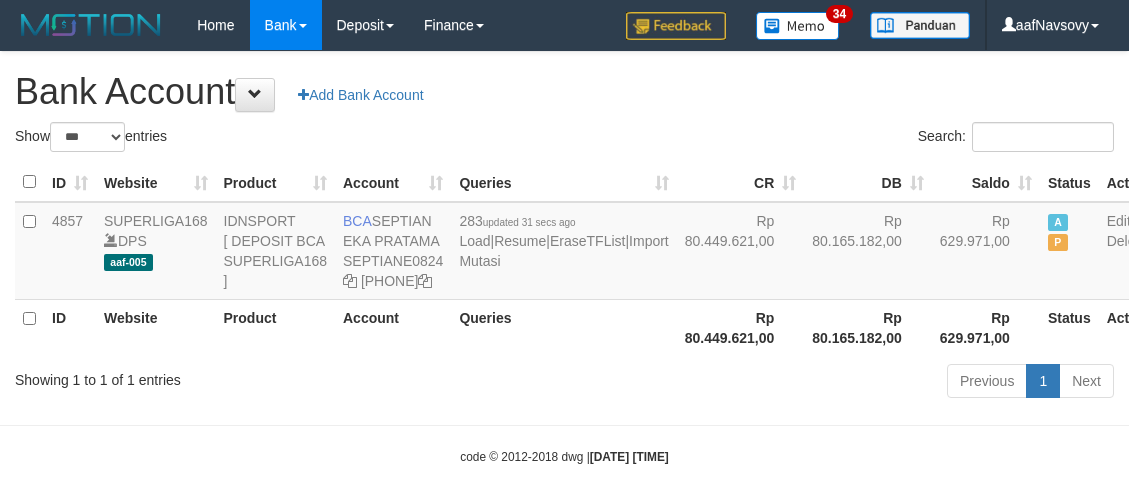 scroll, scrollTop: 87, scrollLeft: 0, axis: vertical 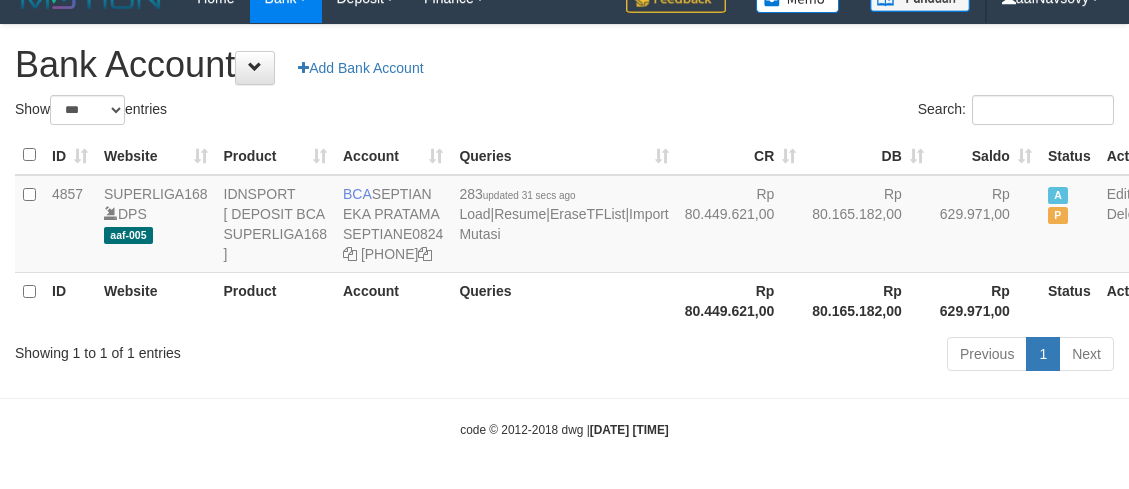 click on "Previous 1 Next" at bounding box center (799, 356) 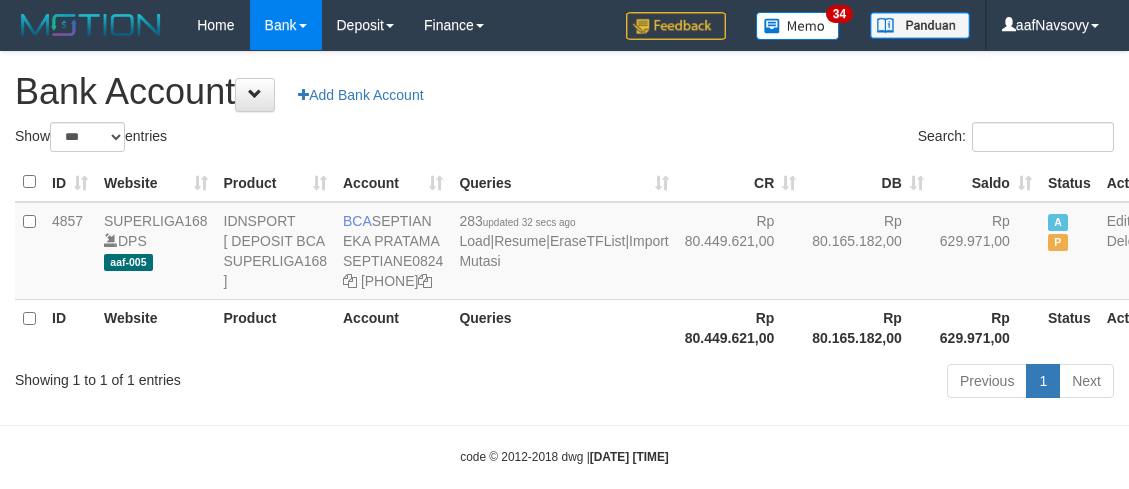 scroll, scrollTop: 87, scrollLeft: 0, axis: vertical 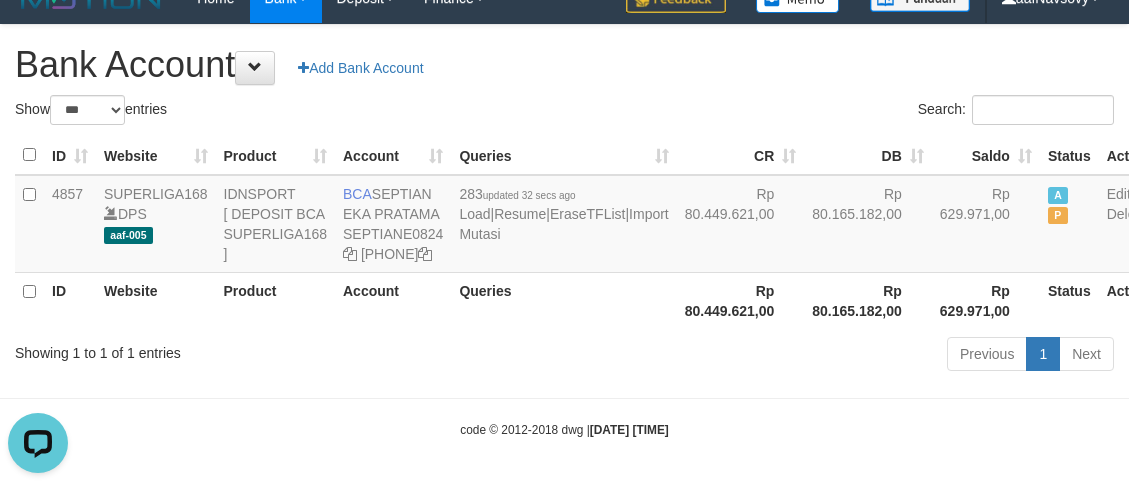 click on "Toggle navigation
Home
Bank
Account List
Load
By Website
Group
[ISPORT]													SUPERLIGA168
By Load Group (DPS)
34" at bounding box center (564, 231) 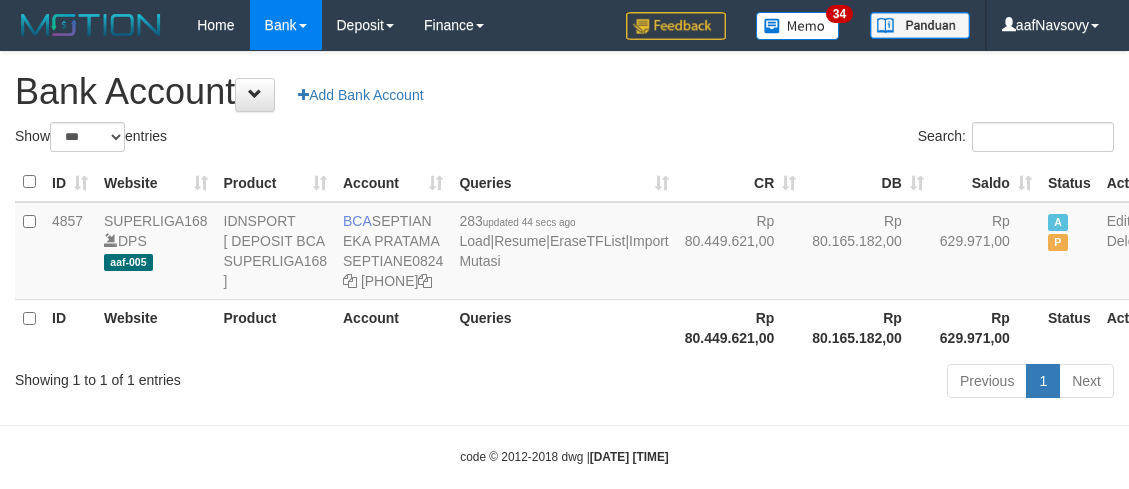 scroll, scrollTop: 87, scrollLeft: 0, axis: vertical 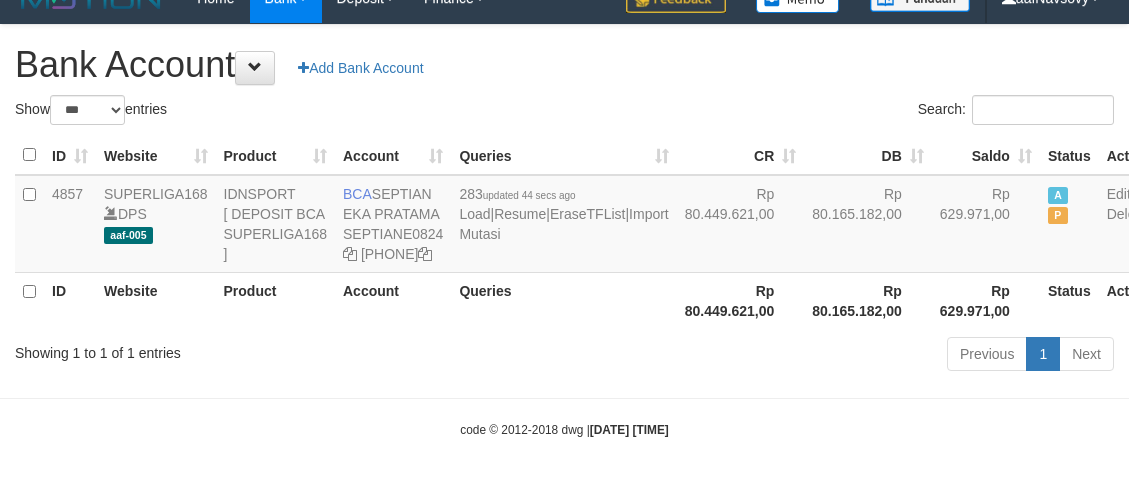 click on "Toggle navigation
Home
Bank
Account List
Load
By Website
Group
[ISPORT]													SUPERLIGA168
By Load Group (DPS)
34" at bounding box center [564, 231] 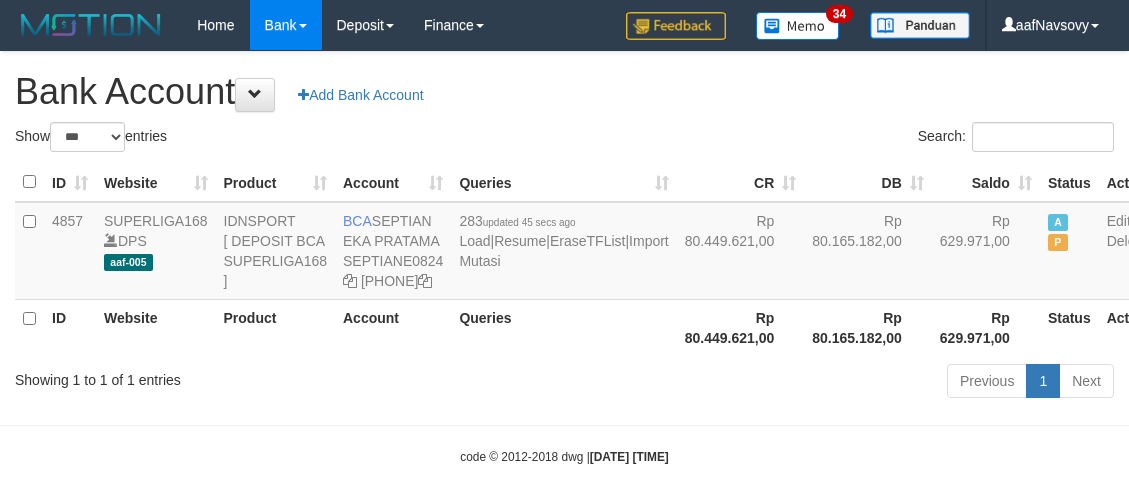 scroll, scrollTop: 87, scrollLeft: 0, axis: vertical 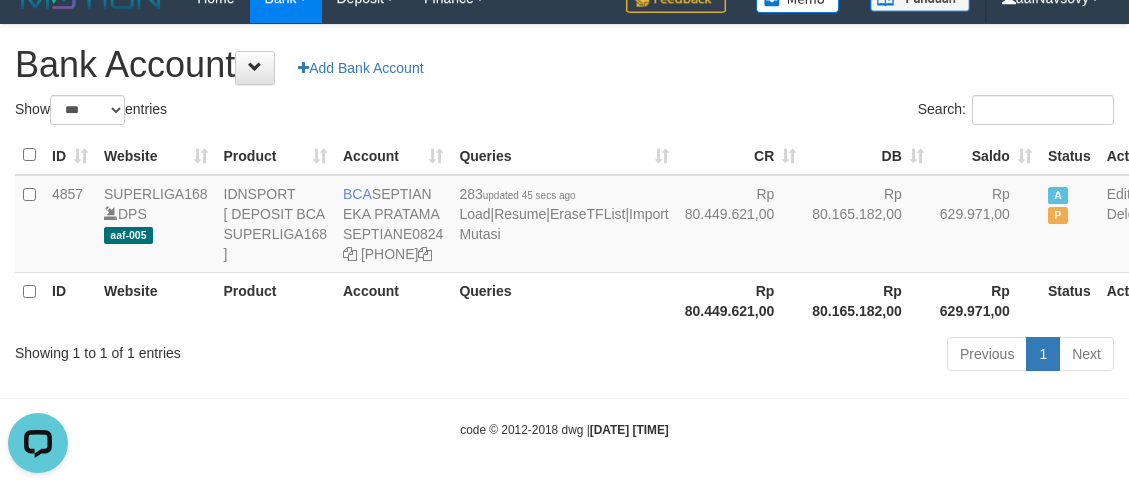 click on "Toggle navigation
Home
Bank
Account List
Load
By Website
Group
[ISPORT]													SUPERLIGA168
By Load Group (DPS)
34" at bounding box center [564, 231] 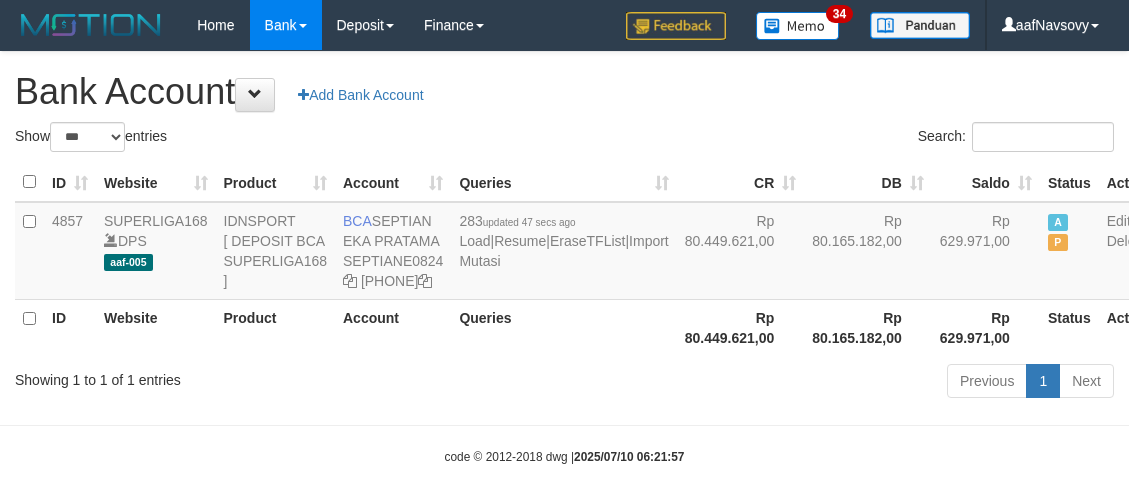 scroll, scrollTop: 87, scrollLeft: 0, axis: vertical 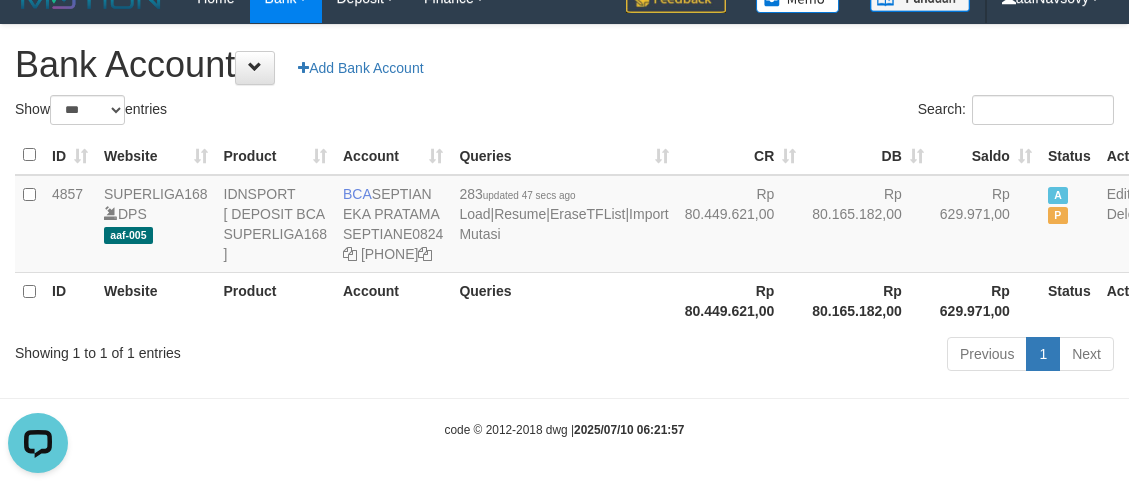 click on "Showing 1 to 1 of 1 entries" at bounding box center [235, 349] 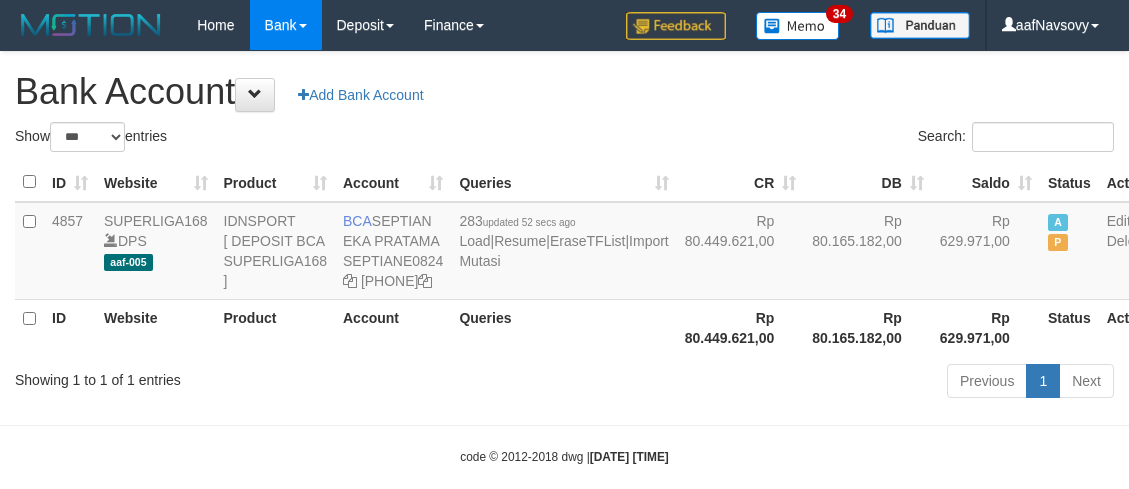 scroll, scrollTop: 87, scrollLeft: 0, axis: vertical 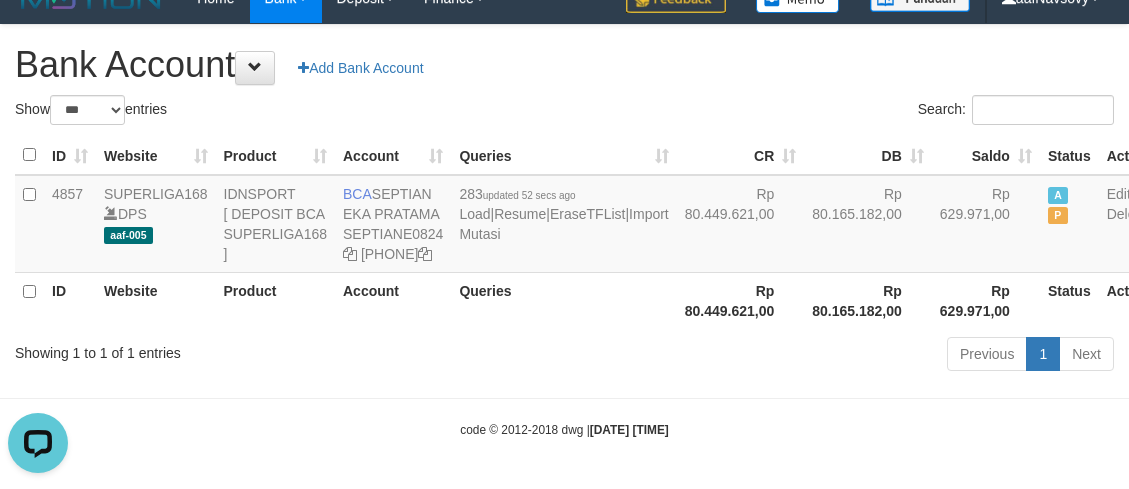 click on "Showing 1 to 1 of 1 entries" at bounding box center (235, 349) 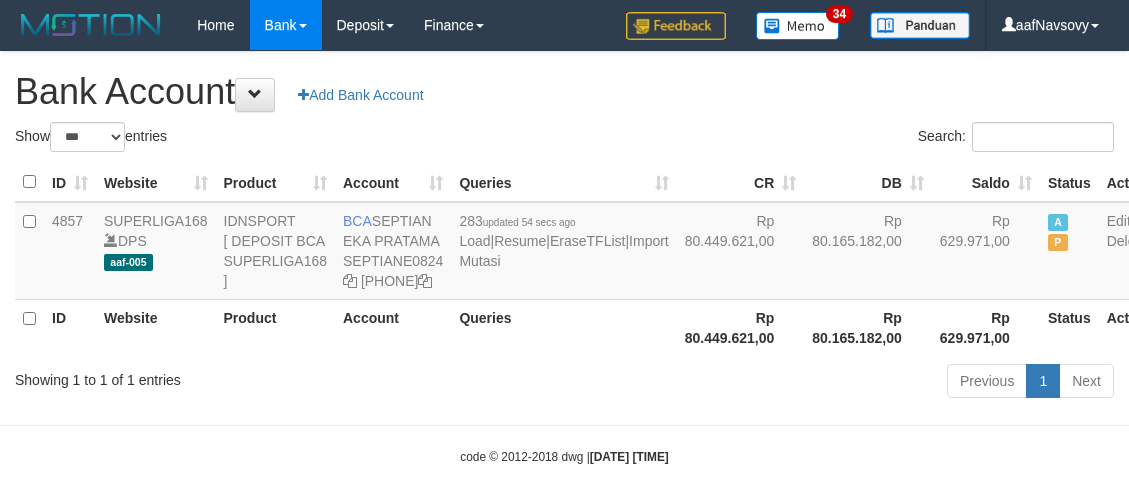 scroll, scrollTop: 87, scrollLeft: 0, axis: vertical 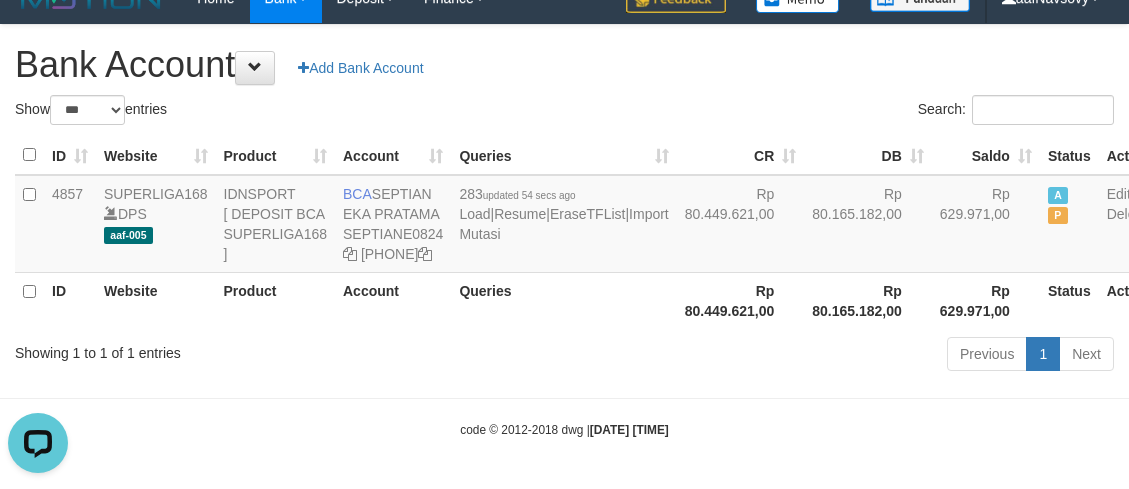click on "Showing 1 to 1 of 1 entries" at bounding box center (235, 349) 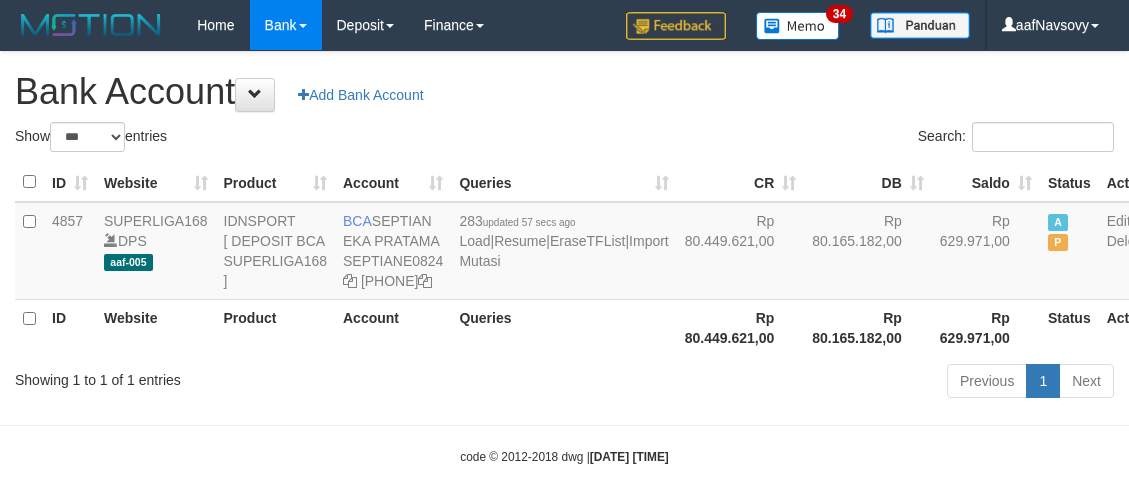 scroll, scrollTop: 87, scrollLeft: 0, axis: vertical 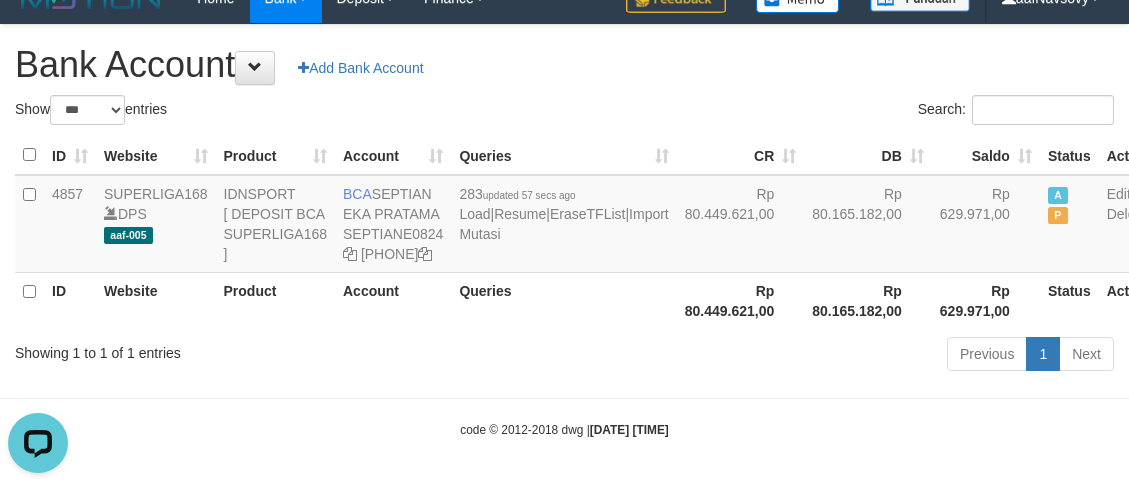 click on "Showing 1 to 1 of 1 entries Previous 1 Next" at bounding box center (564, 356) 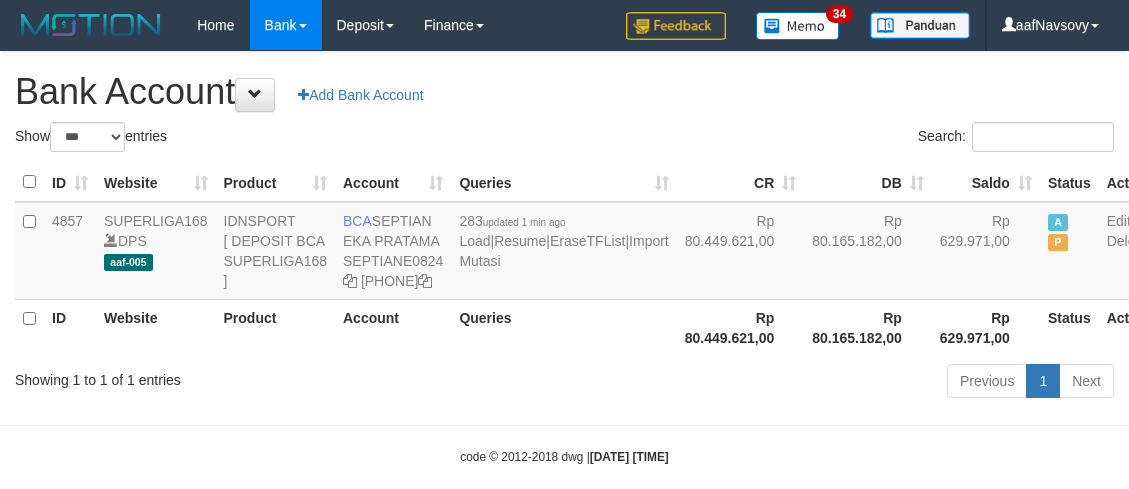 scroll, scrollTop: 87, scrollLeft: 0, axis: vertical 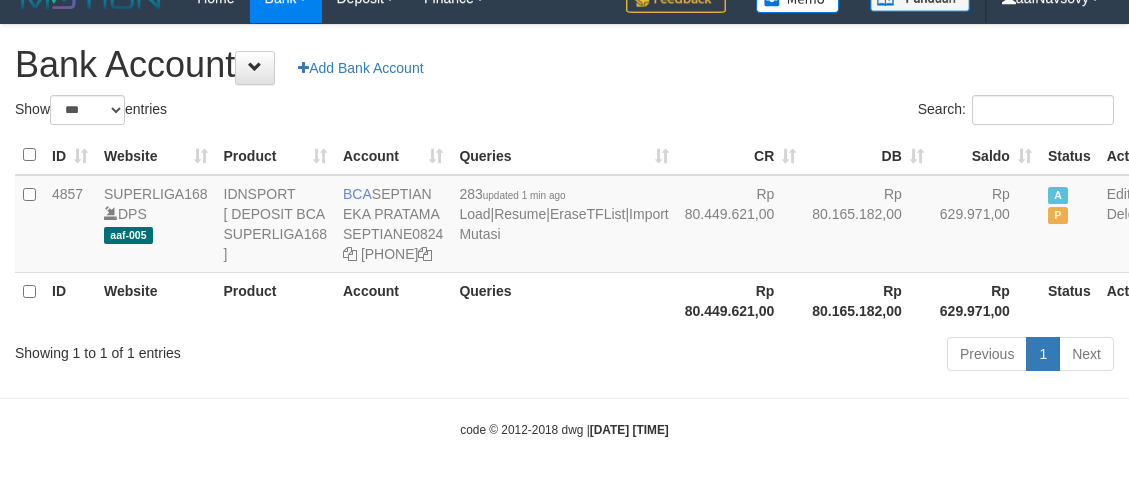 click on "Toggle navigation
Home
Bank
Account List
Load
By Website
Group
[ISPORT]													SUPERLIGA168
By Load Group (DPS)
34" at bounding box center [564, 231] 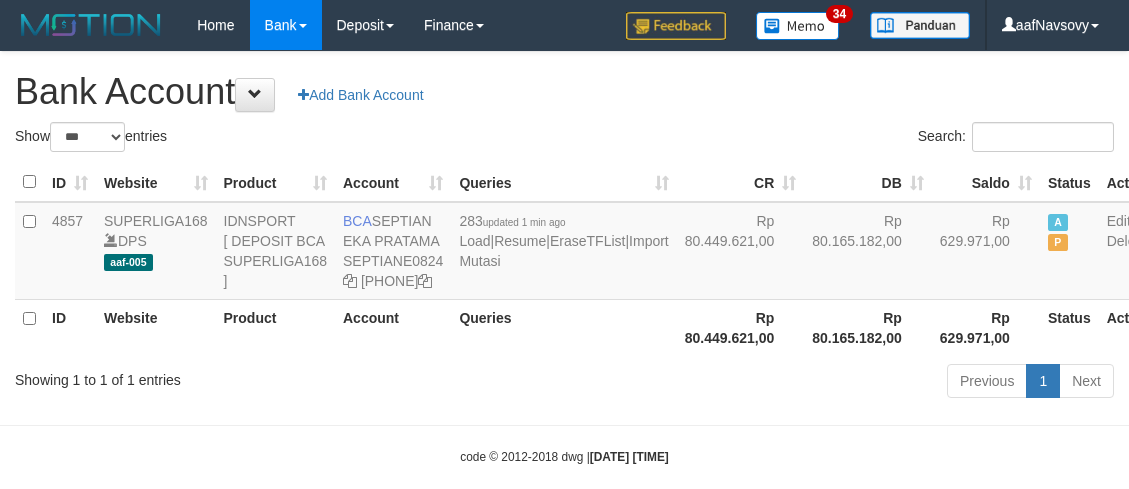 scroll, scrollTop: 87, scrollLeft: 0, axis: vertical 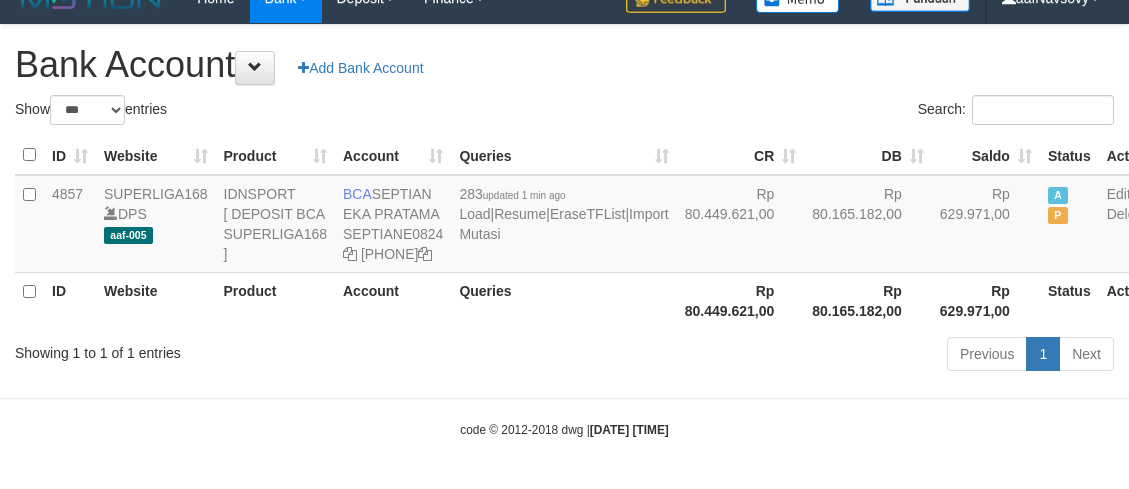 click on "Toggle navigation
Home
Bank
Account List
Load
By Website
Group
[ISPORT]													SUPERLIGA168
By Load Group (DPS)
34" at bounding box center (564, 231) 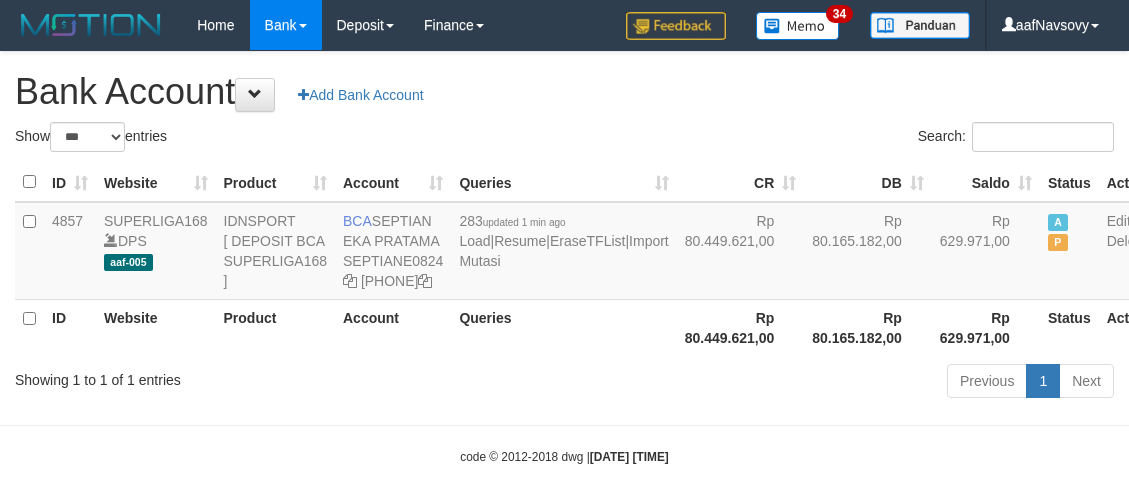 scroll, scrollTop: 87, scrollLeft: 0, axis: vertical 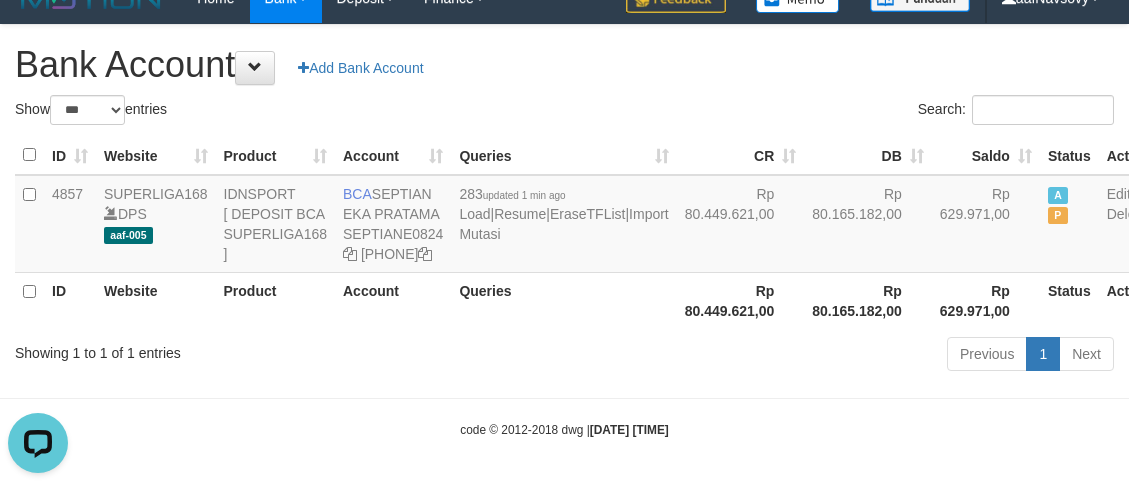 click on "Showing 1 to 1 of 1 entries Previous 1 Next" at bounding box center (564, 356) 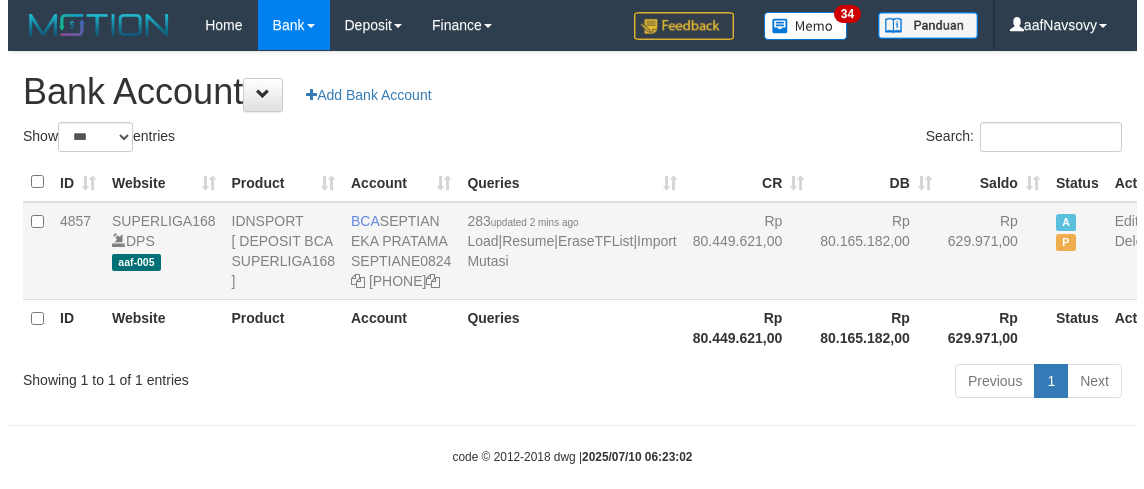 scroll, scrollTop: 87, scrollLeft: 0, axis: vertical 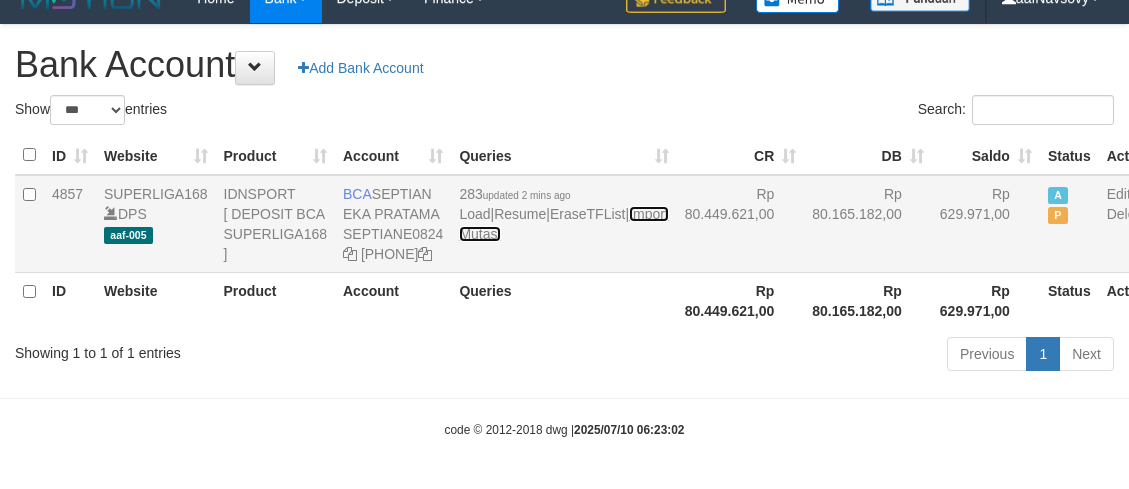 click on "Import Mutasi" at bounding box center [563, 224] 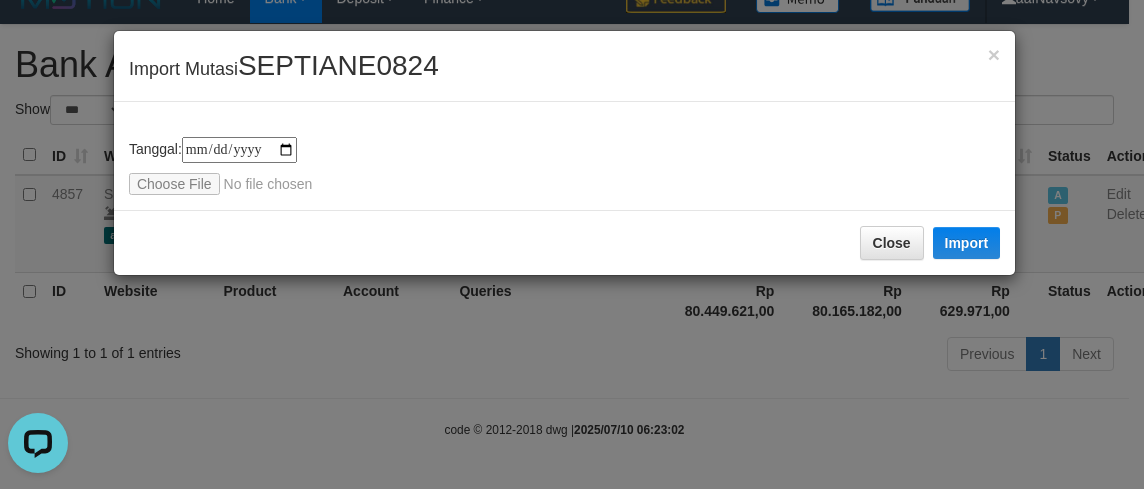 scroll, scrollTop: 0, scrollLeft: 0, axis: both 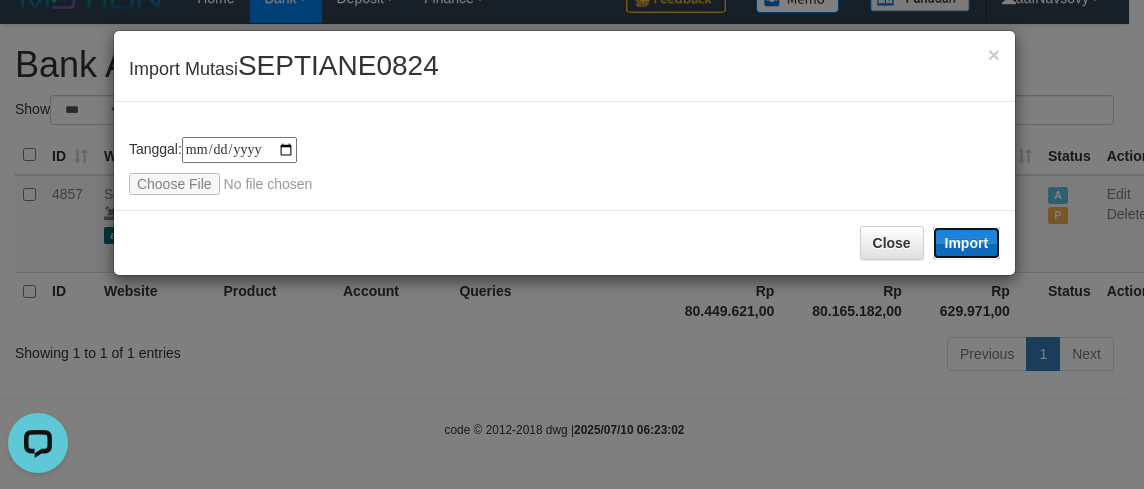 click on "Import" at bounding box center (967, 243) 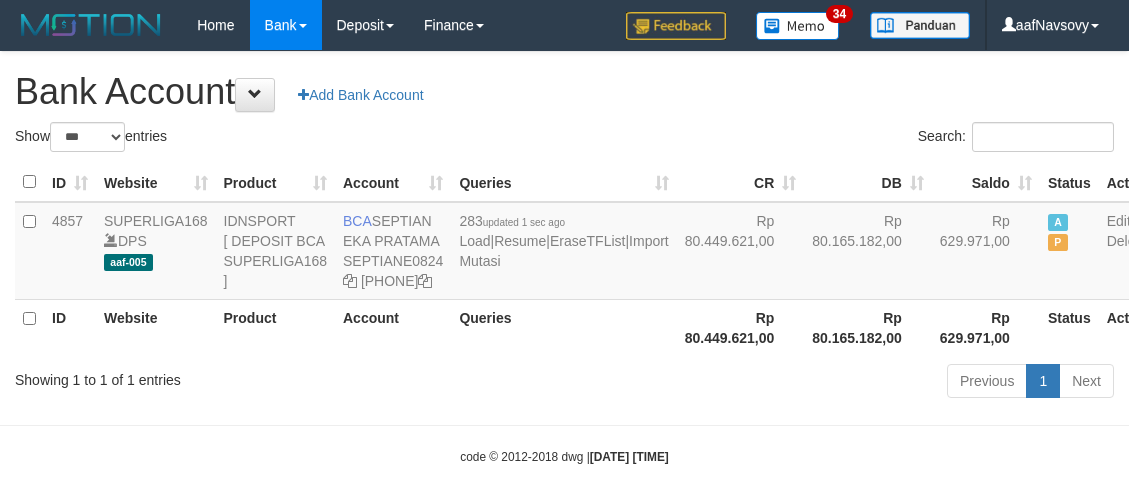 scroll, scrollTop: 87, scrollLeft: 0, axis: vertical 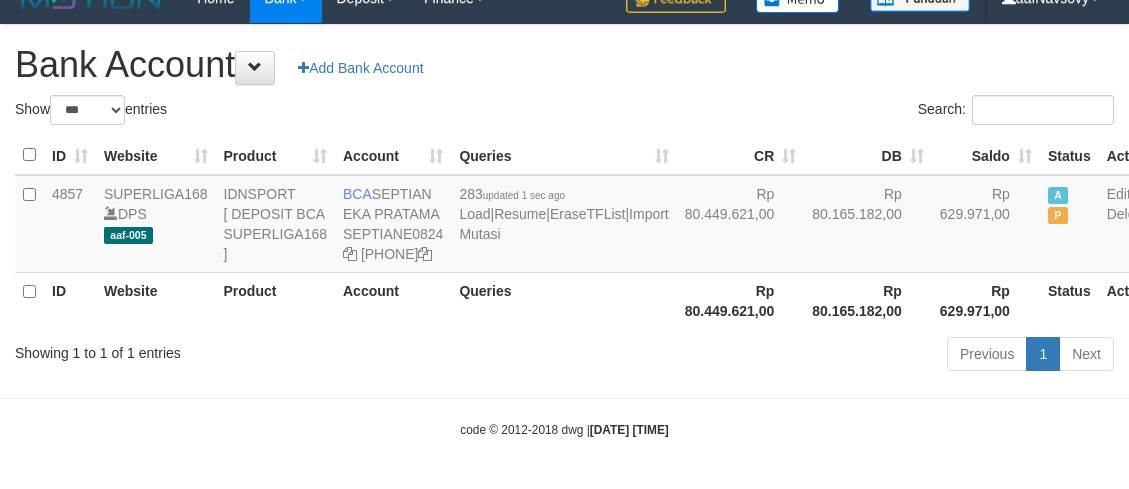 click on "Showing 1 to 1 of 1 entries" at bounding box center [235, 349] 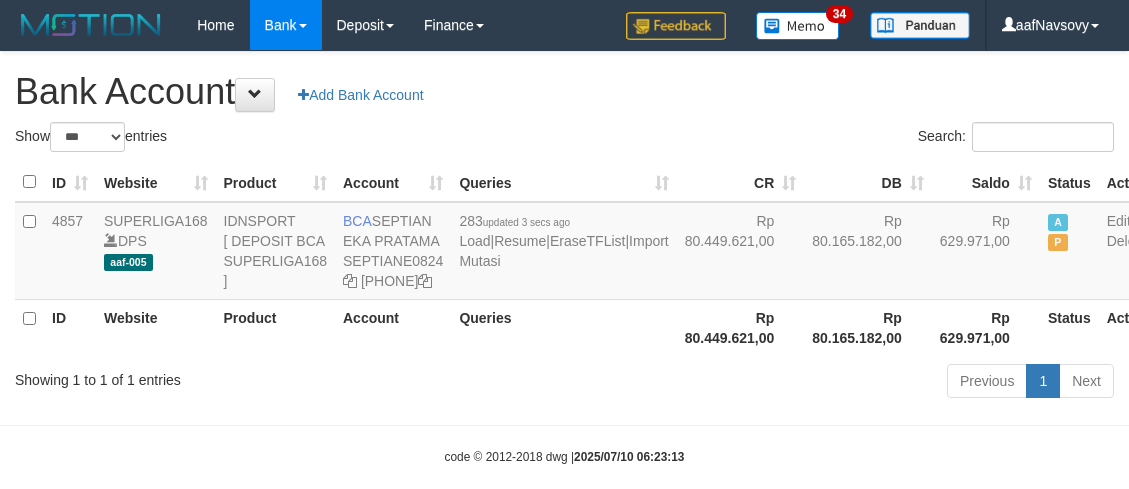 scroll, scrollTop: 87, scrollLeft: 0, axis: vertical 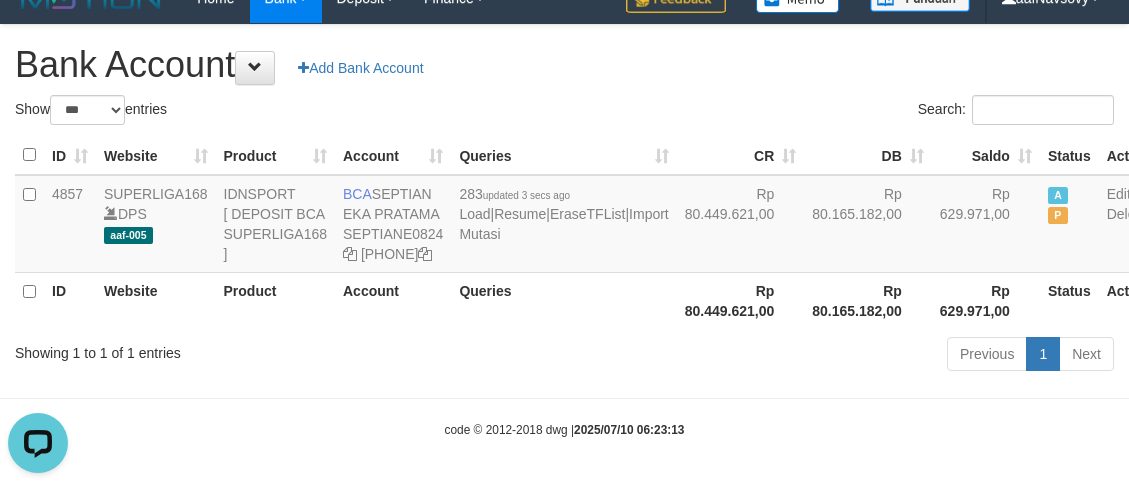 click on "Previous 1 Next" at bounding box center (799, 356) 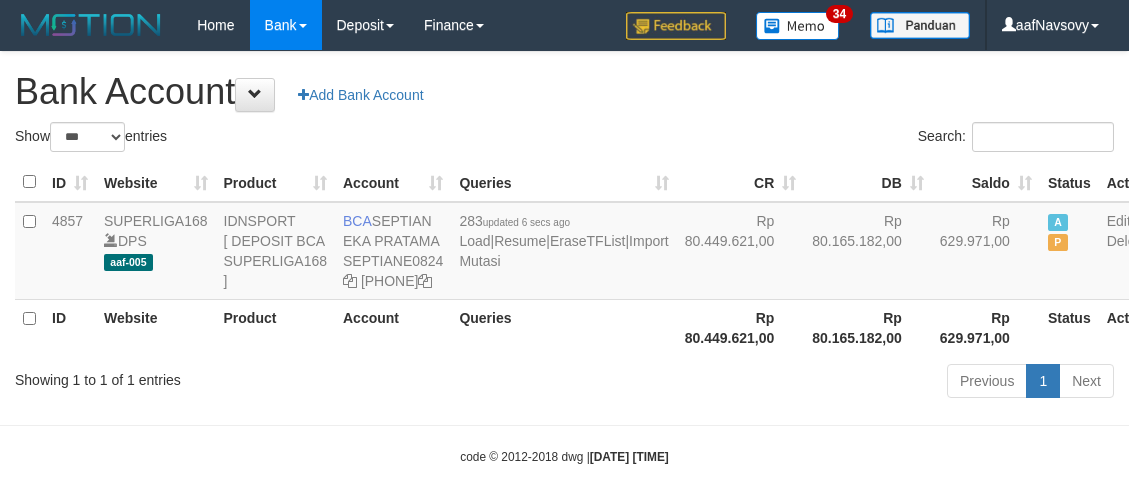 scroll, scrollTop: 87, scrollLeft: 0, axis: vertical 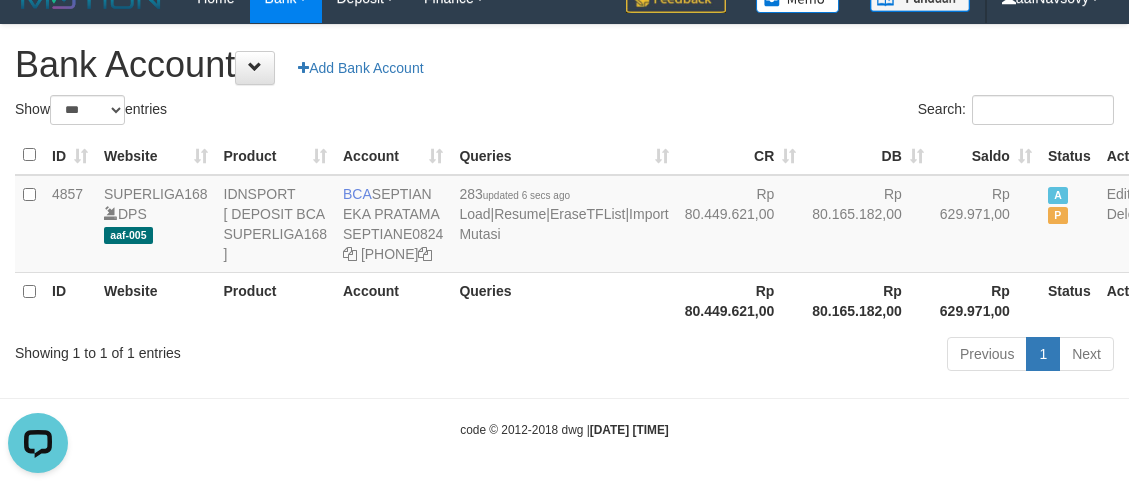 click on "Previous 1 Next" at bounding box center (799, 356) 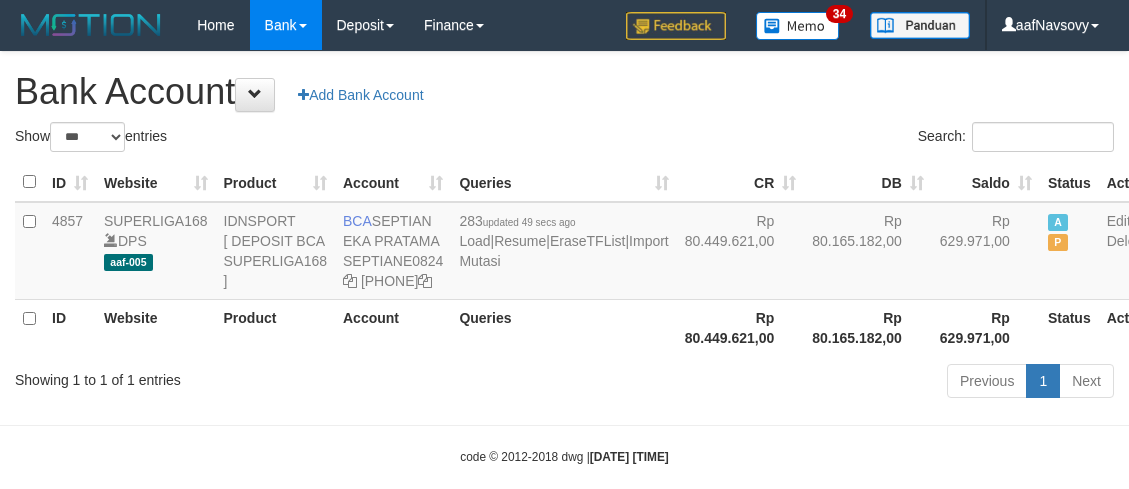 click on "Previous 1 Next" at bounding box center [799, 383] 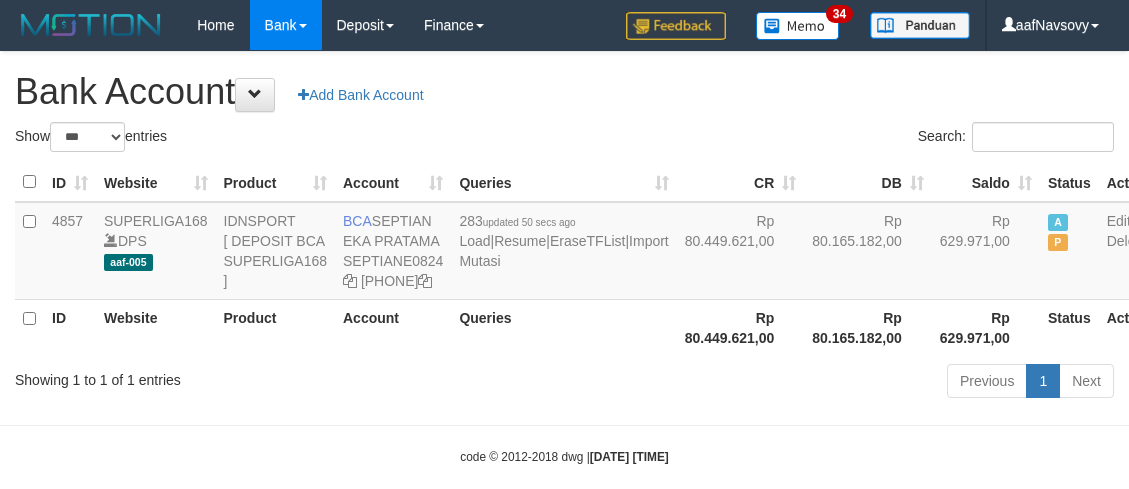 scroll, scrollTop: 87, scrollLeft: 0, axis: vertical 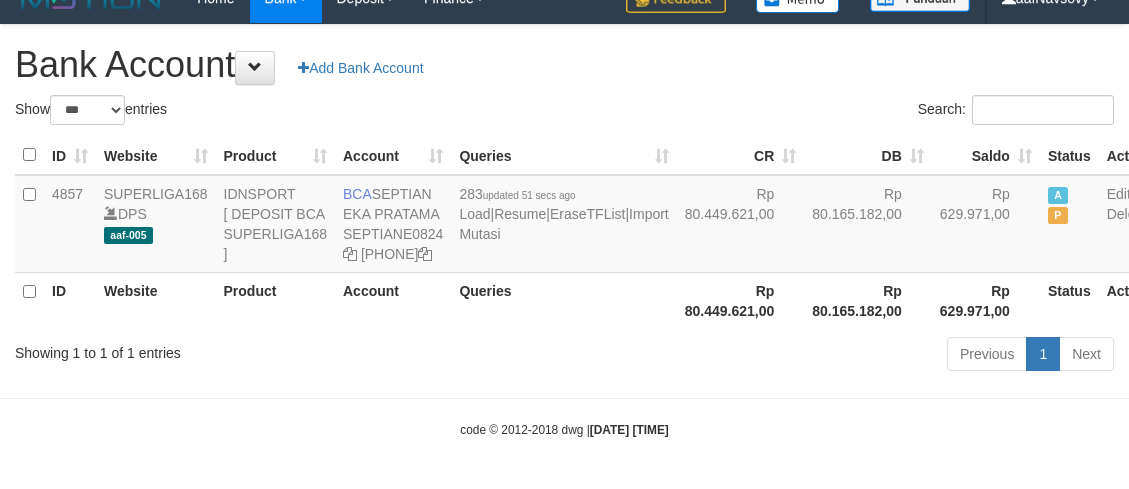click on "Toggle navigation
Home
Bank
Account List
Load
By Website
Group
[ISPORT]													SUPERLIGA168
By Load Group (DPS)
34" at bounding box center [564, 231] 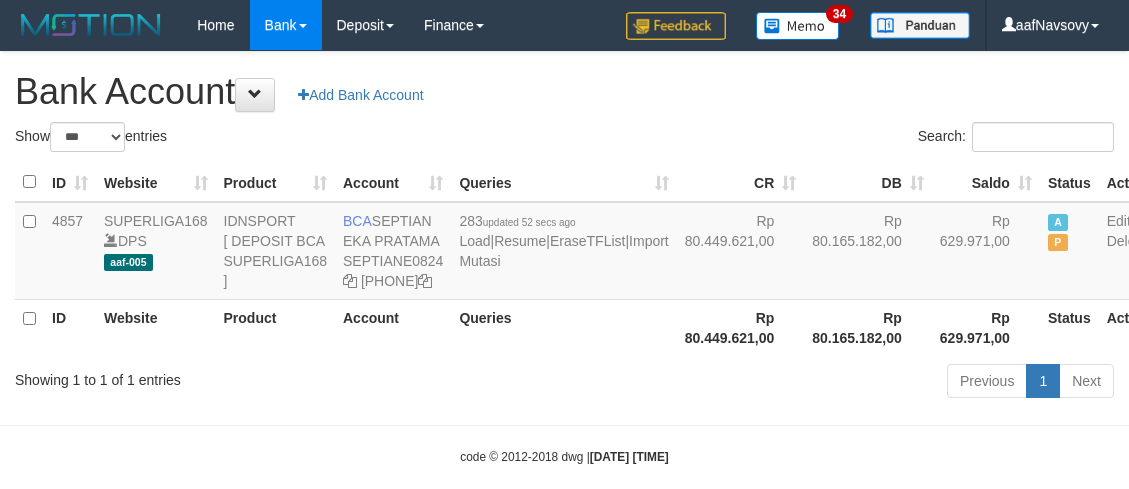 scroll, scrollTop: 87, scrollLeft: 0, axis: vertical 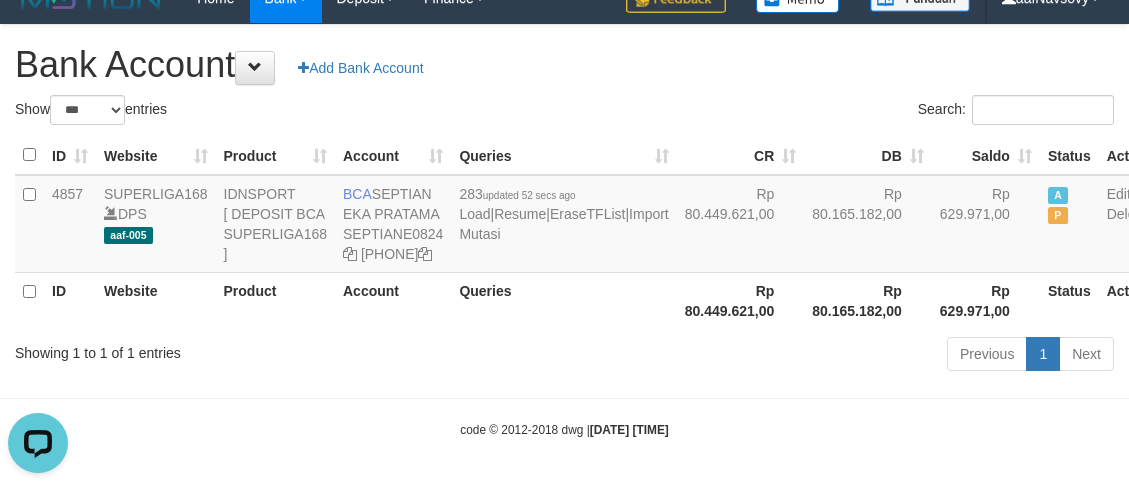 click on "Previous 1 Next" at bounding box center [799, 356] 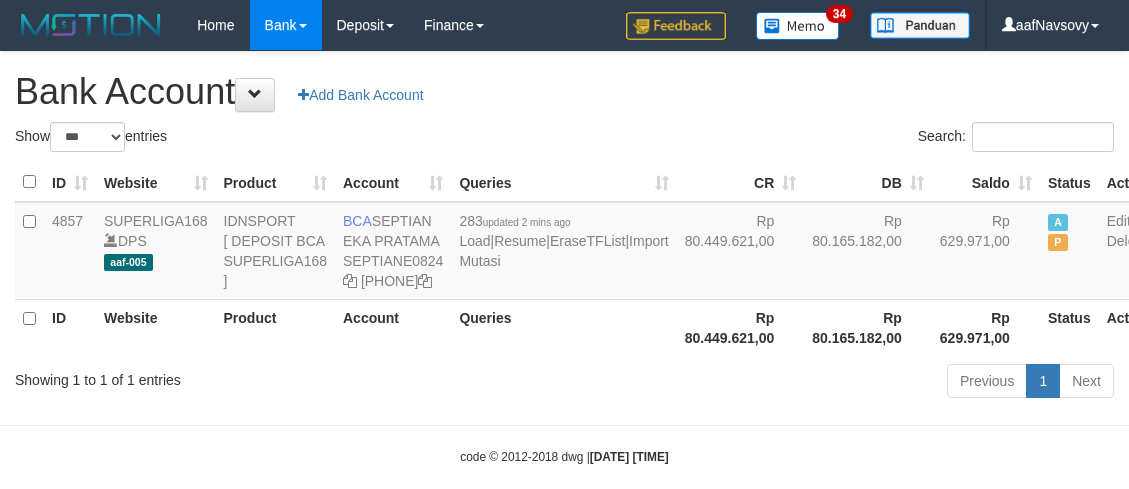 scroll, scrollTop: 87, scrollLeft: 0, axis: vertical 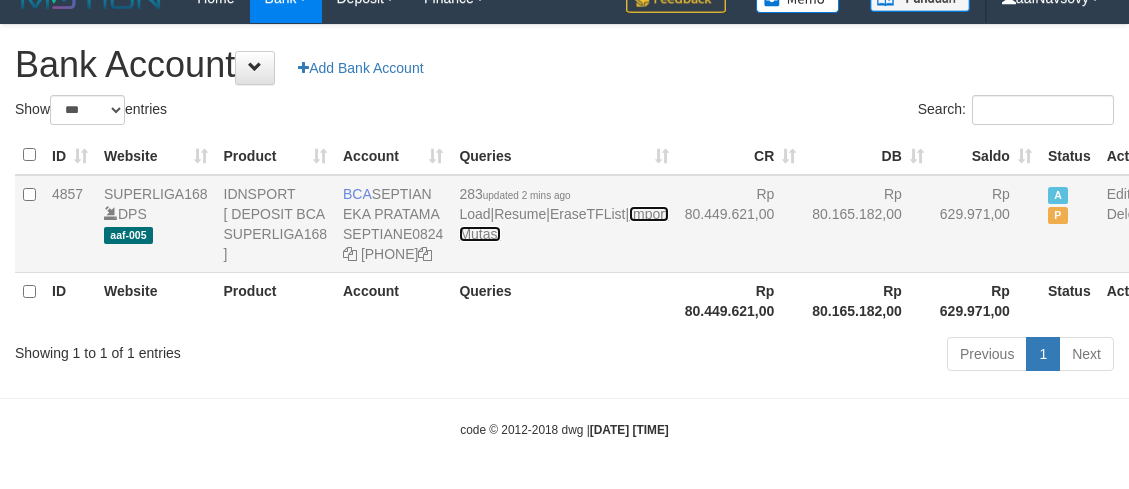 click on "Import Mutasi" at bounding box center [563, 224] 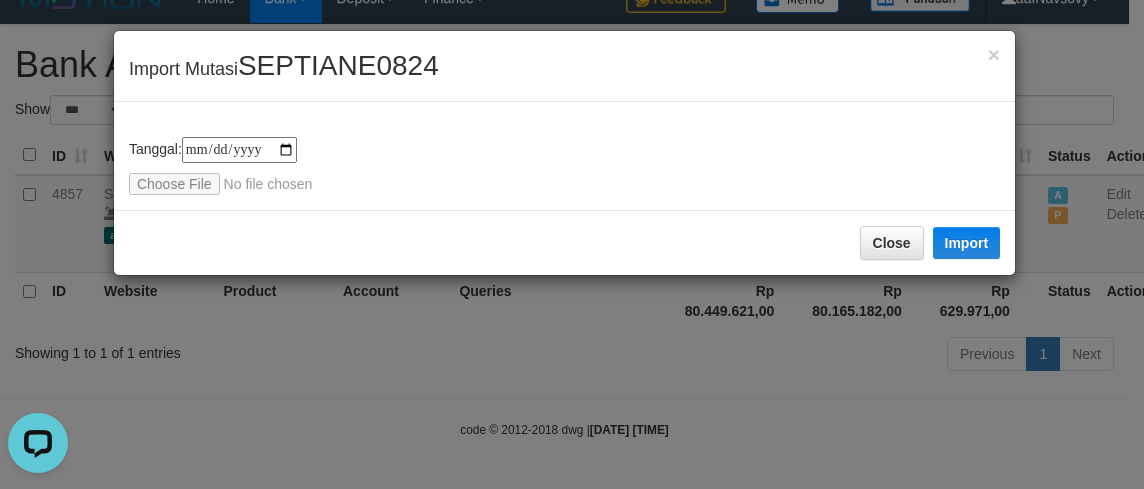 scroll, scrollTop: 0, scrollLeft: 0, axis: both 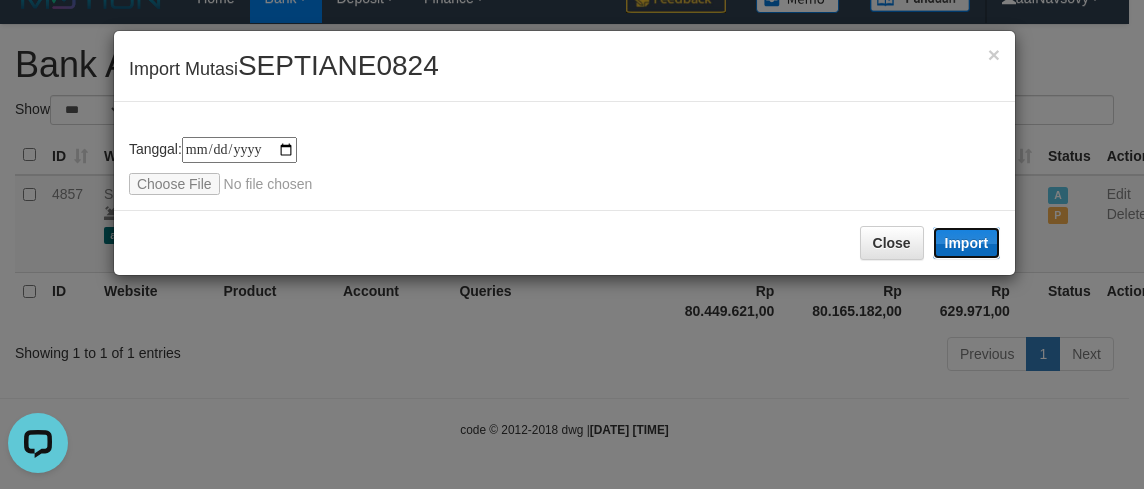 click on "Import" at bounding box center (967, 243) 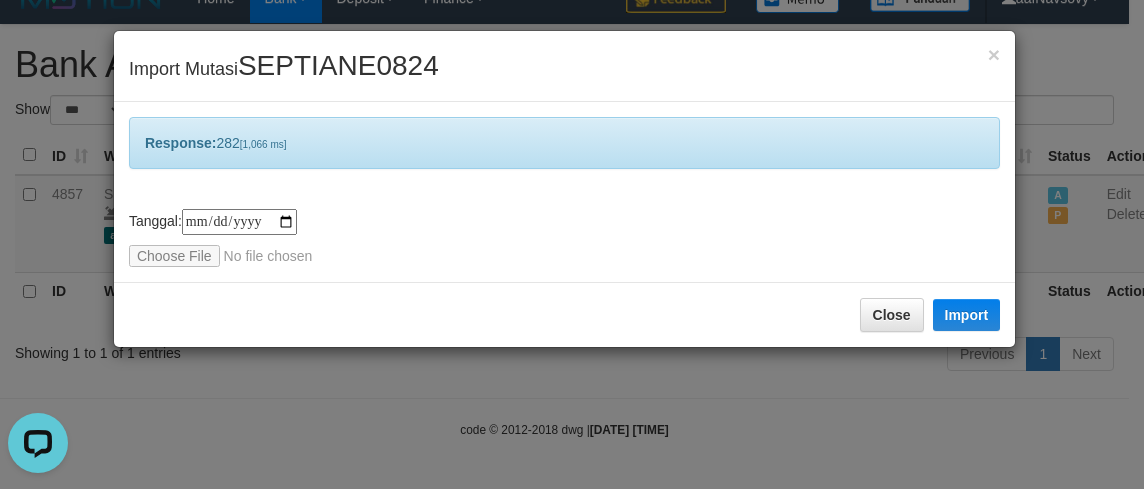 click on "Close
Import" at bounding box center [564, 314] 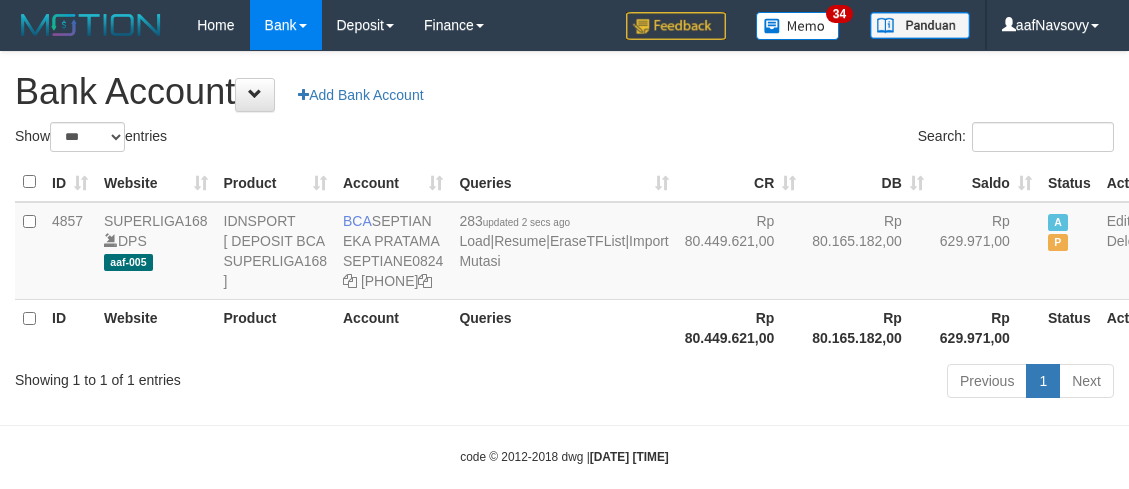 scroll, scrollTop: 87, scrollLeft: 0, axis: vertical 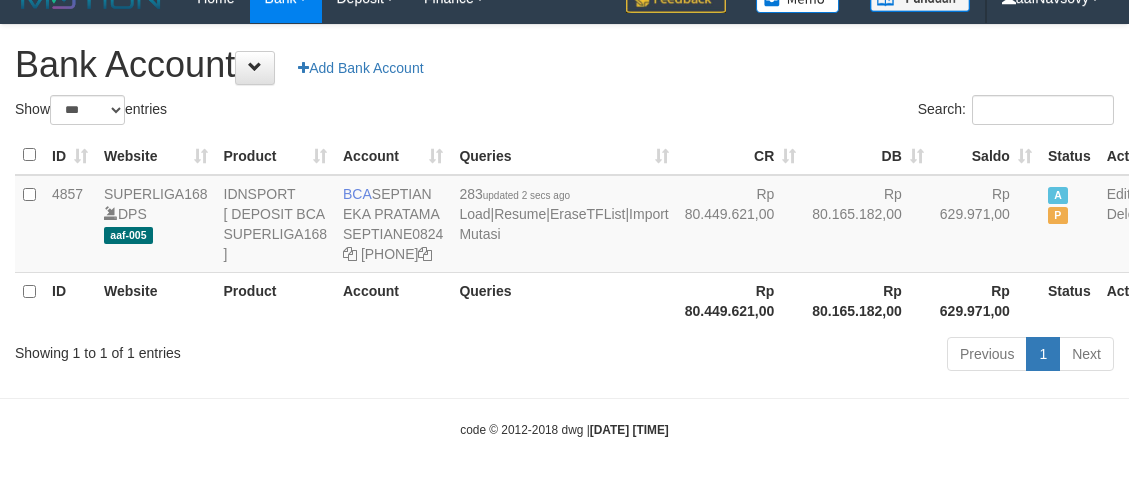 click on "Showing 1 to 1 of 1 entries Previous 1 Next" at bounding box center [564, 356] 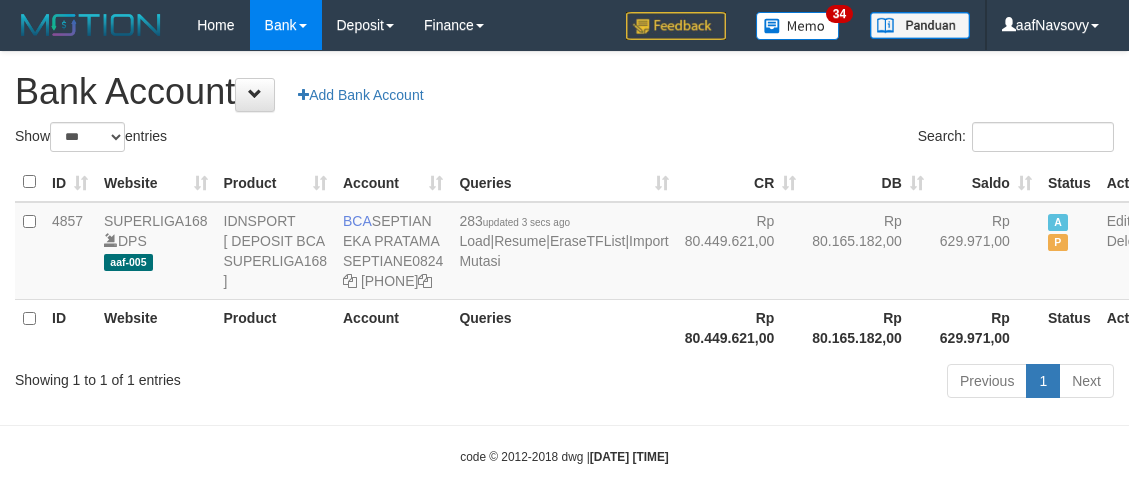 scroll, scrollTop: 87, scrollLeft: 0, axis: vertical 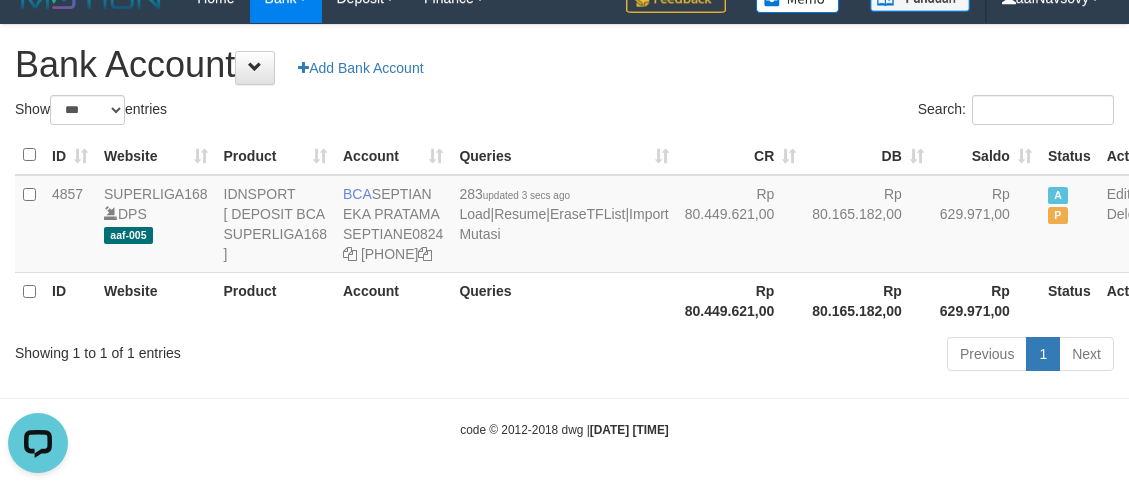 click on "Toggle navigation
Home
Bank
Account List
Load
By Website
Group
[ISPORT]													SUPERLIGA168
By Load Group (DPS)
34" at bounding box center (564, 231) 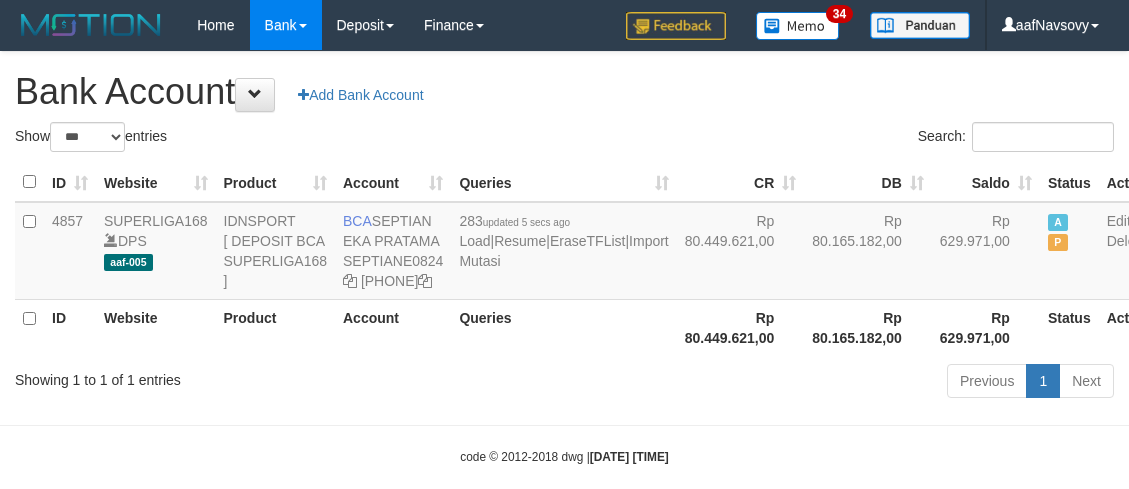 scroll, scrollTop: 87, scrollLeft: 0, axis: vertical 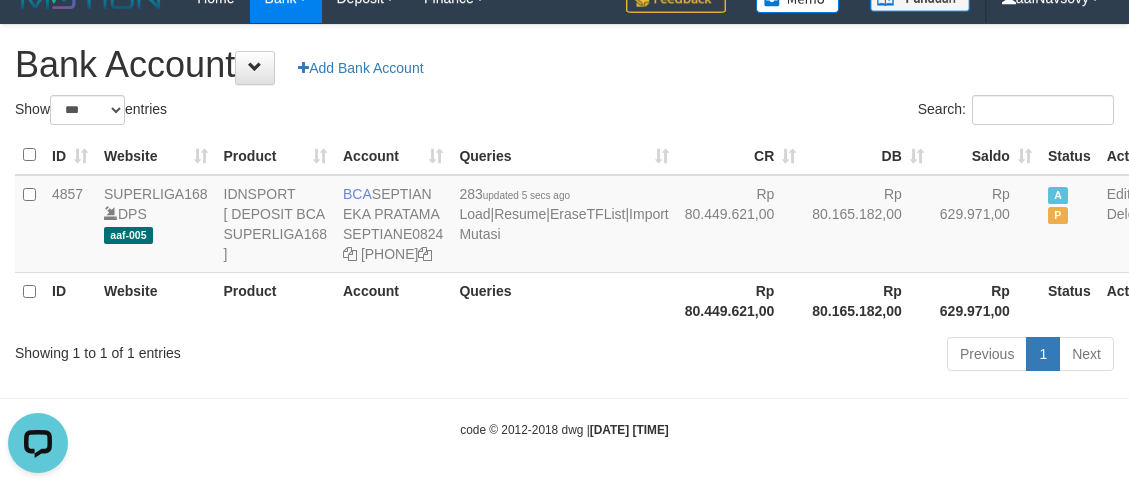 click on "Toggle navigation
Home
Bank
Account List
Load
By Website
Group
[ISPORT]													SUPERLIGA168
By Load Group (DPS)
34" at bounding box center (564, 231) 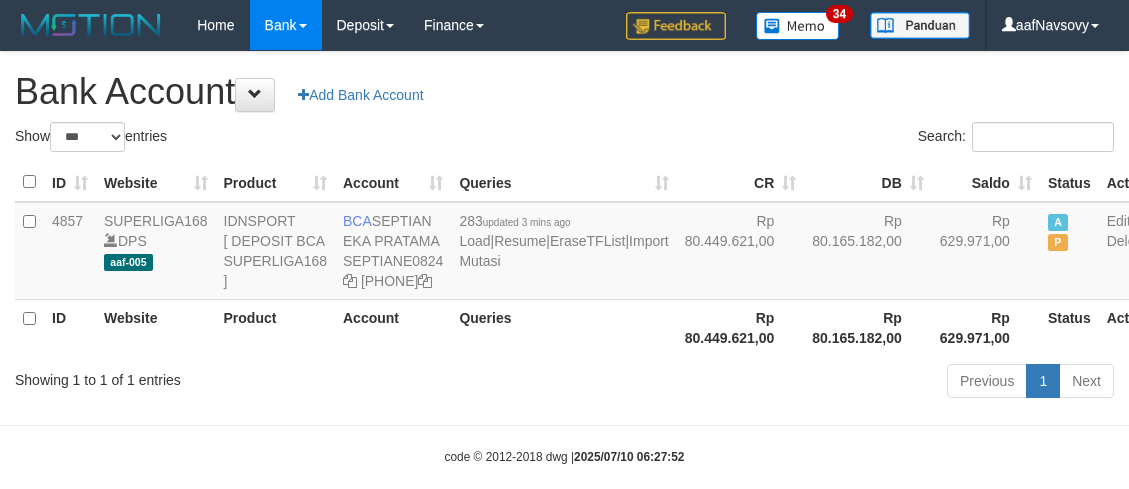 scroll, scrollTop: 87, scrollLeft: 0, axis: vertical 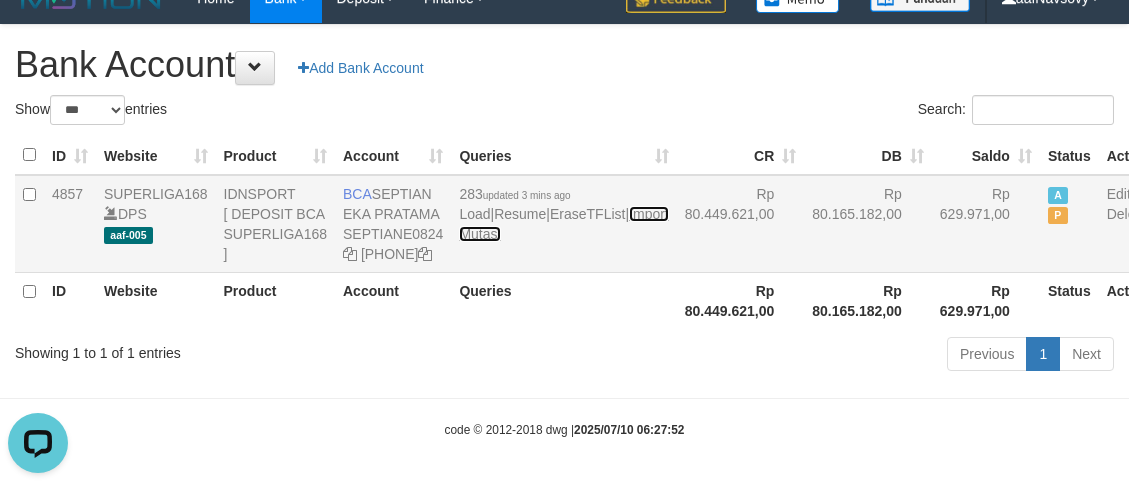 click on "Import Mutasi" at bounding box center (563, 224) 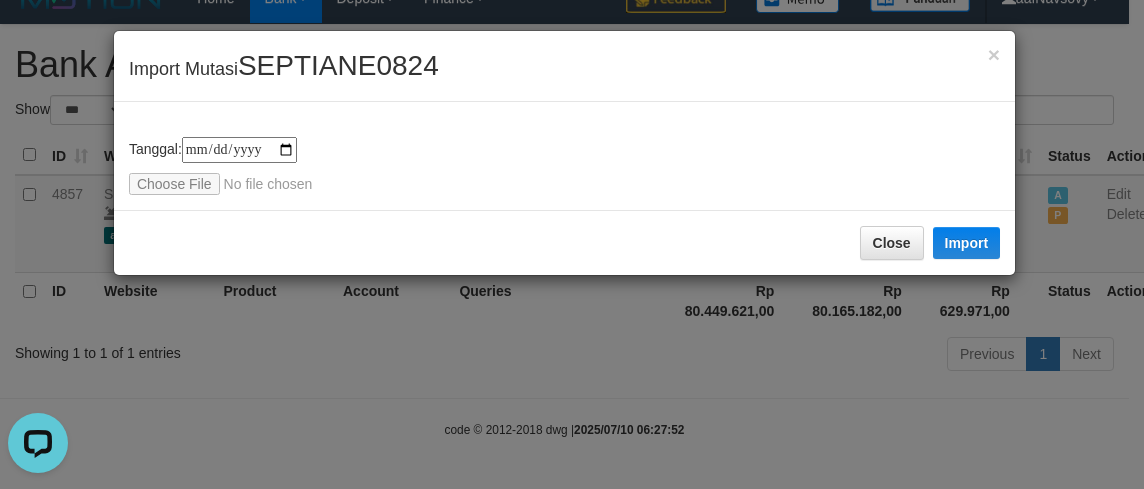 type on "**********" 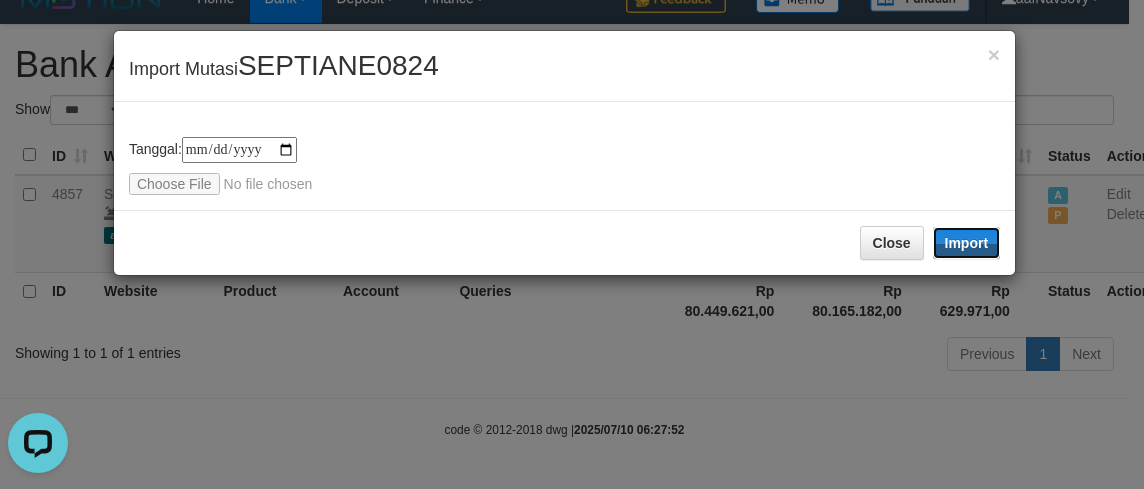 drag, startPoint x: 975, startPoint y: 241, endPoint x: 985, endPoint y: 240, distance: 10.049875 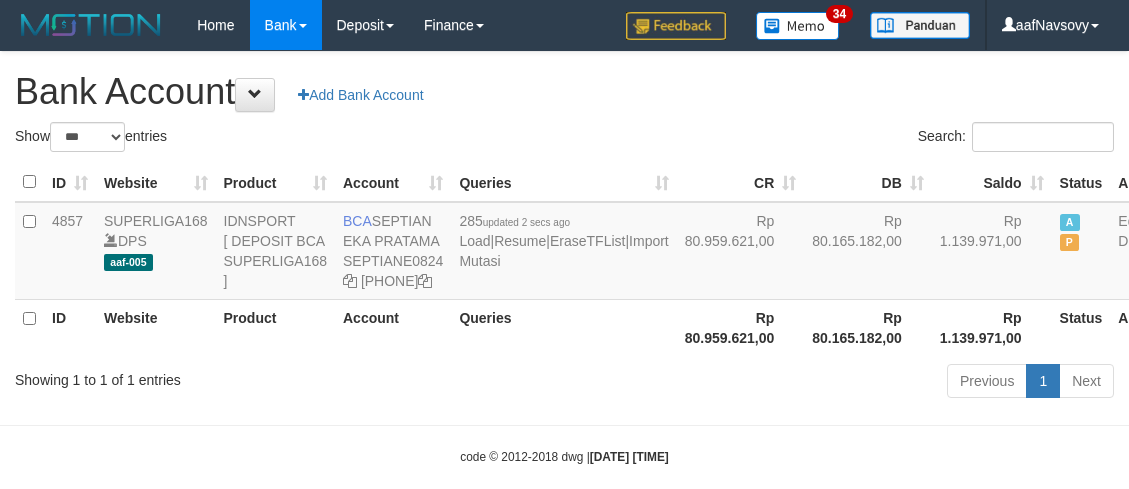 scroll, scrollTop: 87, scrollLeft: 0, axis: vertical 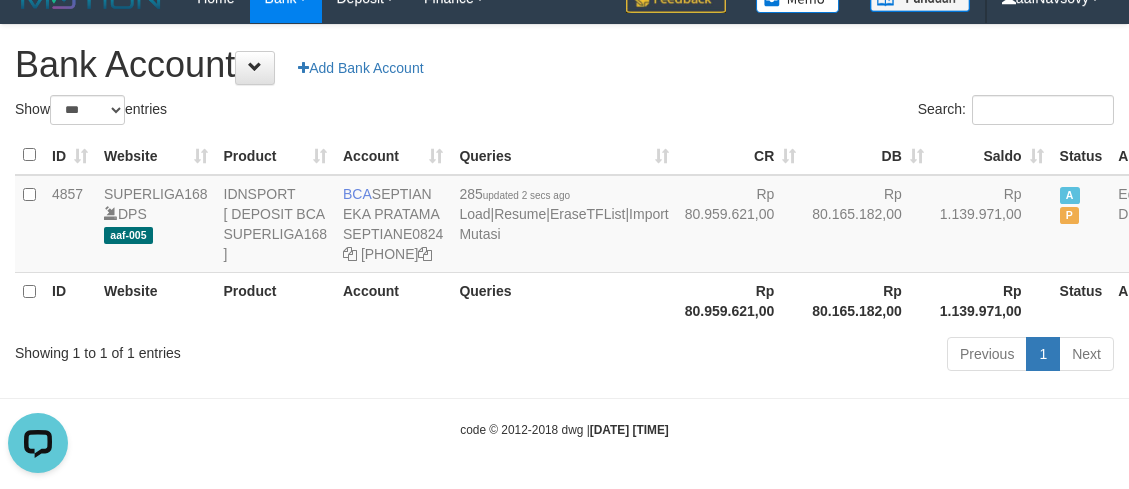 click on "Previous 1 Next" at bounding box center (799, 356) 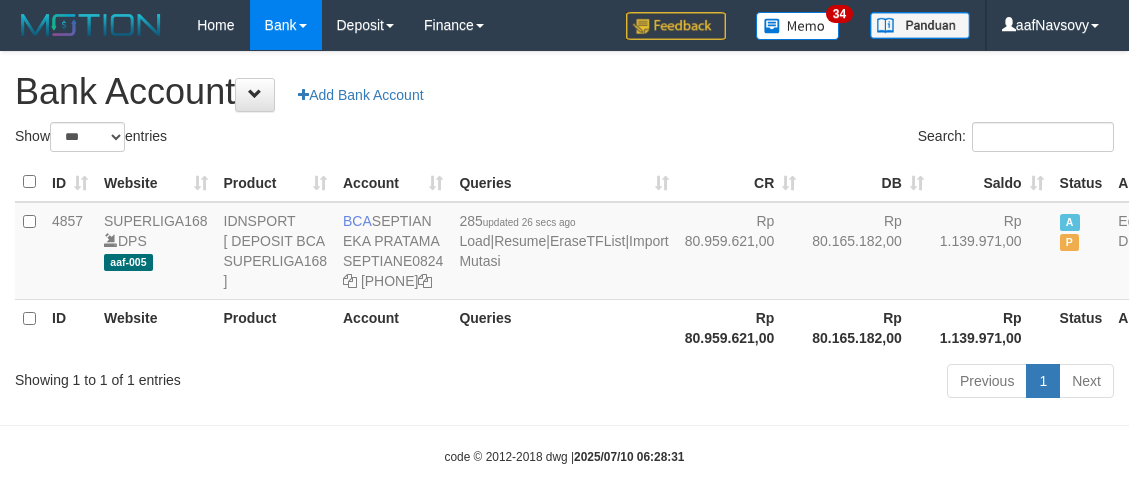 scroll, scrollTop: 87, scrollLeft: 0, axis: vertical 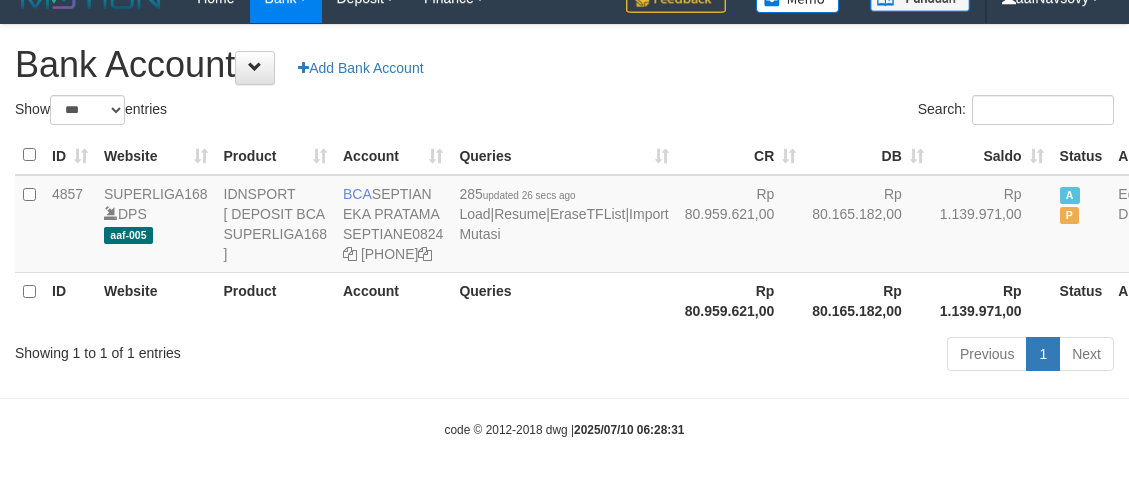 click on "Toggle navigation
Home
Bank
Account List
Load
By Website
Group
[ISPORT]													SUPERLIGA168
By Load Group (DPS)
34" at bounding box center (564, 231) 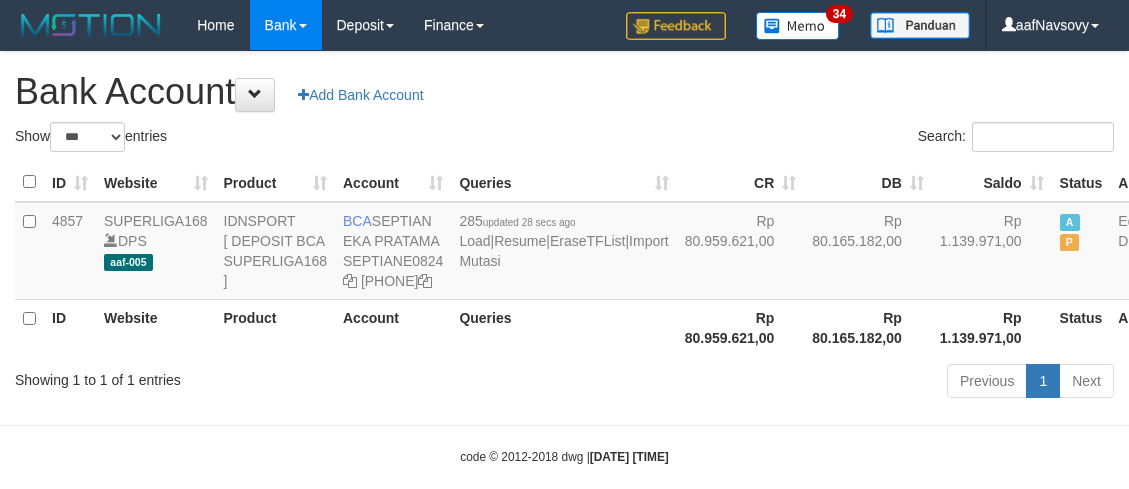 scroll, scrollTop: 87, scrollLeft: 0, axis: vertical 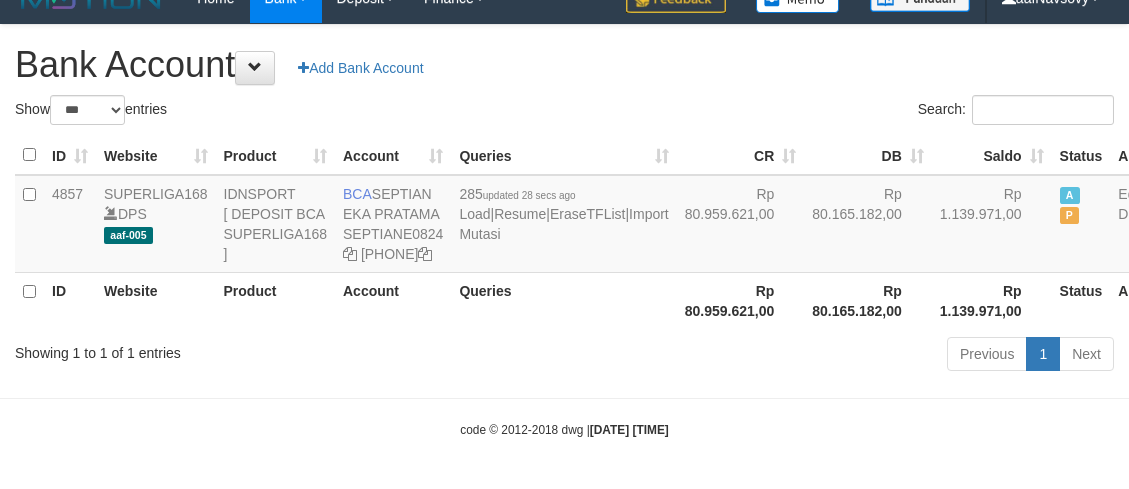 click on "Toggle navigation
Home
Bank
Account List
Load
By Website
Group
[ISPORT]													SUPERLIGA168
By Load Group (DPS)
34" at bounding box center [564, 231] 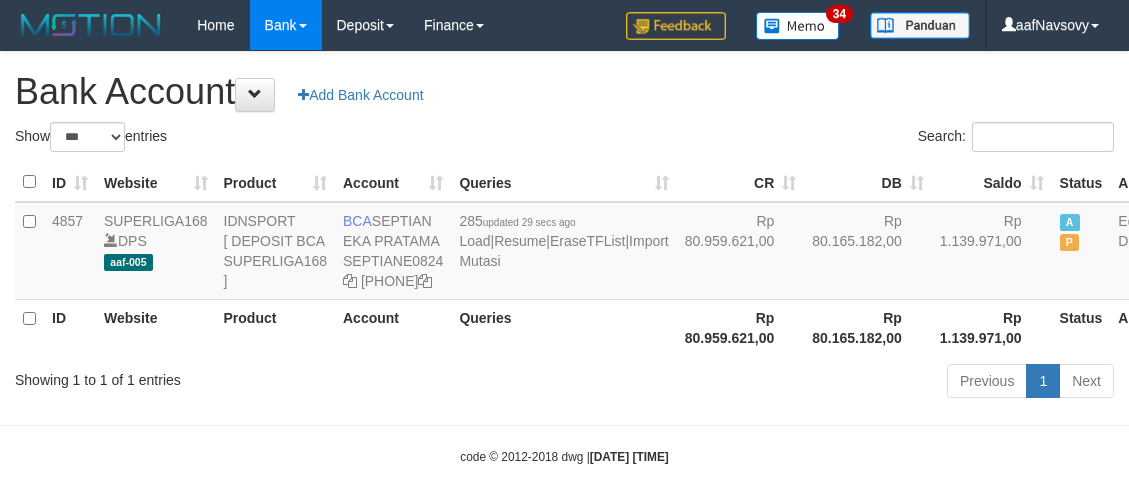 scroll, scrollTop: 87, scrollLeft: 0, axis: vertical 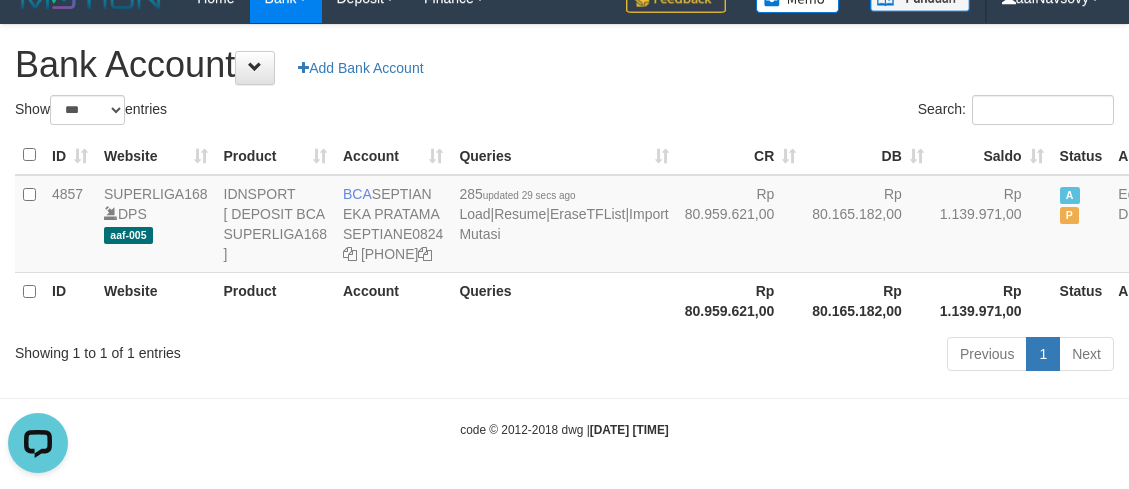 click on "Toggle navigation
Home
Bank
Account List
Load
By Website
Group
[ISPORT]													SUPERLIGA168
By Load Group (DPS)
34" at bounding box center (564, 231) 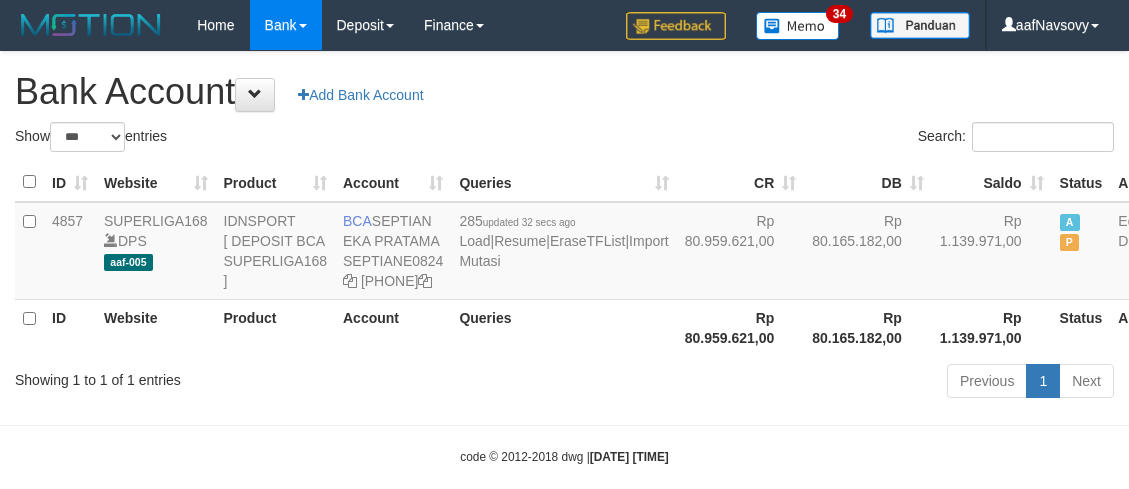 scroll, scrollTop: 87, scrollLeft: 0, axis: vertical 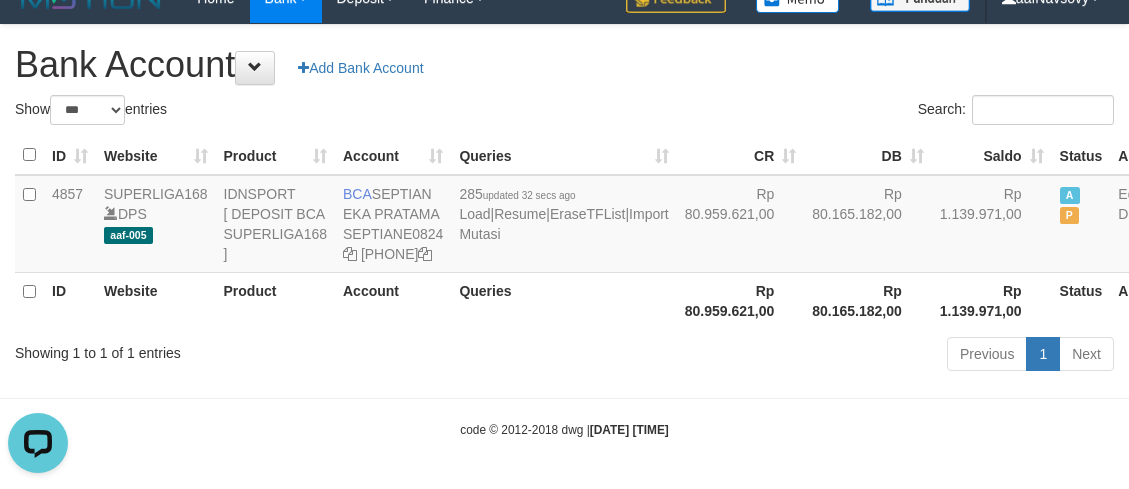 click on "Toggle navigation
Home
Bank
Account List
Load
By Website
Group
[ISPORT]													SUPERLIGA168
By Load Group (DPS)
34" at bounding box center [564, 231] 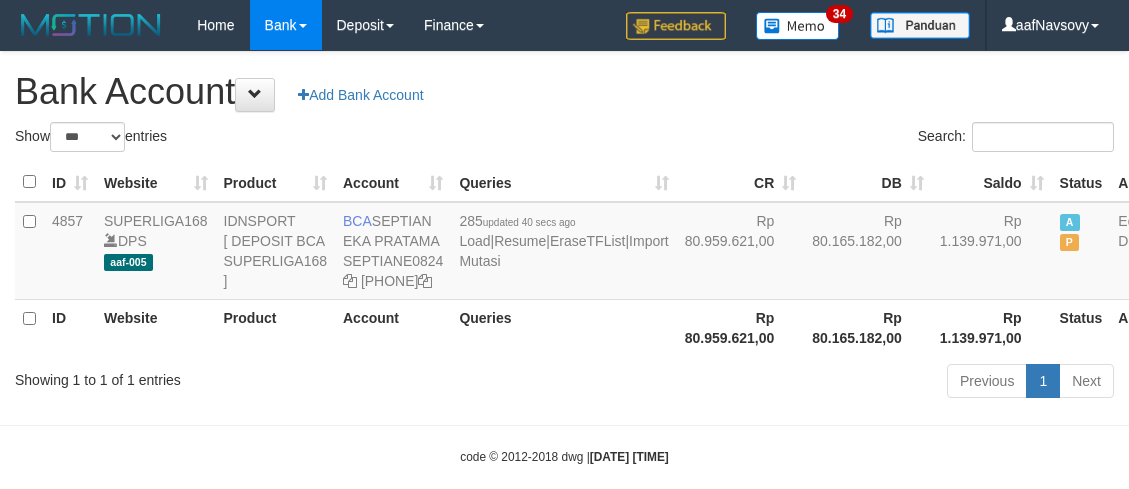 scroll, scrollTop: 87, scrollLeft: 0, axis: vertical 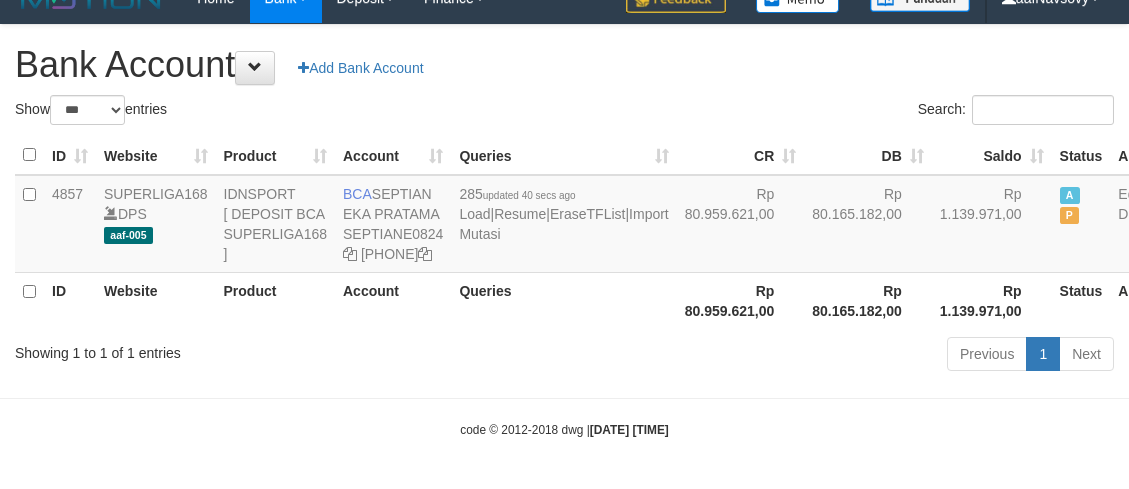 click on "Toggle navigation
Home
Bank
Account List
Load
By Website
Group
[ISPORT]													SUPERLIGA168
By Load Group (DPS)
34" at bounding box center [564, 231] 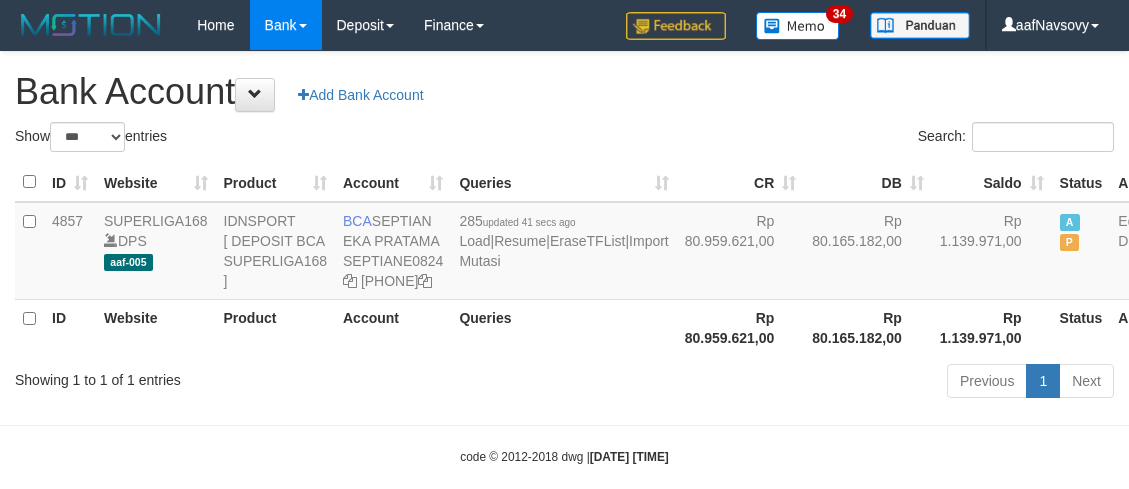 scroll, scrollTop: 87, scrollLeft: 0, axis: vertical 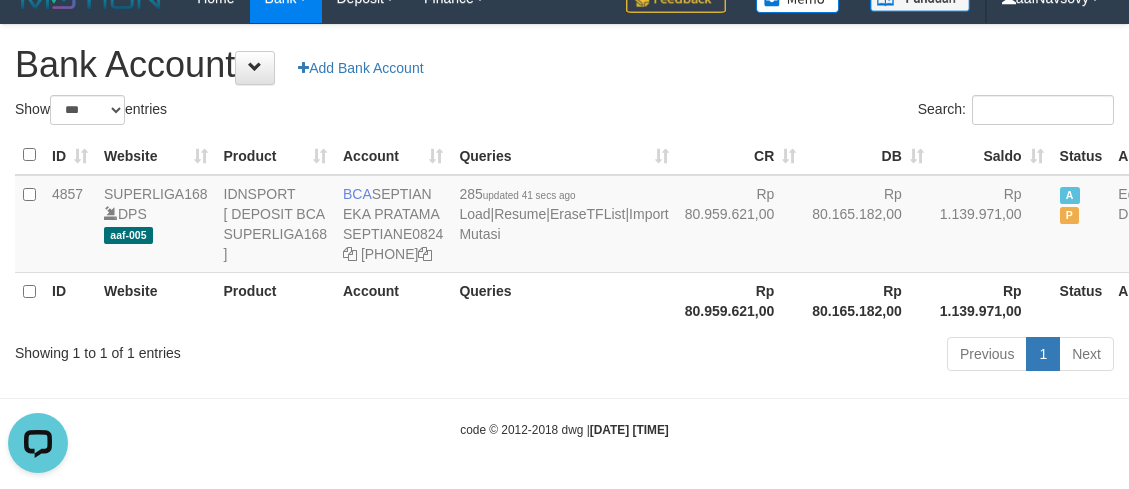 click on "Showing 1 to 1 of 1 entries" at bounding box center [235, 349] 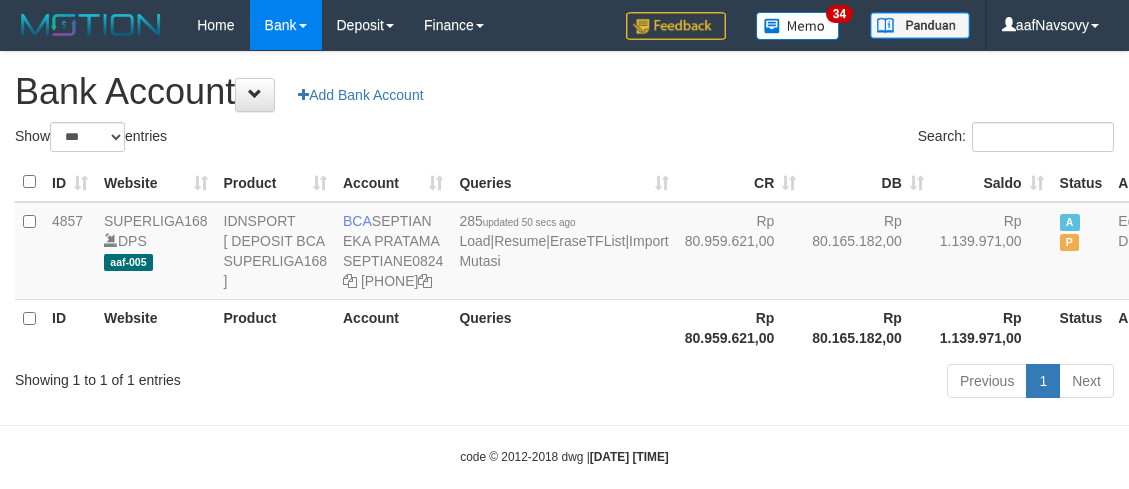 scroll, scrollTop: 87, scrollLeft: 0, axis: vertical 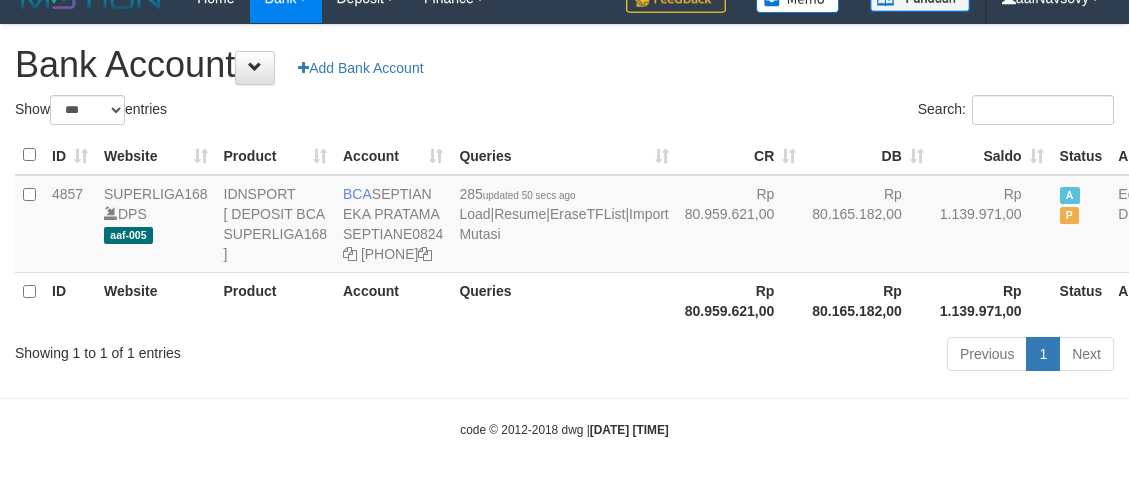 click on "Showing 1 to 1 of 1 entries" at bounding box center [235, 349] 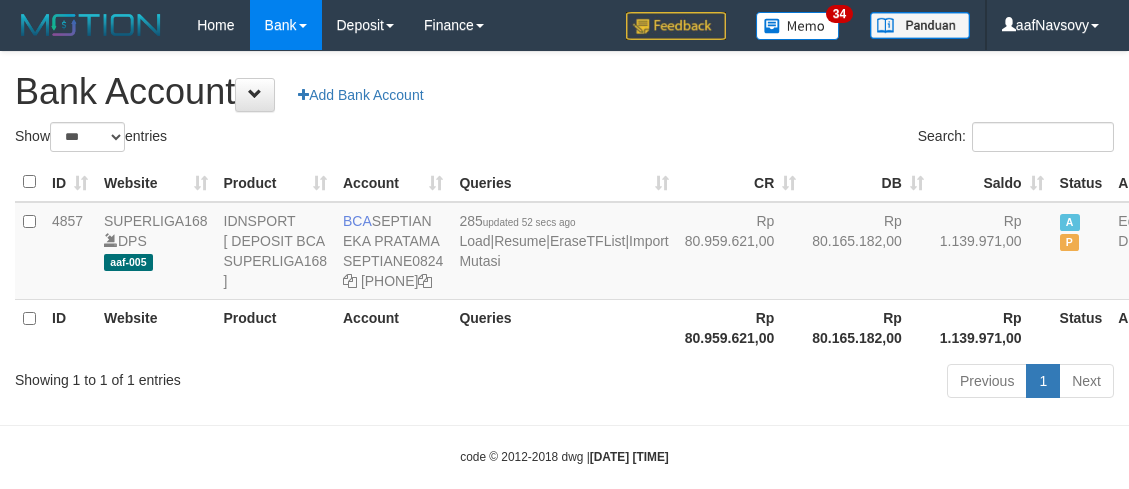 scroll, scrollTop: 87, scrollLeft: 0, axis: vertical 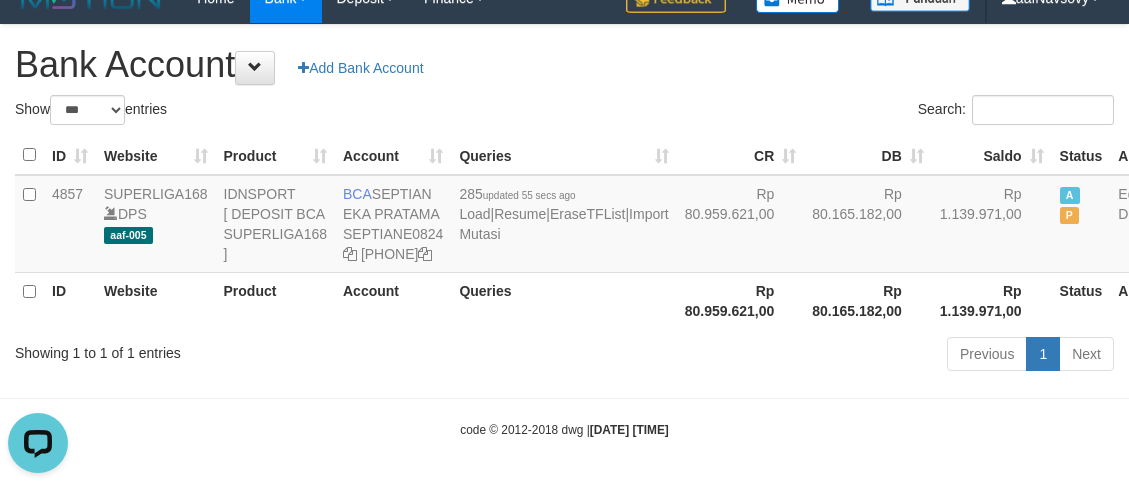 click on "Previous 1 Next" at bounding box center (799, 356) 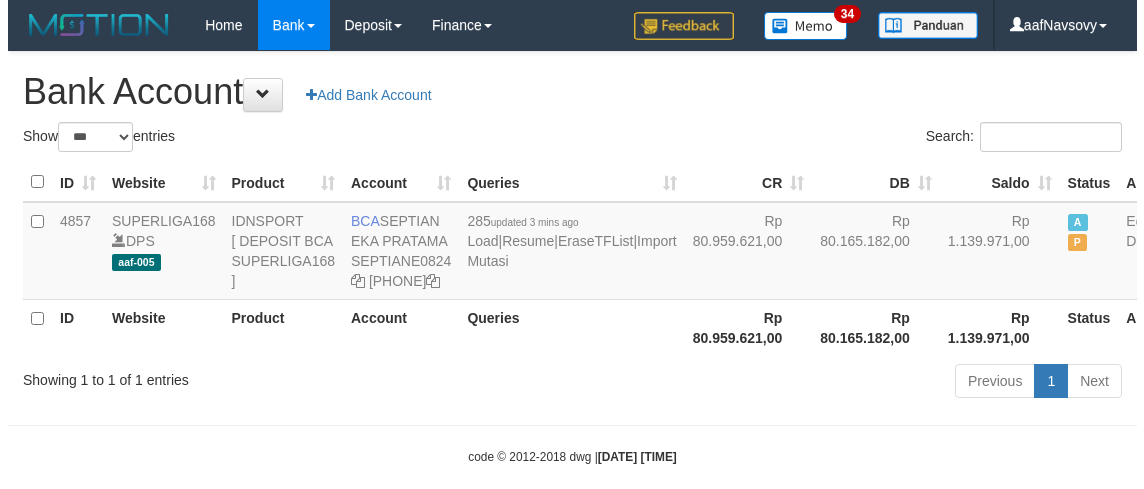 scroll, scrollTop: 87, scrollLeft: 0, axis: vertical 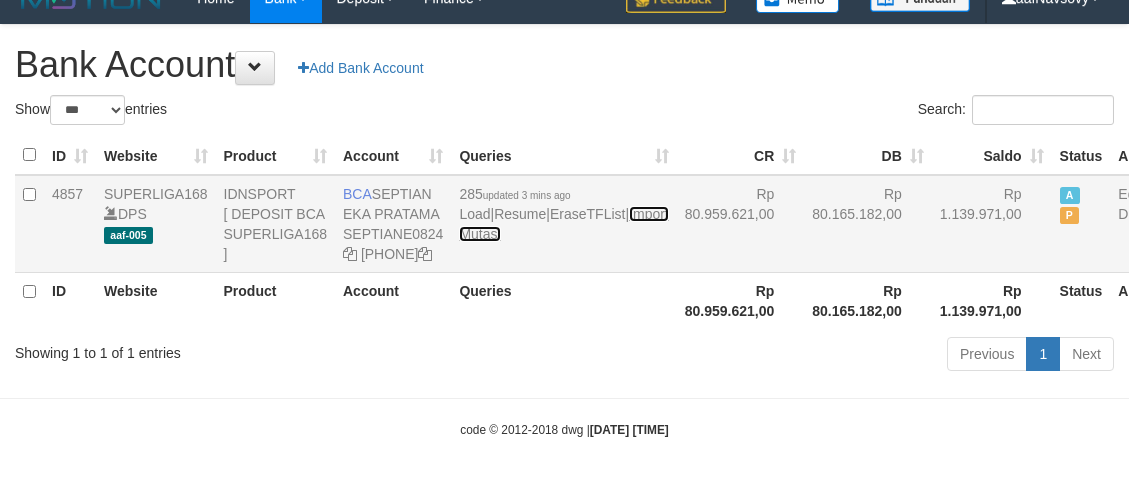 click on "Import Mutasi" at bounding box center [563, 224] 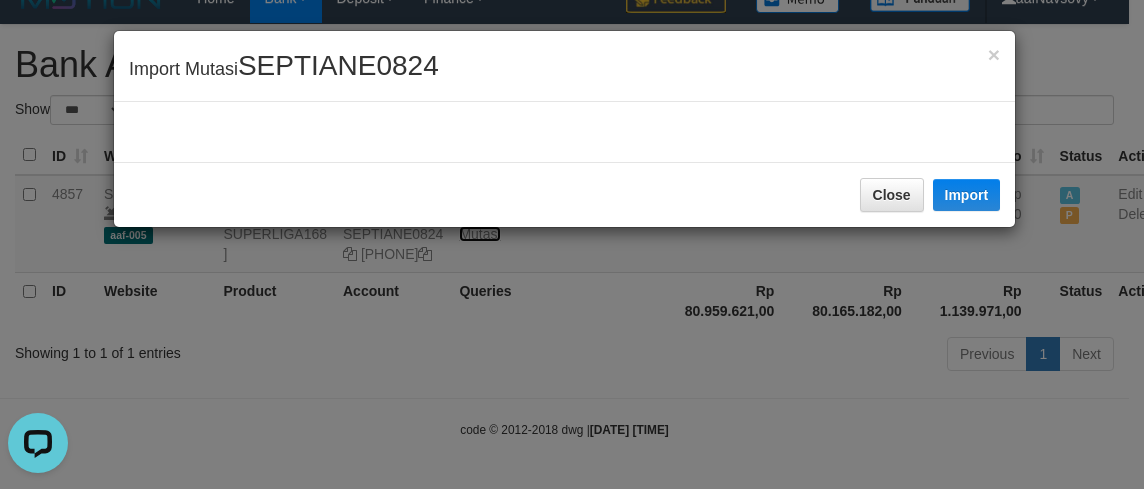 scroll, scrollTop: 0, scrollLeft: 0, axis: both 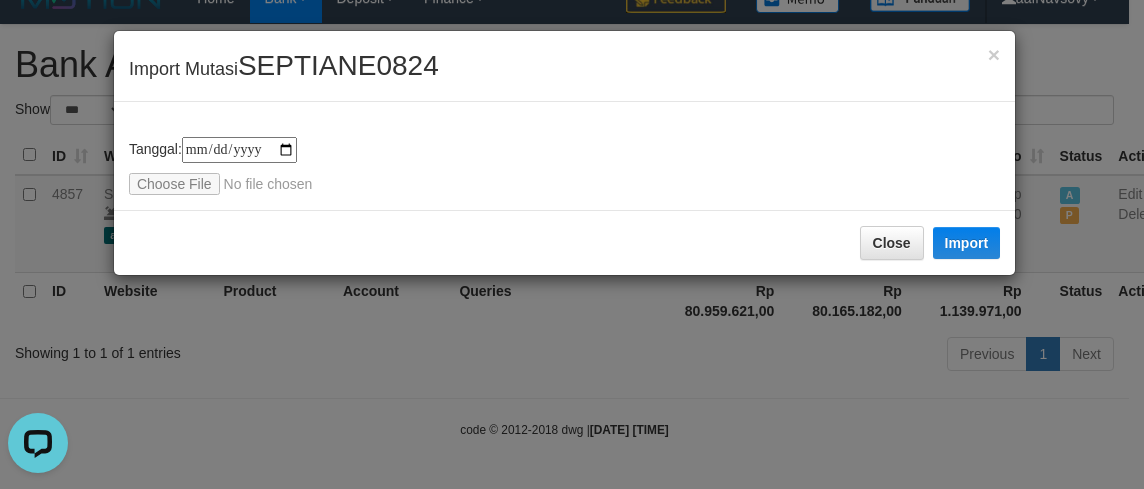 type on "**********" 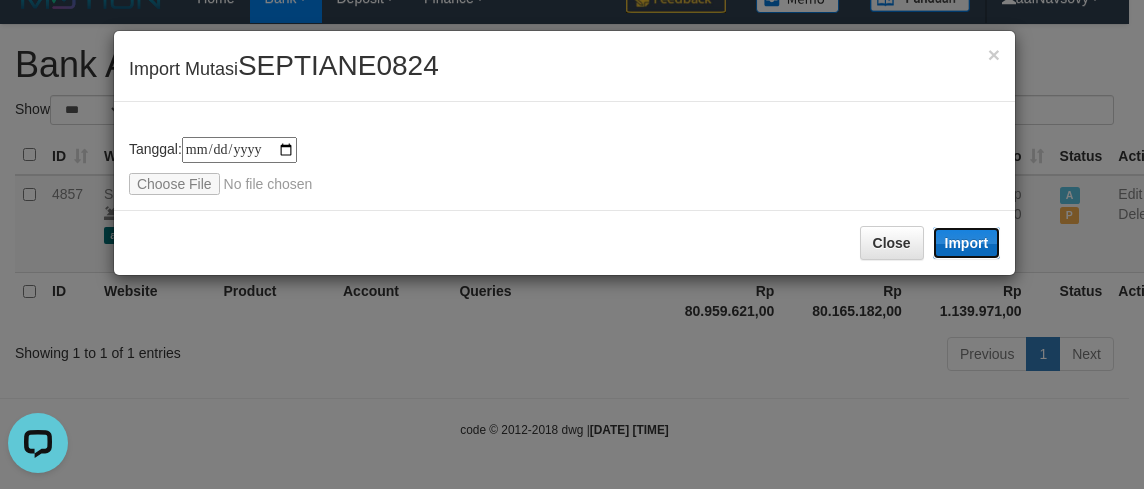 click on "Import" at bounding box center (967, 243) 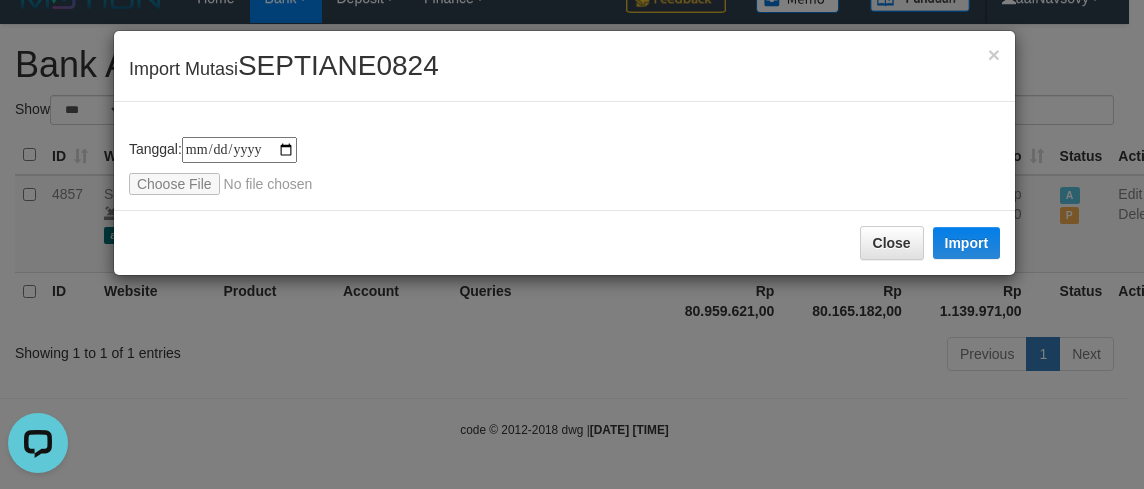 click on "Close
Import" at bounding box center (564, 242) 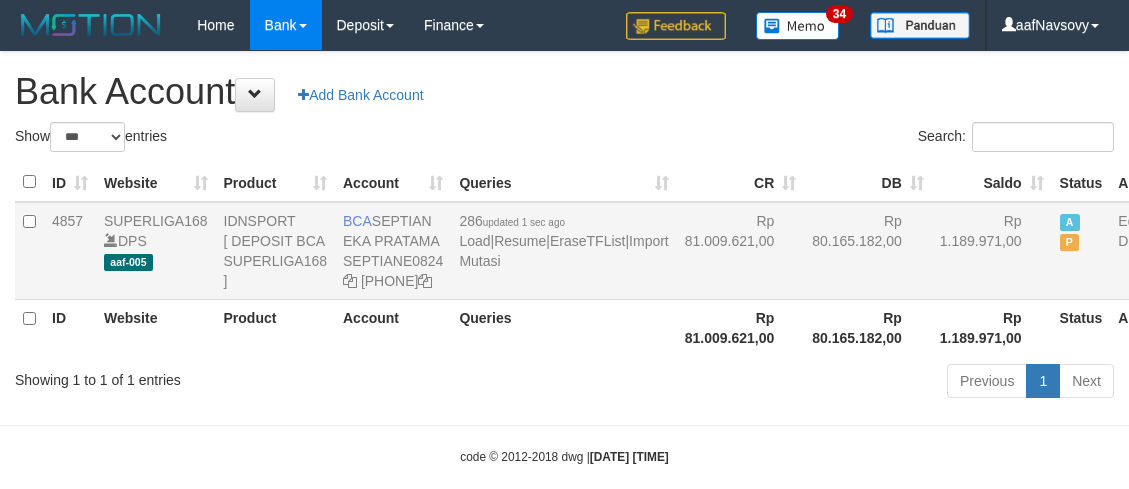 scroll, scrollTop: 87, scrollLeft: 0, axis: vertical 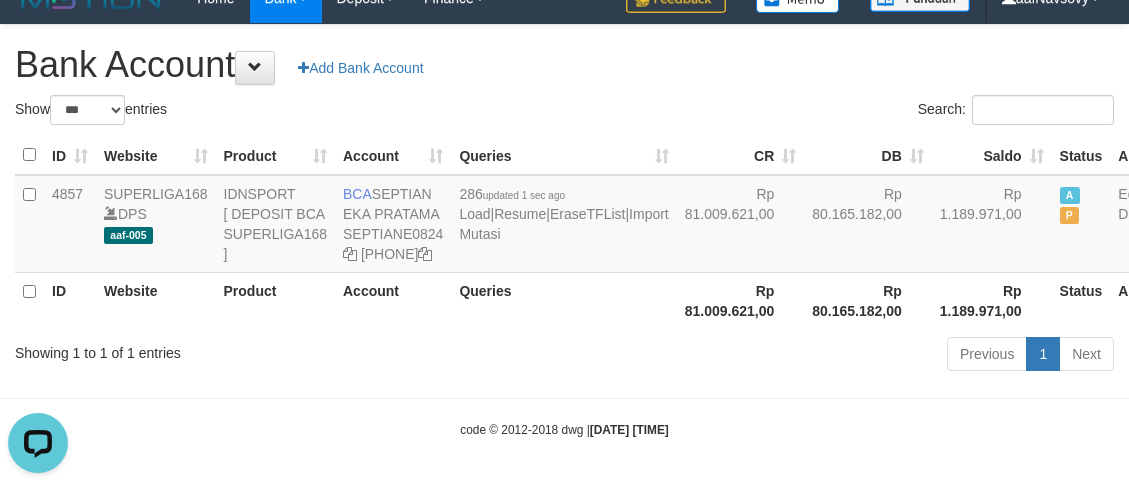 click on "Toggle navigation
Home
Bank
Account List
Load
By Website
Group
[ISPORT]													SUPERLIGA168
By Load Group (DPS)
34" at bounding box center [564, 231] 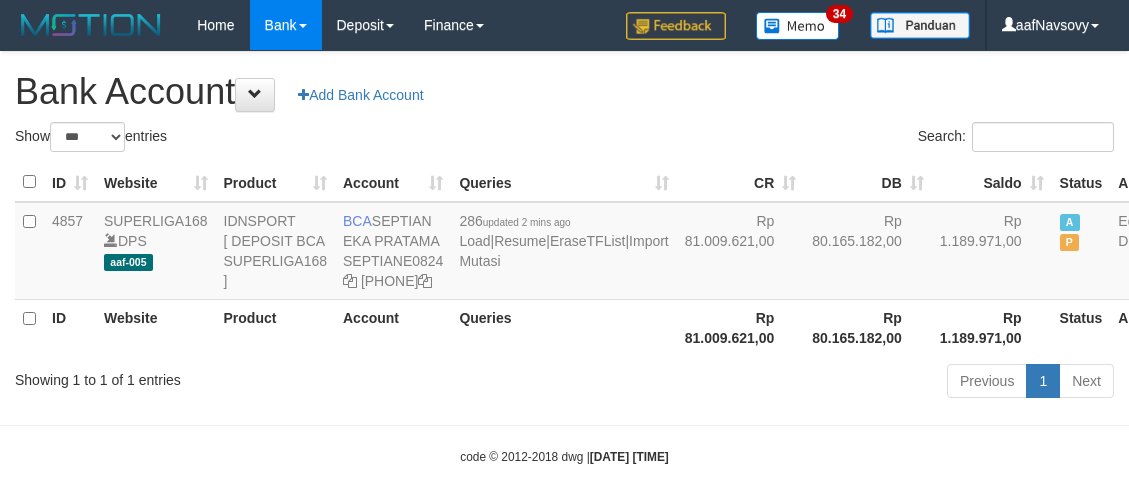scroll, scrollTop: 87, scrollLeft: 0, axis: vertical 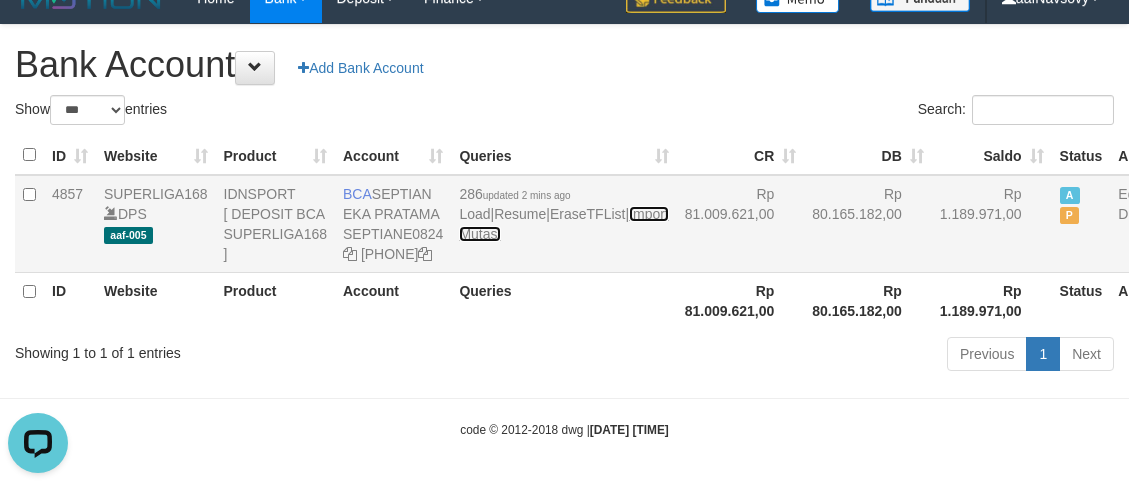 click on "Import Mutasi" at bounding box center (563, 224) 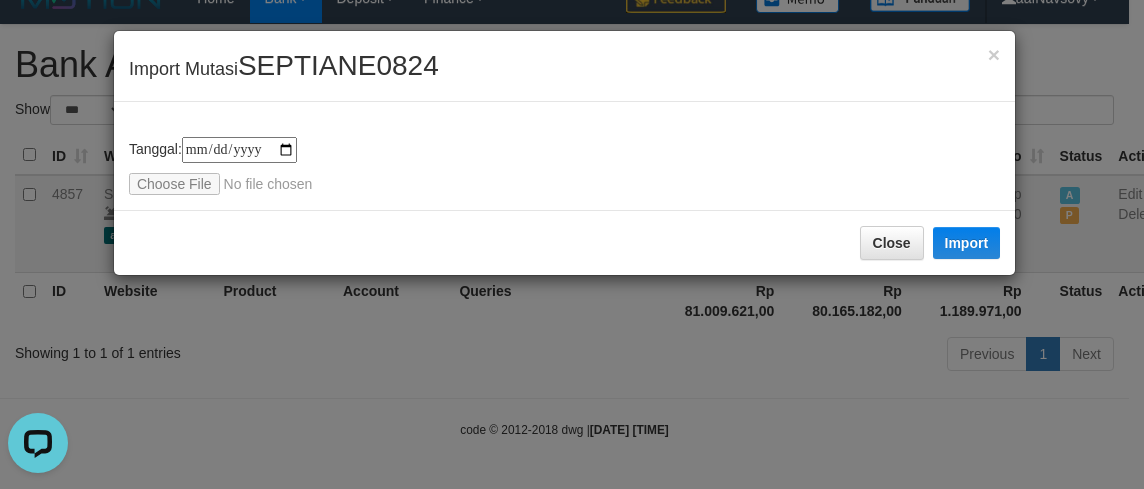 type on "**********" 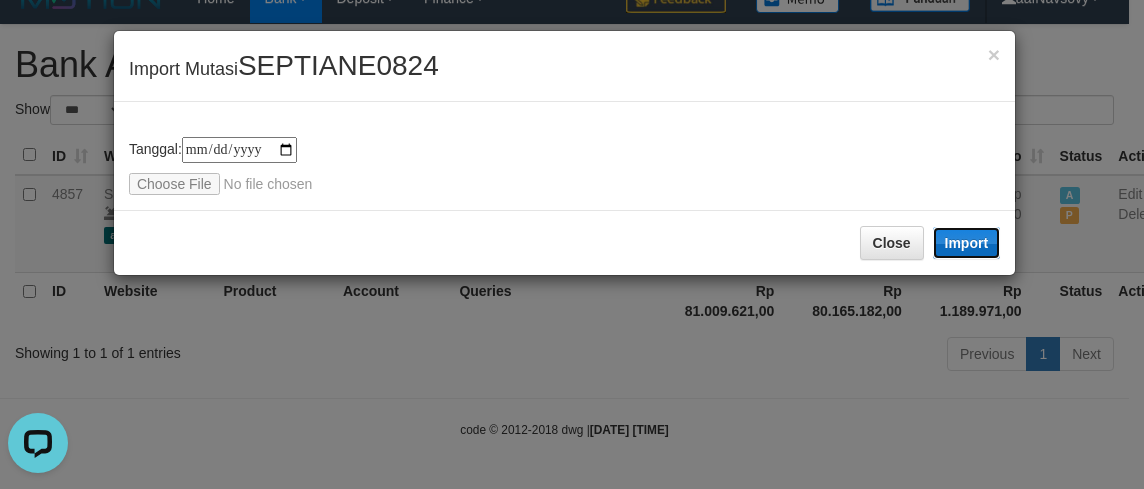 click on "Import" at bounding box center [967, 243] 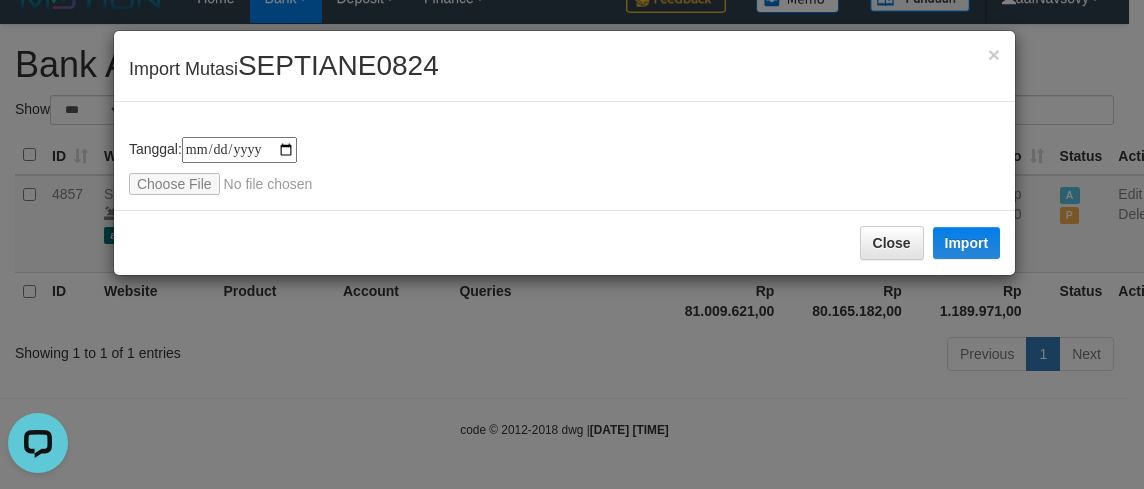 click on "**********" at bounding box center (572, 244) 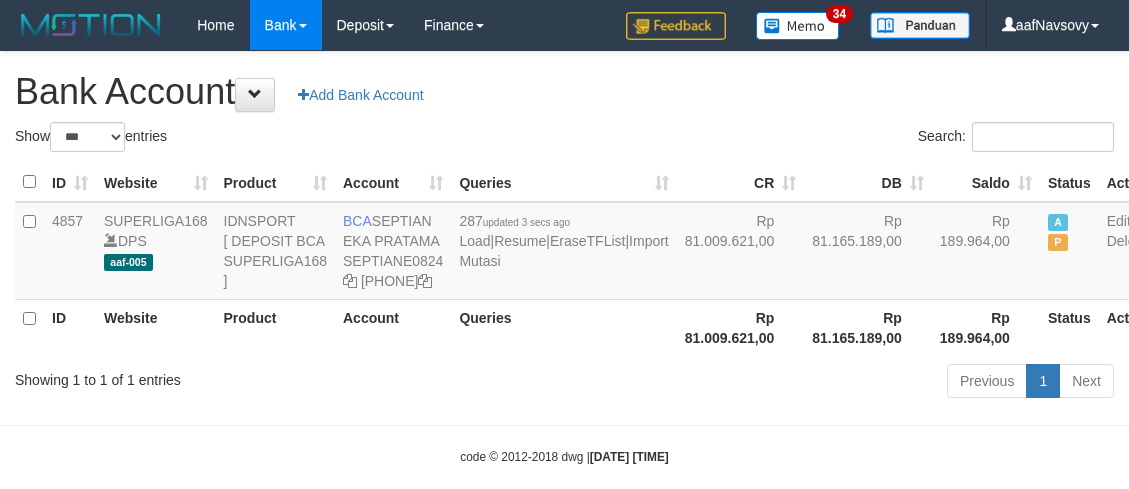 scroll, scrollTop: 87, scrollLeft: 0, axis: vertical 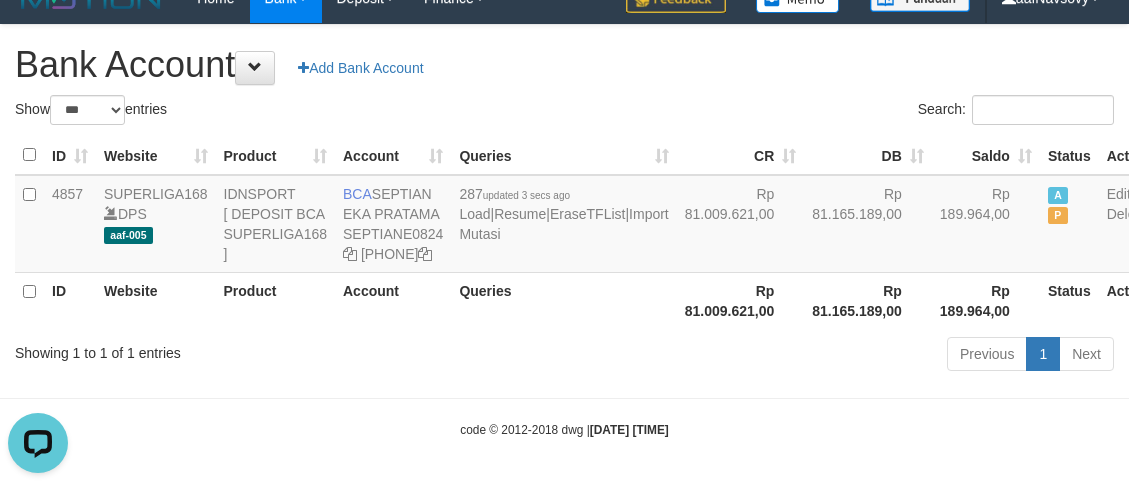 click on "Rp 81.165.189,00" at bounding box center (868, 300) 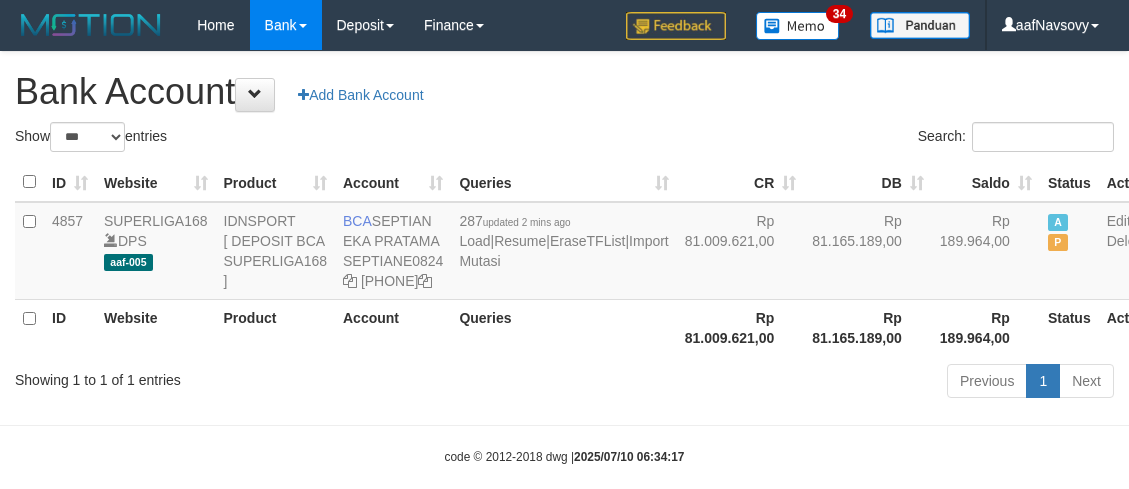 scroll, scrollTop: 87, scrollLeft: 0, axis: vertical 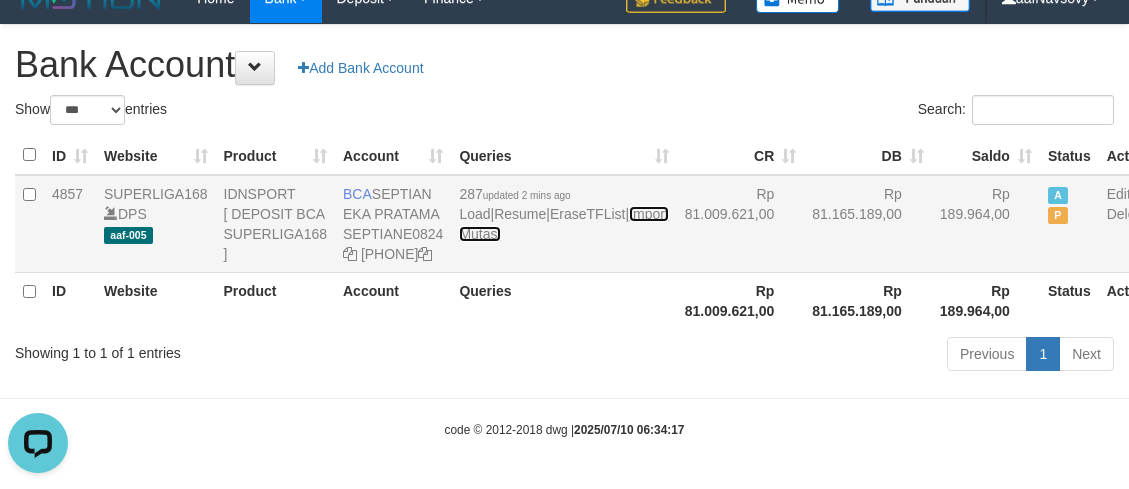 click on "Import Mutasi" at bounding box center [563, 224] 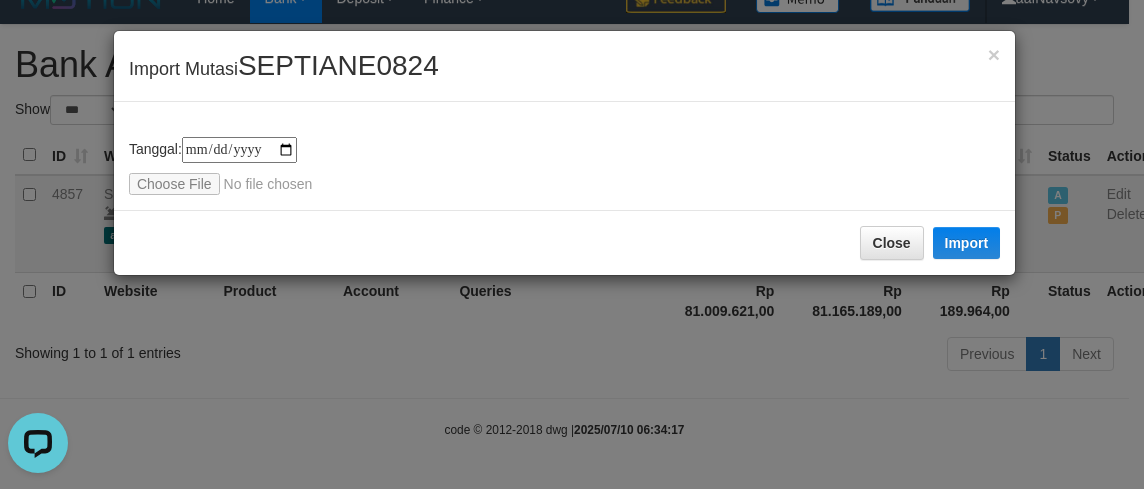 type on "**********" 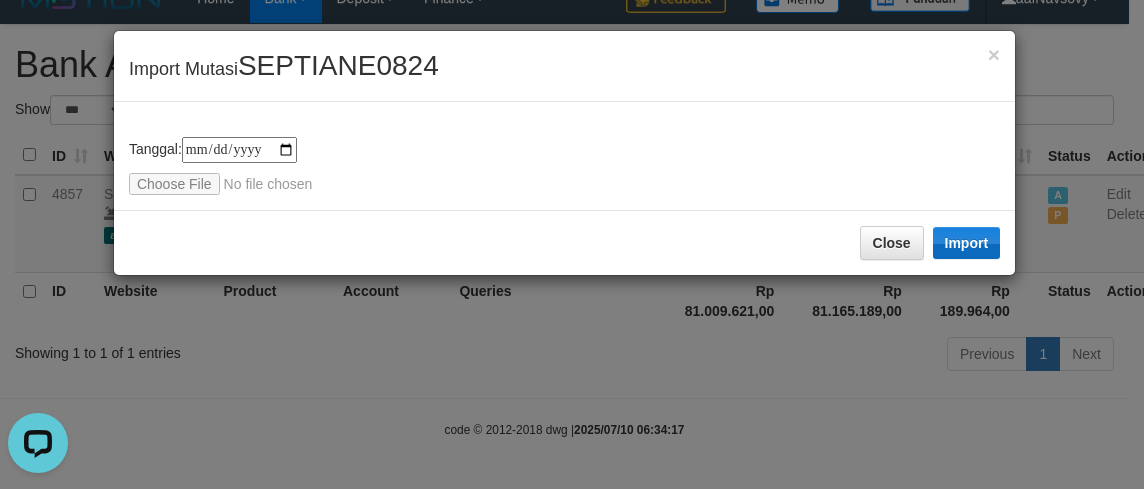 click on "Close
Import" at bounding box center [564, 242] 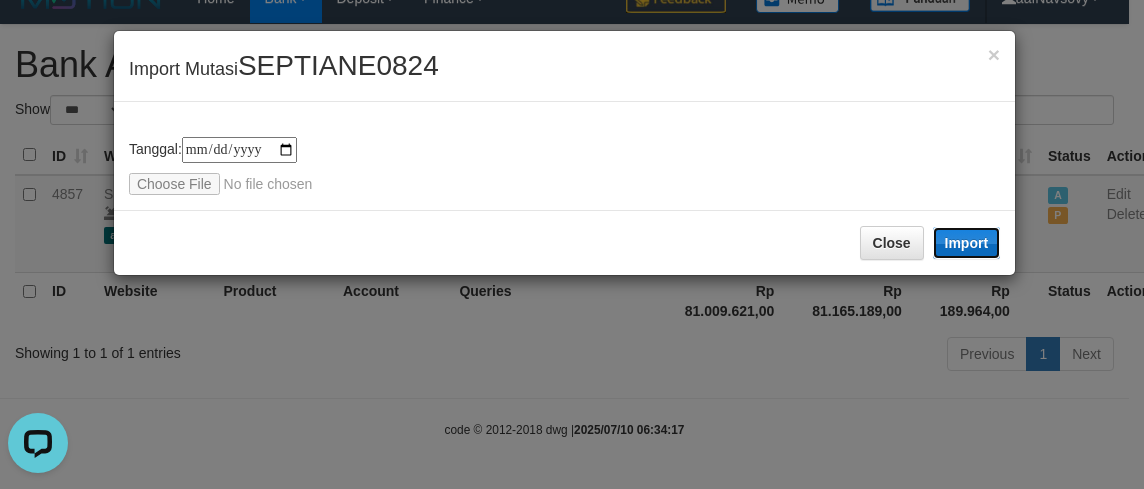 click on "Import" at bounding box center [967, 243] 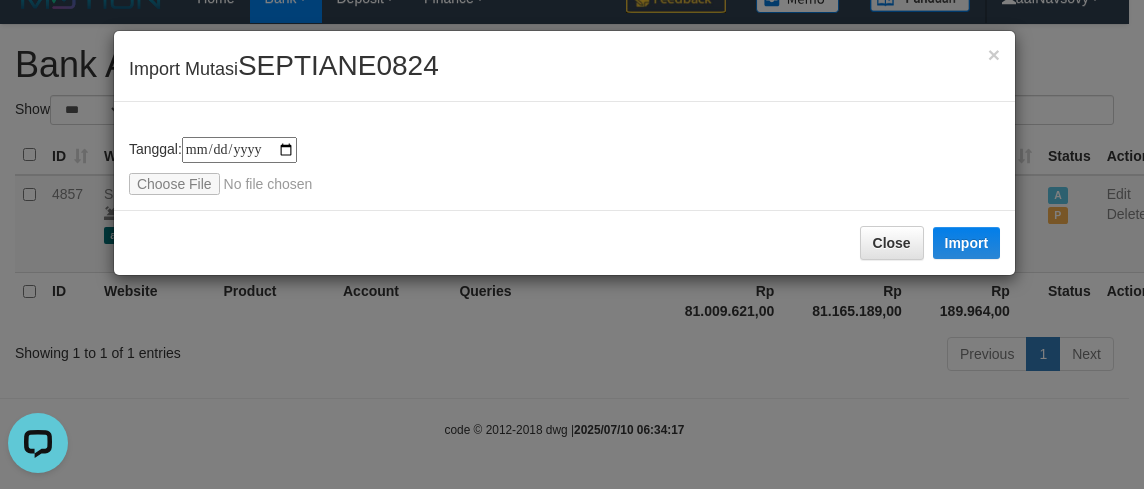 click on "**********" at bounding box center [564, 156] 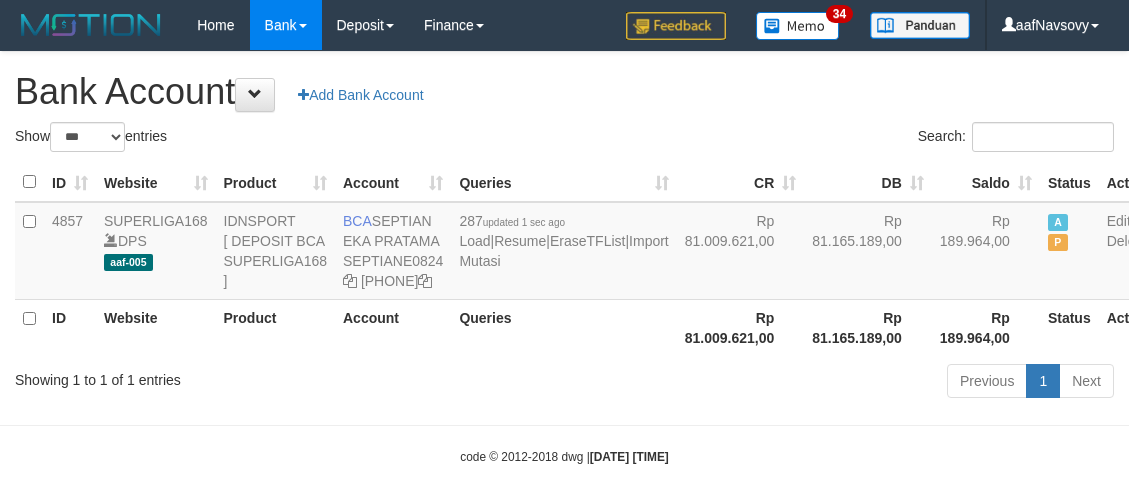 scroll, scrollTop: 87, scrollLeft: 0, axis: vertical 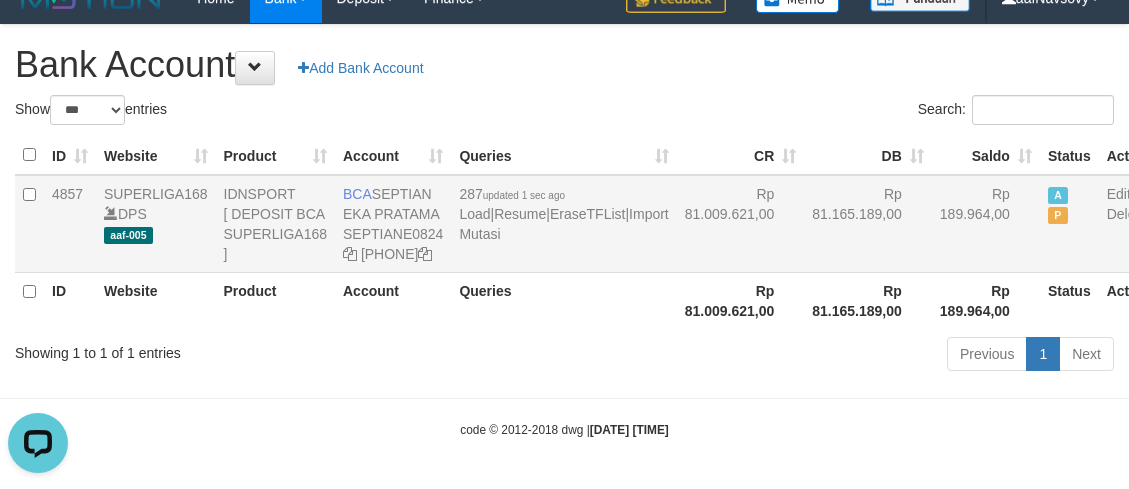 click on "Rp 81.009.621,00" at bounding box center (741, 224) 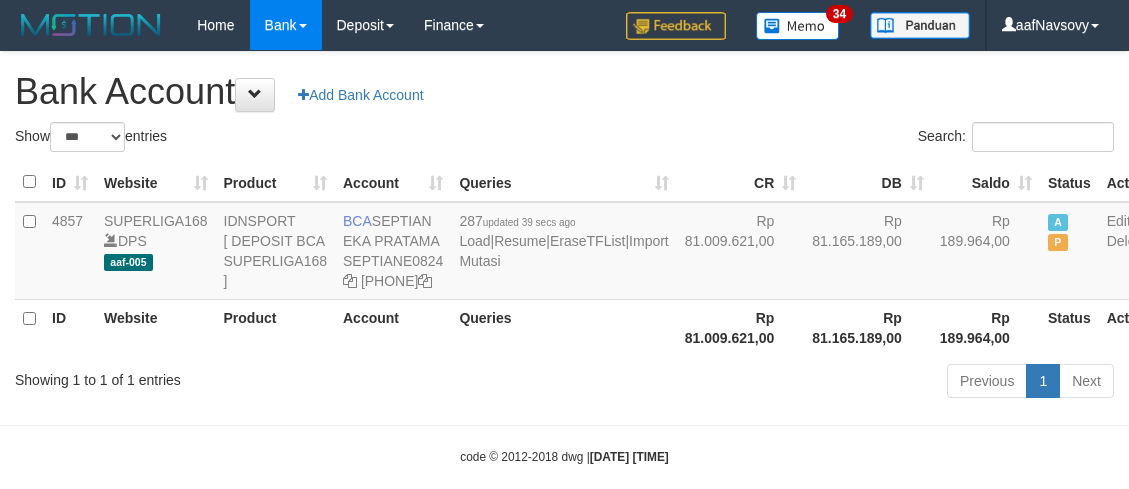 scroll, scrollTop: 87, scrollLeft: 0, axis: vertical 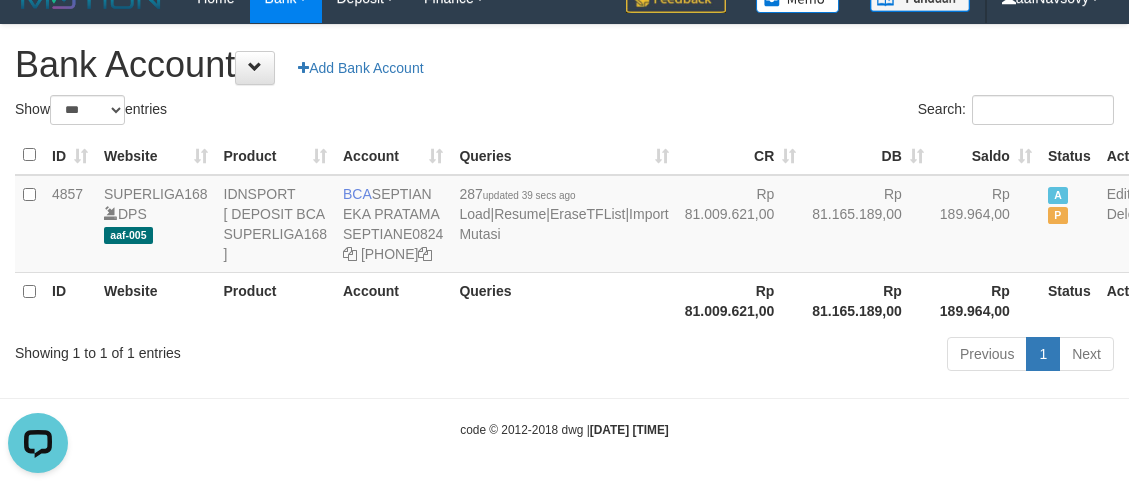 drag, startPoint x: 592, startPoint y: 342, endPoint x: 579, endPoint y: 351, distance: 15.811388 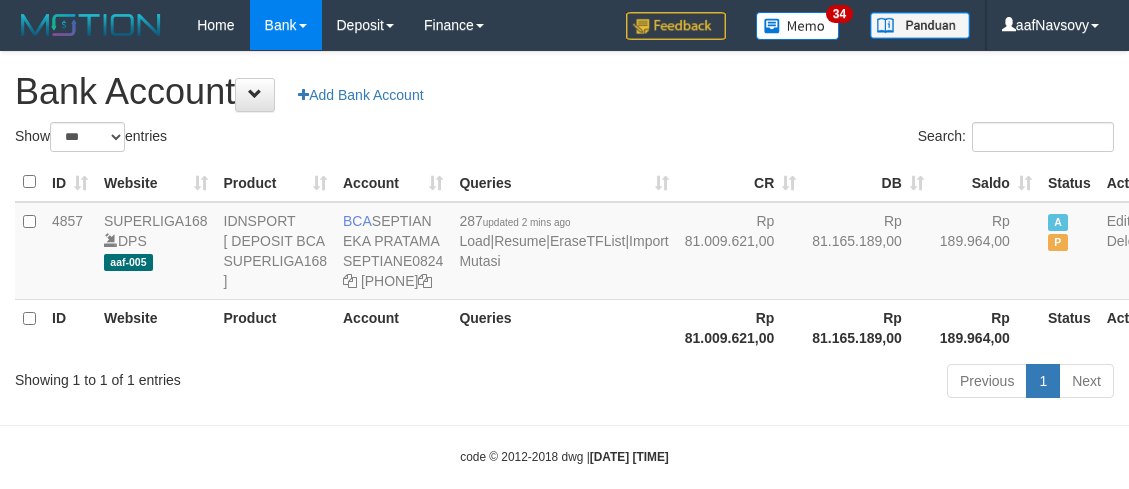 scroll, scrollTop: 87, scrollLeft: 0, axis: vertical 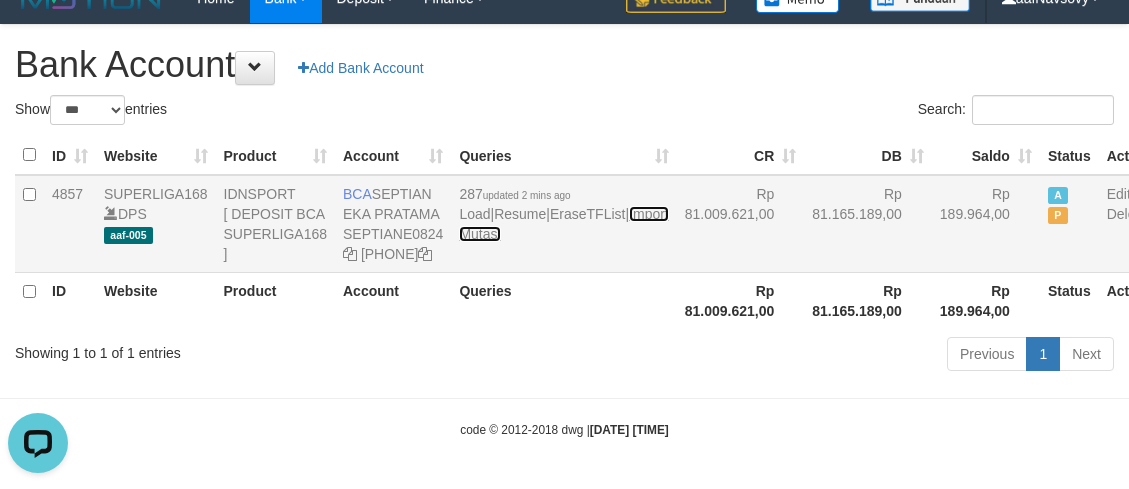 click on "Import Mutasi" at bounding box center [563, 224] 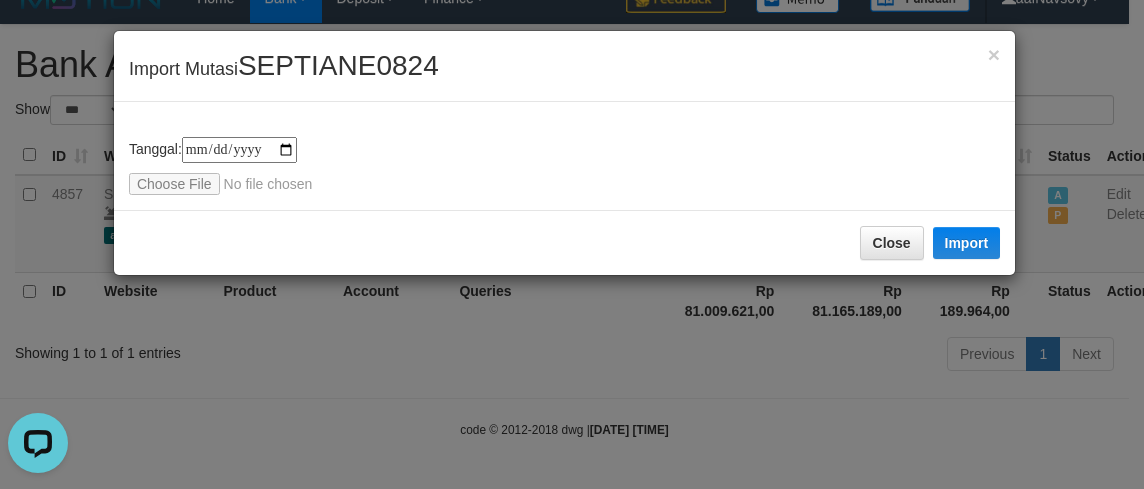 type on "**********" 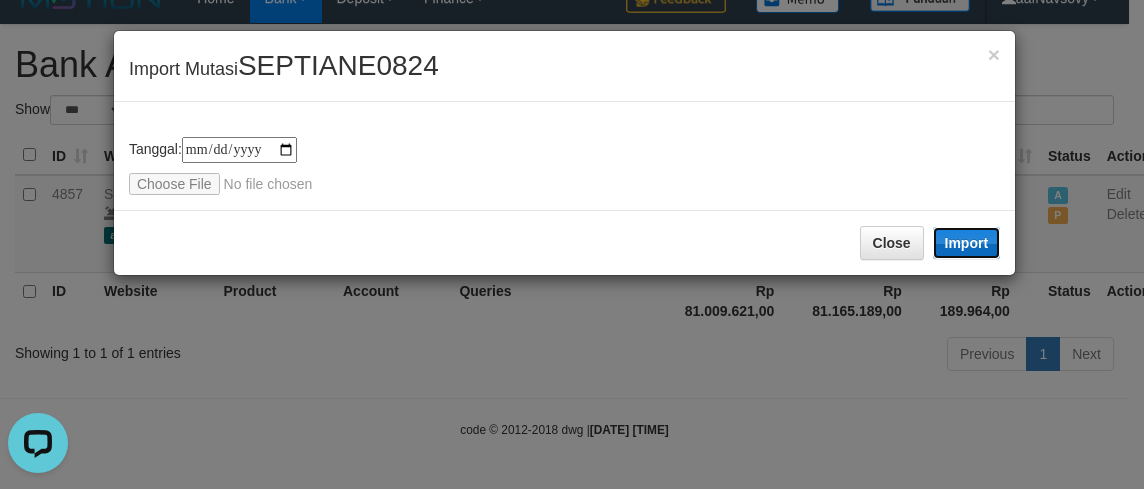 click on "Import" at bounding box center [967, 243] 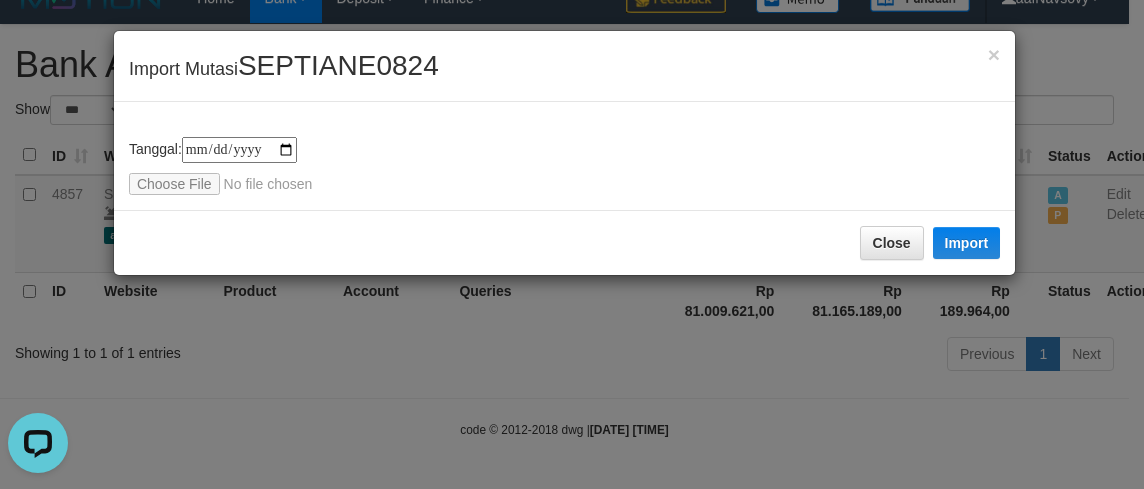click on "Close
Import" at bounding box center [564, 242] 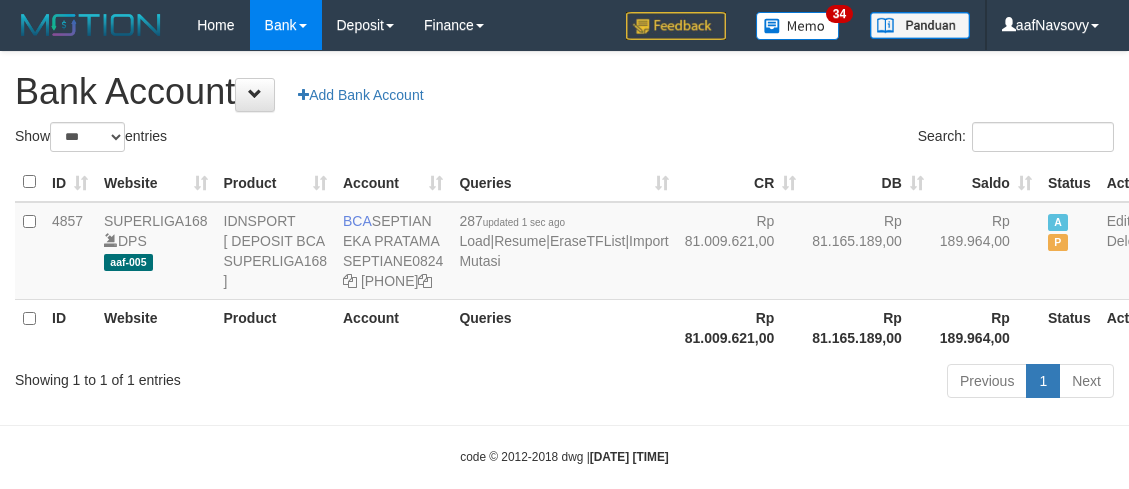 scroll, scrollTop: 87, scrollLeft: 0, axis: vertical 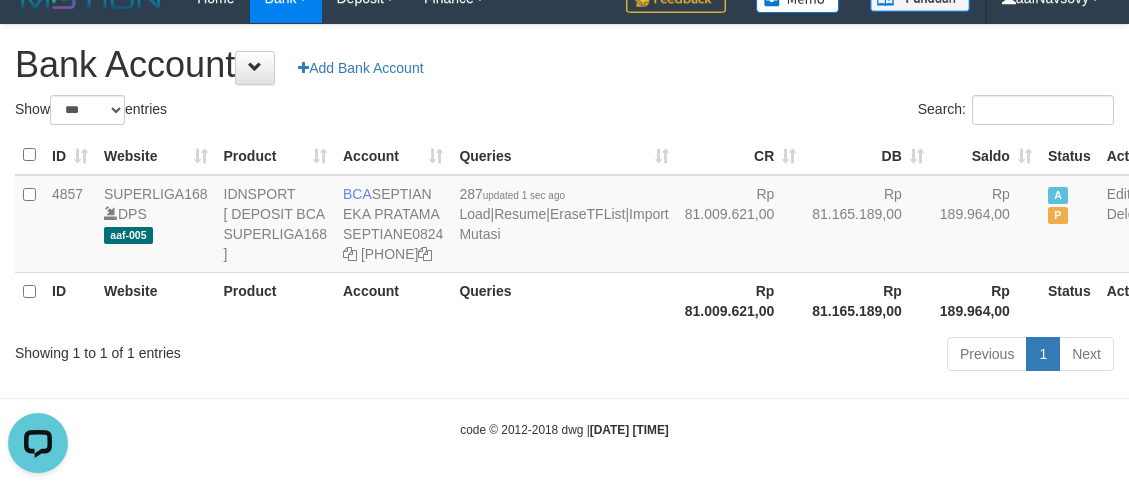 click on "Previous 1 Next" at bounding box center (799, 356) 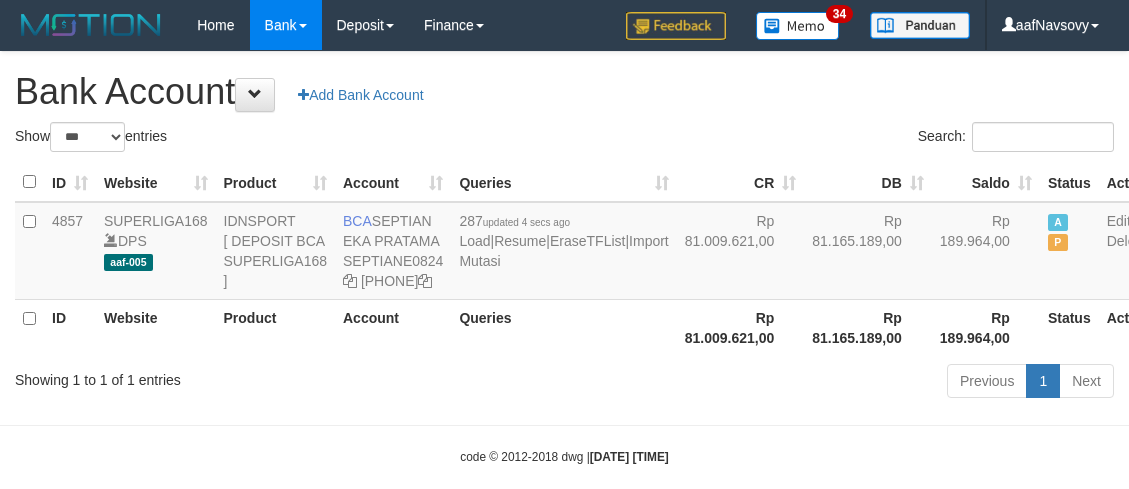 scroll, scrollTop: 87, scrollLeft: 0, axis: vertical 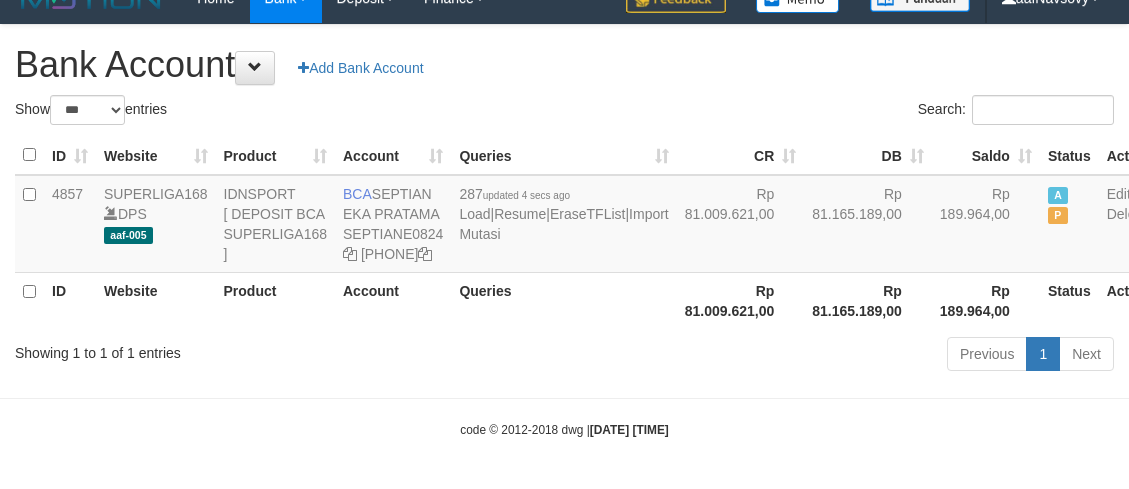 drag, startPoint x: 673, startPoint y: 374, endPoint x: 682, endPoint y: 368, distance: 10.816654 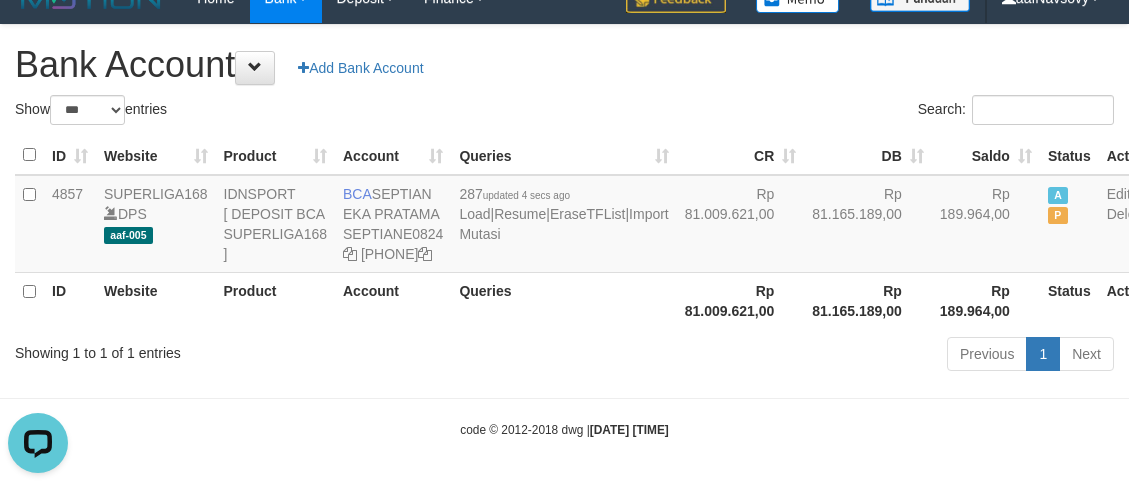 scroll, scrollTop: 0, scrollLeft: 0, axis: both 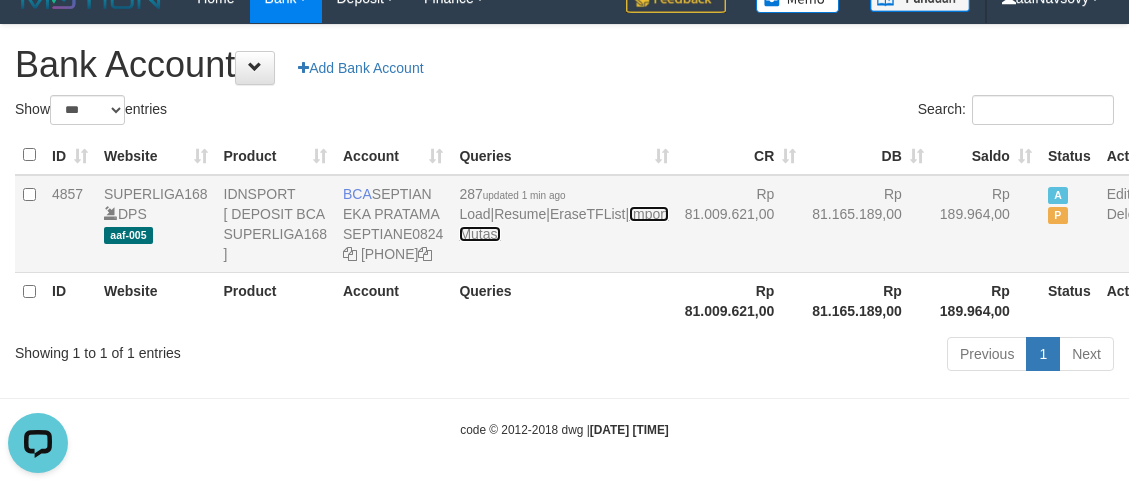 click on "Import Mutasi" at bounding box center (563, 224) 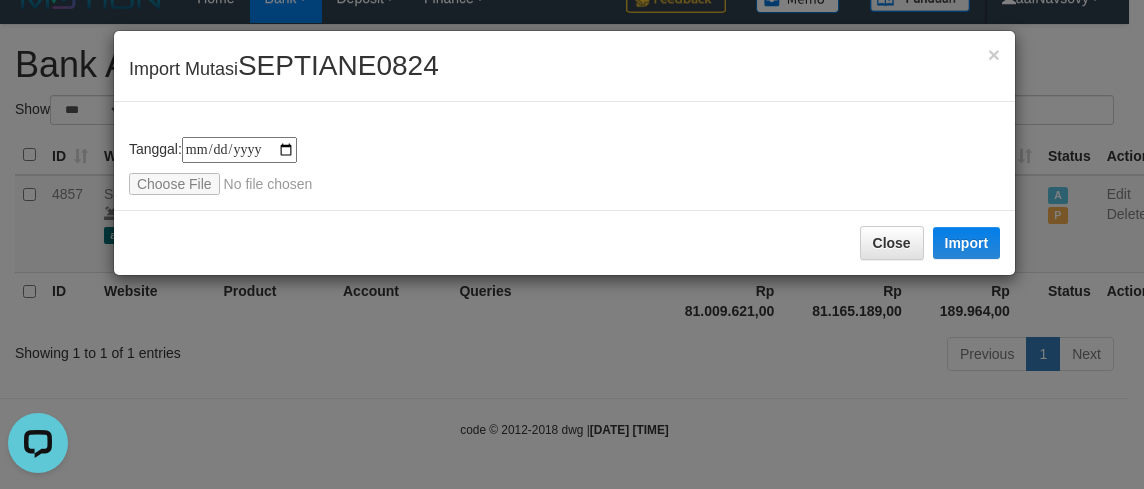type on "**********" 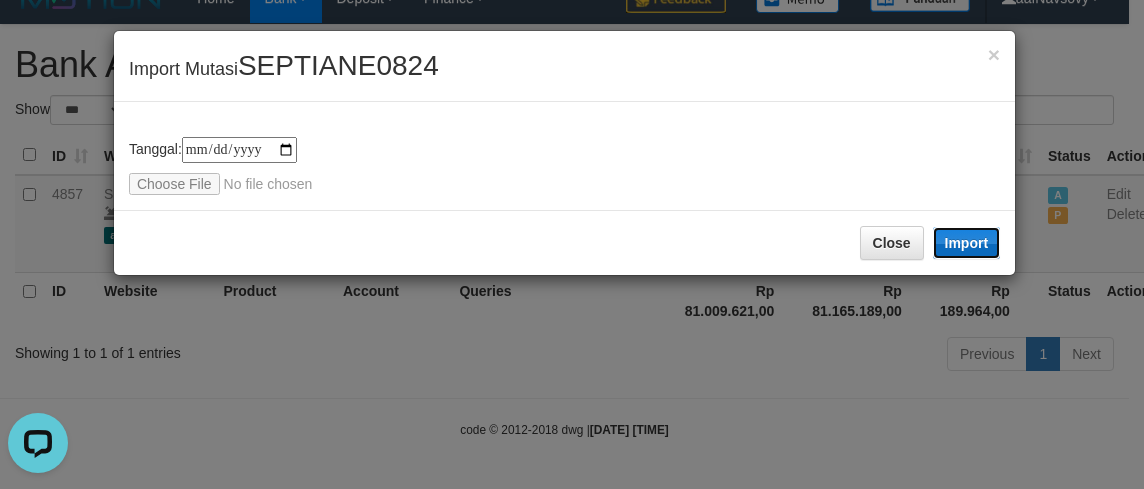 click on "Import" at bounding box center (967, 243) 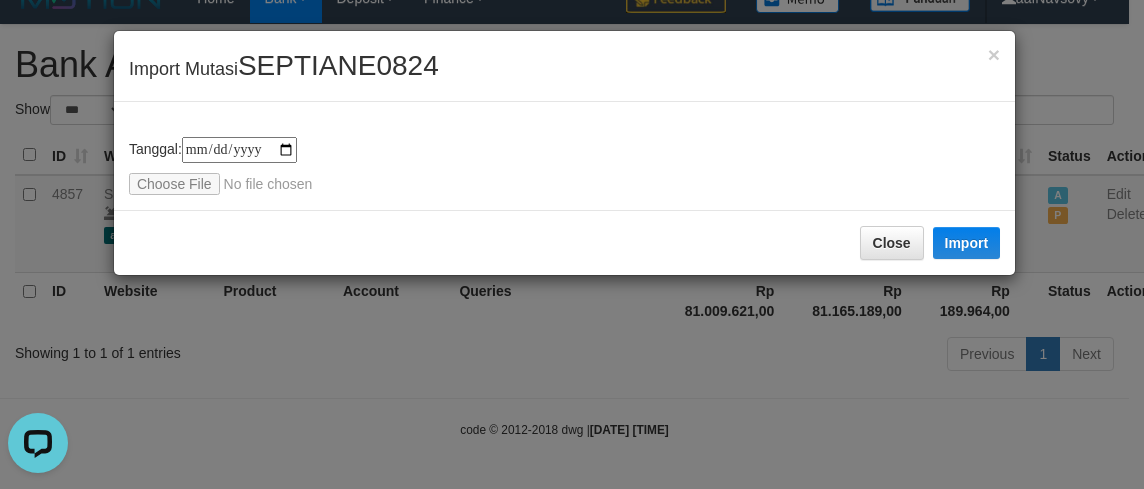 click on "**********" at bounding box center (564, 166) 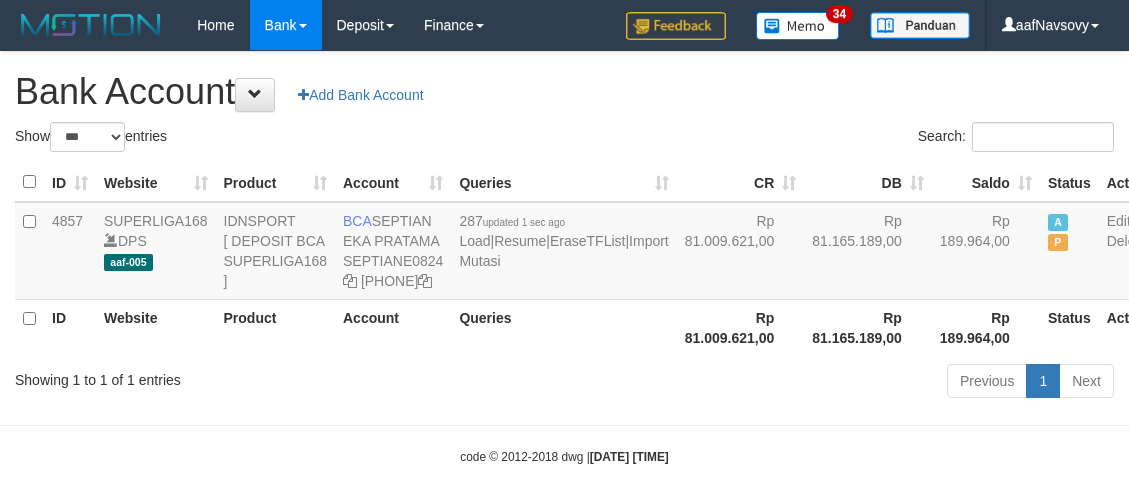 scroll, scrollTop: 87, scrollLeft: 0, axis: vertical 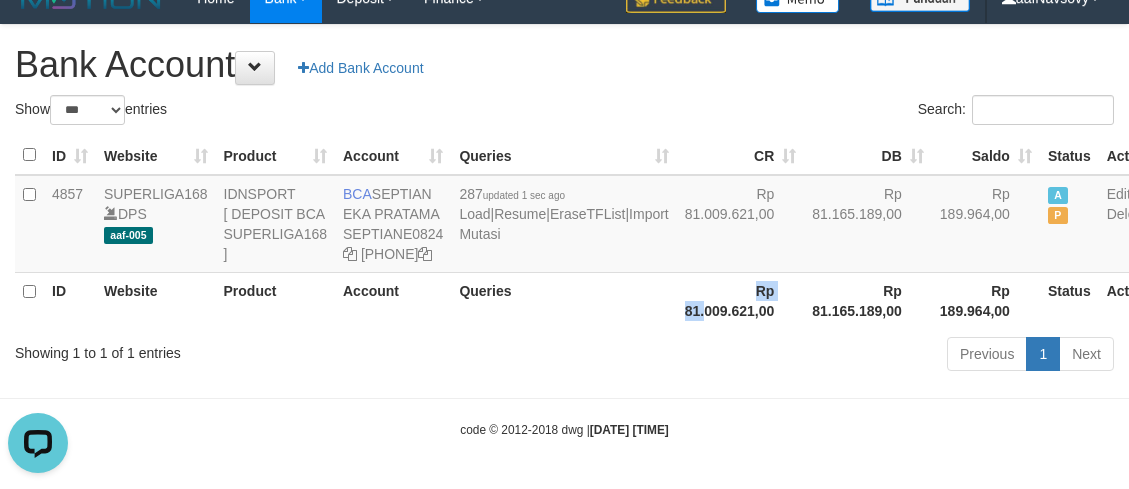 drag, startPoint x: 575, startPoint y: 302, endPoint x: 582, endPoint y: 311, distance: 11.401754 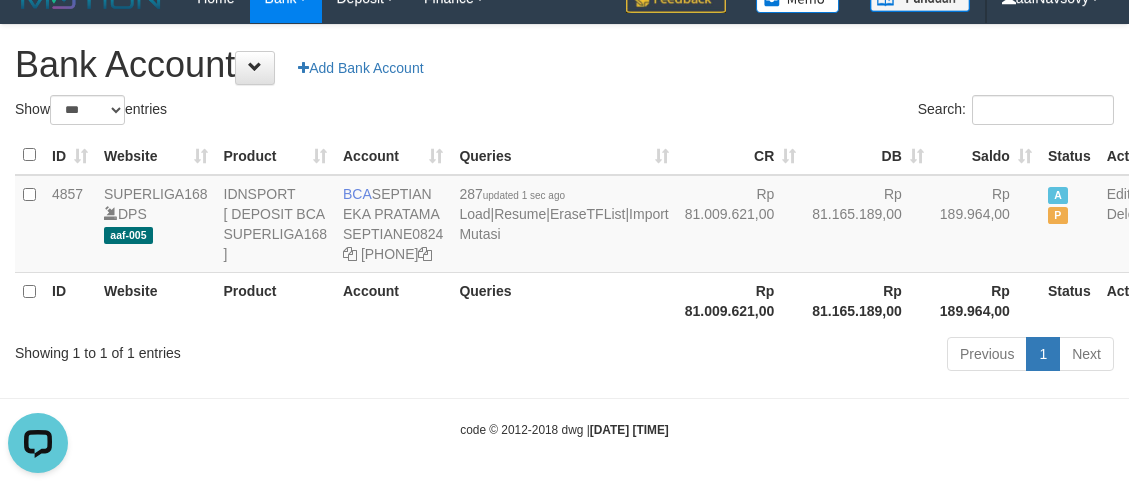 click on "Rp 81.009.621,00" at bounding box center (741, 300) 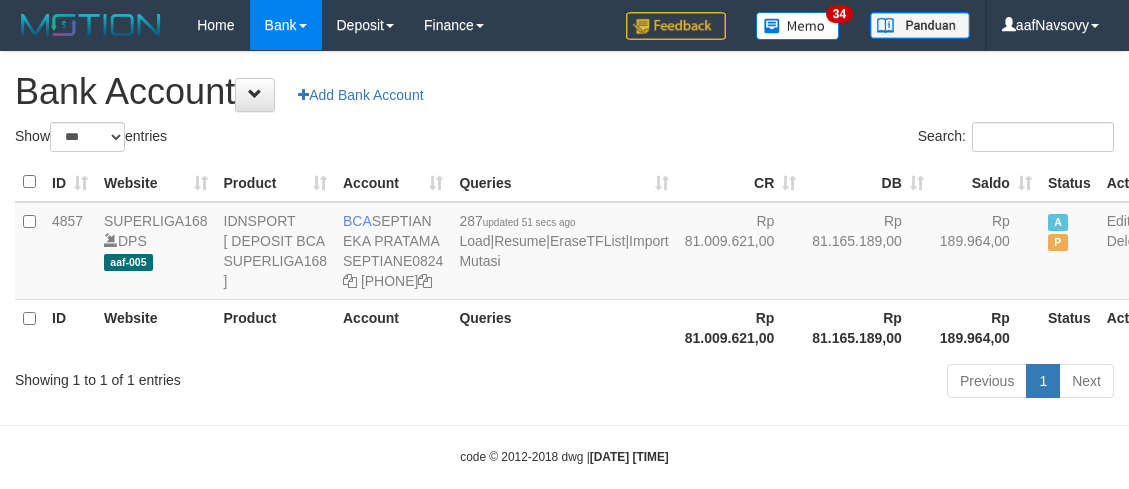 scroll, scrollTop: 87, scrollLeft: 0, axis: vertical 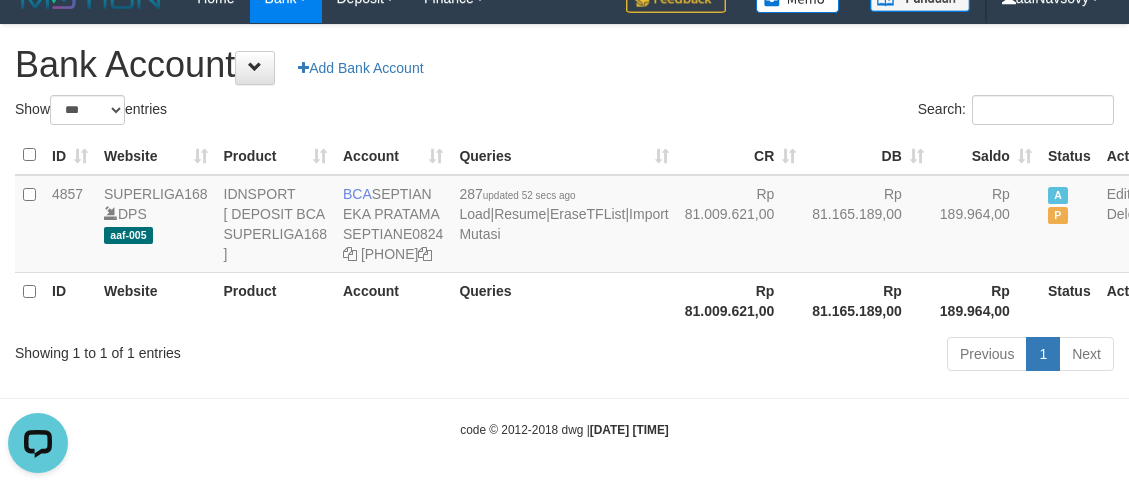 click on "Previous 1 Next" at bounding box center (799, 356) 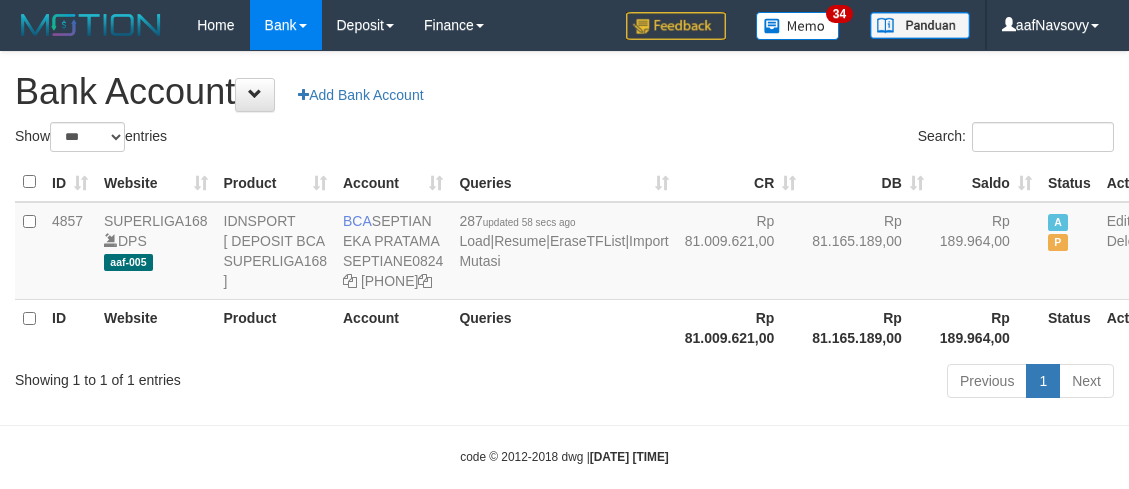 scroll, scrollTop: 87, scrollLeft: 0, axis: vertical 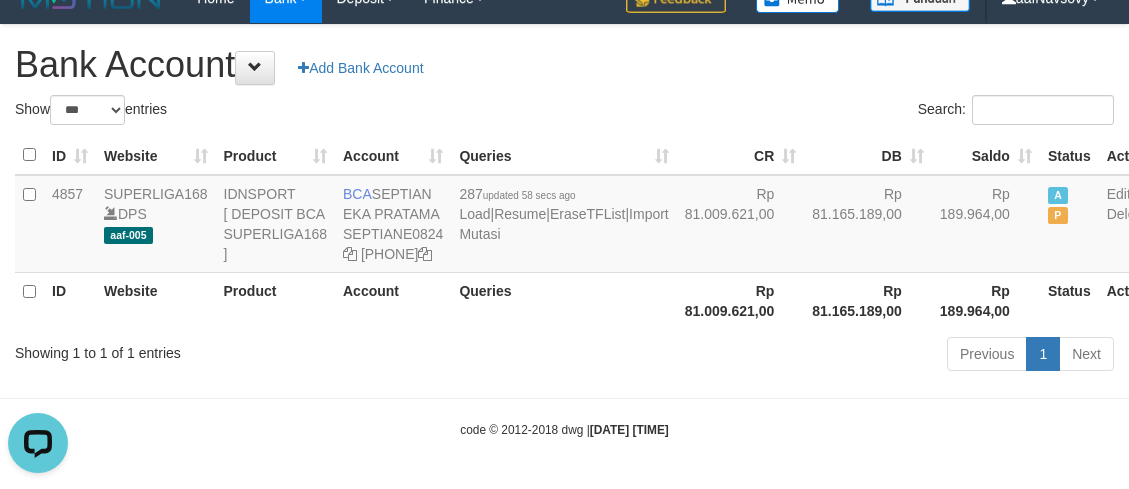 click on "Previous 1 Next" at bounding box center [799, 356] 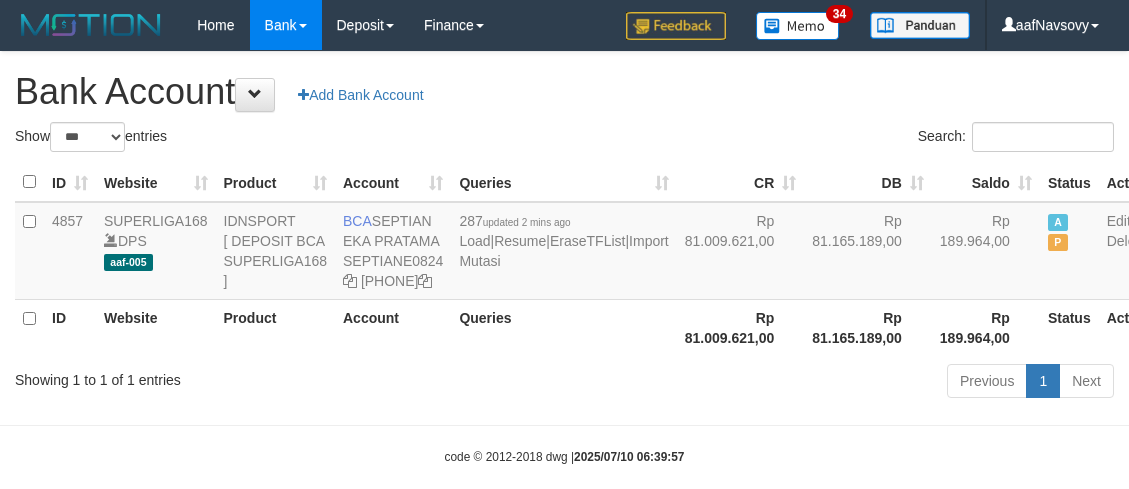 scroll, scrollTop: 87, scrollLeft: 0, axis: vertical 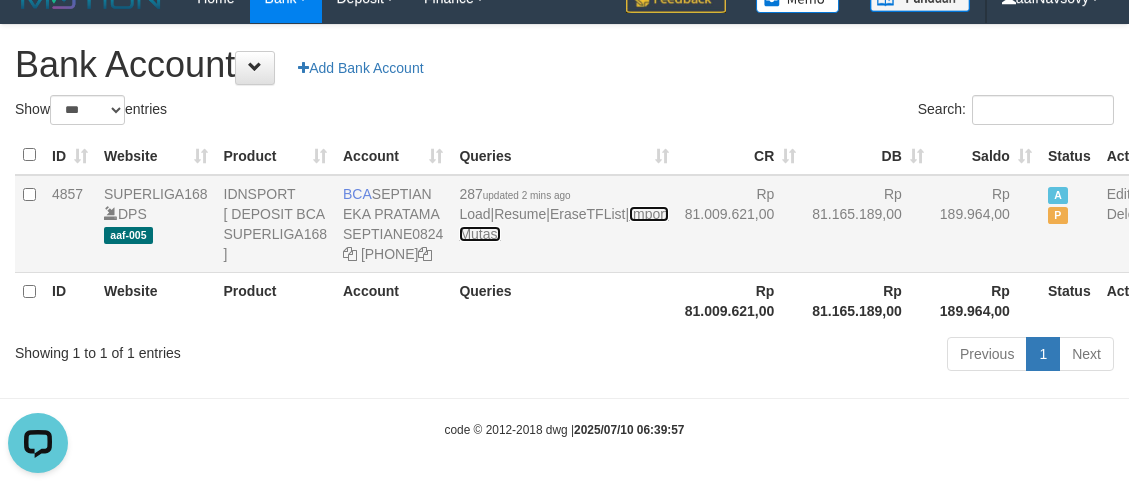 click on "Import Mutasi" at bounding box center [563, 224] 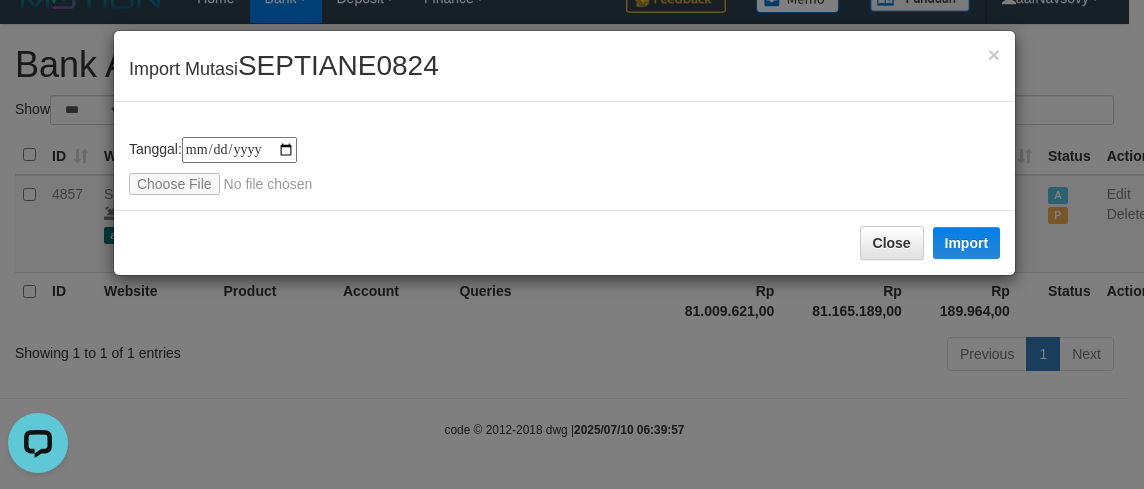 type on "**********" 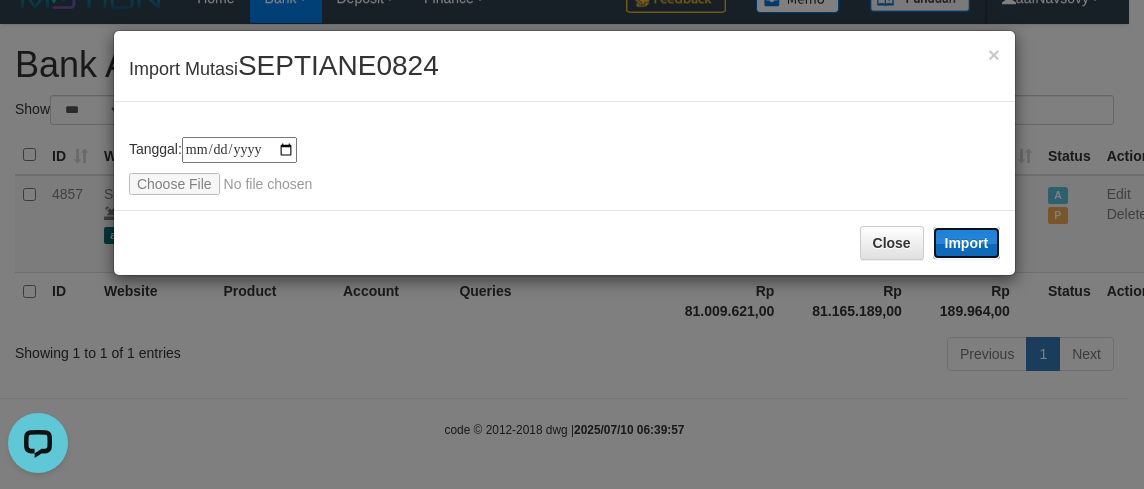 click on "Import" at bounding box center [967, 243] 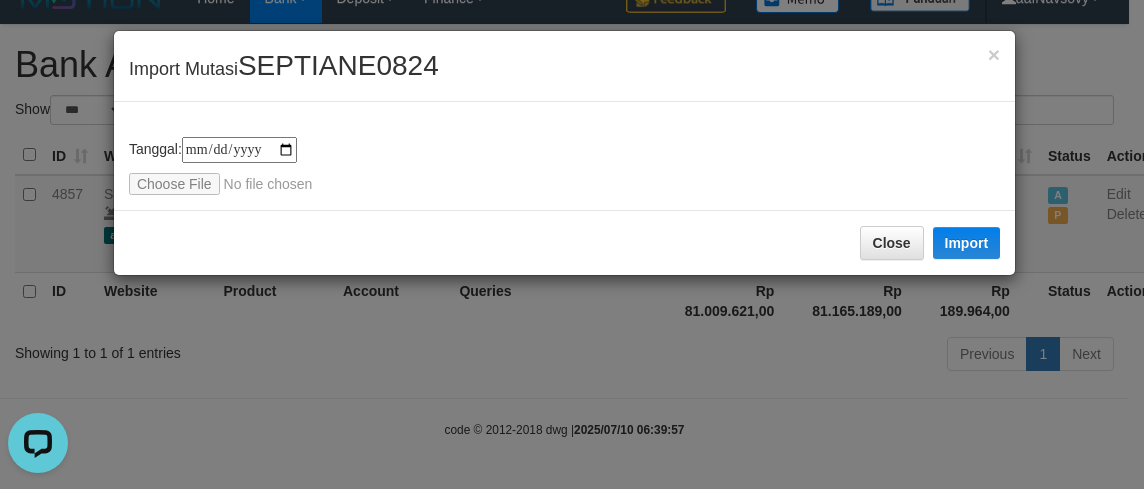 click on "Close
Import" at bounding box center [564, 242] 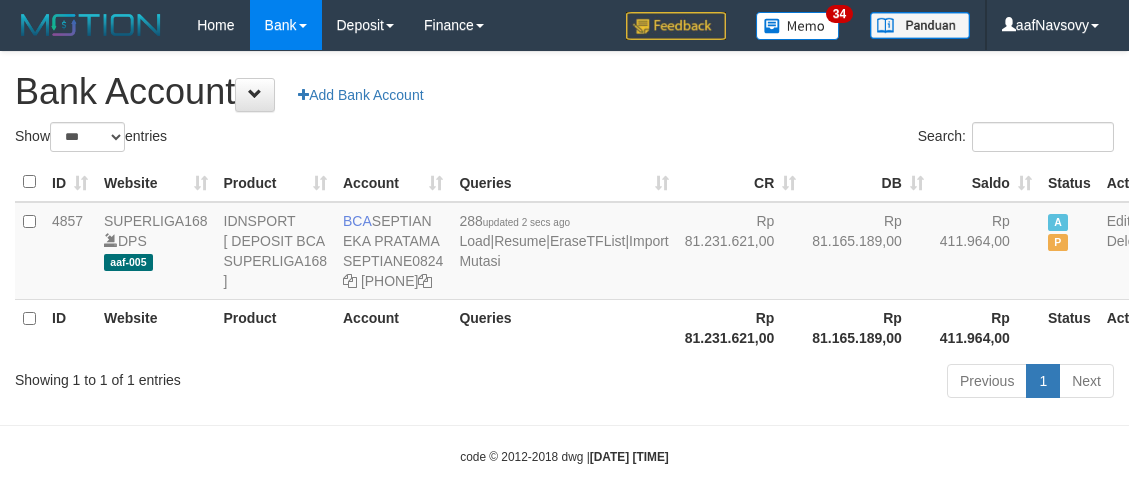 scroll, scrollTop: 87, scrollLeft: 0, axis: vertical 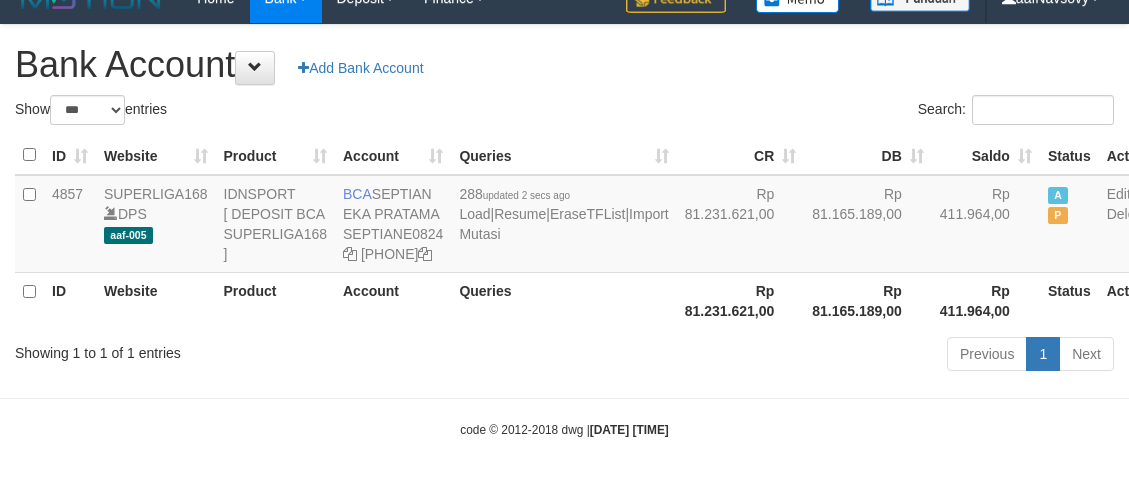 click on "Previous 1 Next" at bounding box center [799, 356] 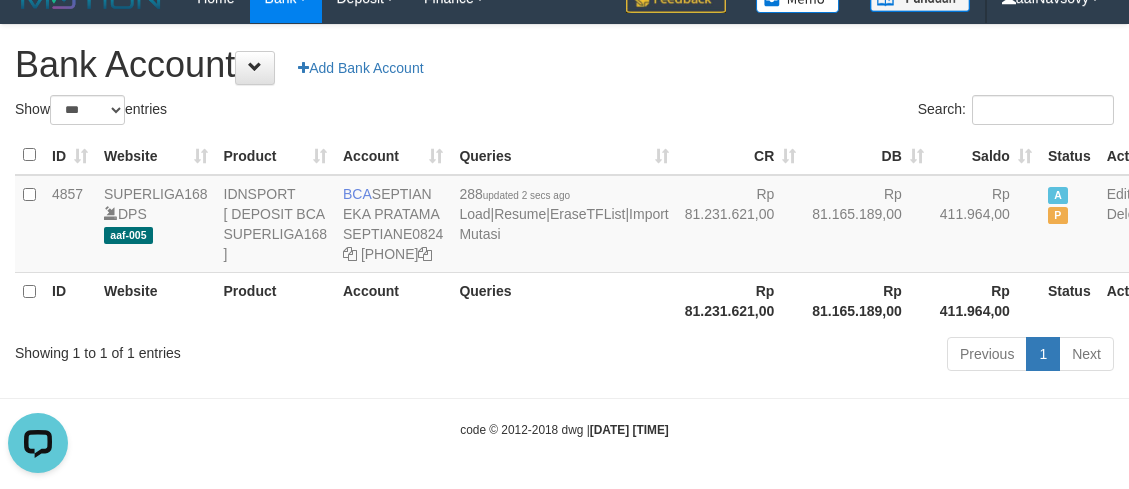 scroll, scrollTop: 0, scrollLeft: 0, axis: both 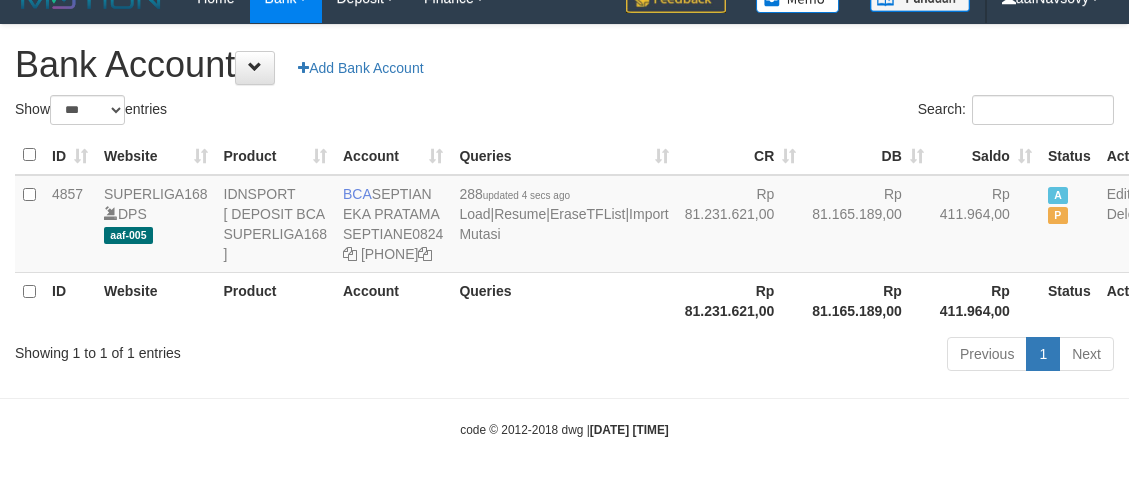 click on "Previous 1 Next" at bounding box center [799, 356] 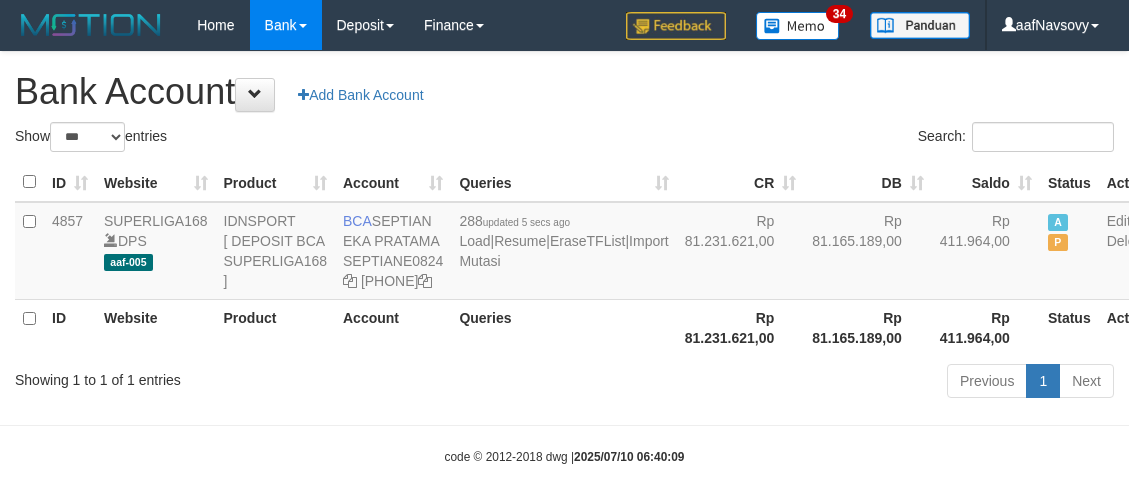 scroll, scrollTop: 87, scrollLeft: 0, axis: vertical 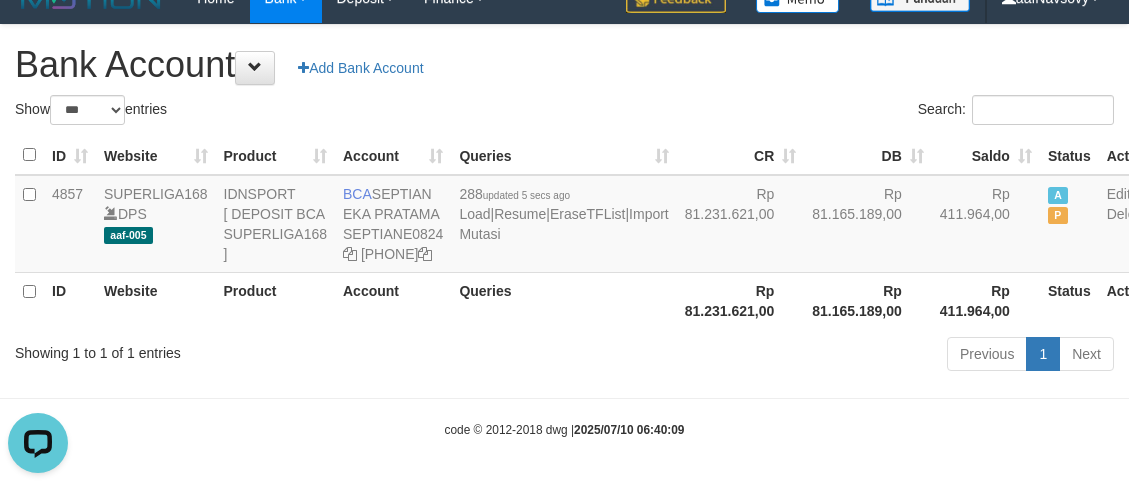 click on "Toggle navigation
Home
Bank
Account List
Load
By Website
Group
[ISPORT]													SUPERLIGA168
By Load Group (DPS)
34" at bounding box center (564, 231) 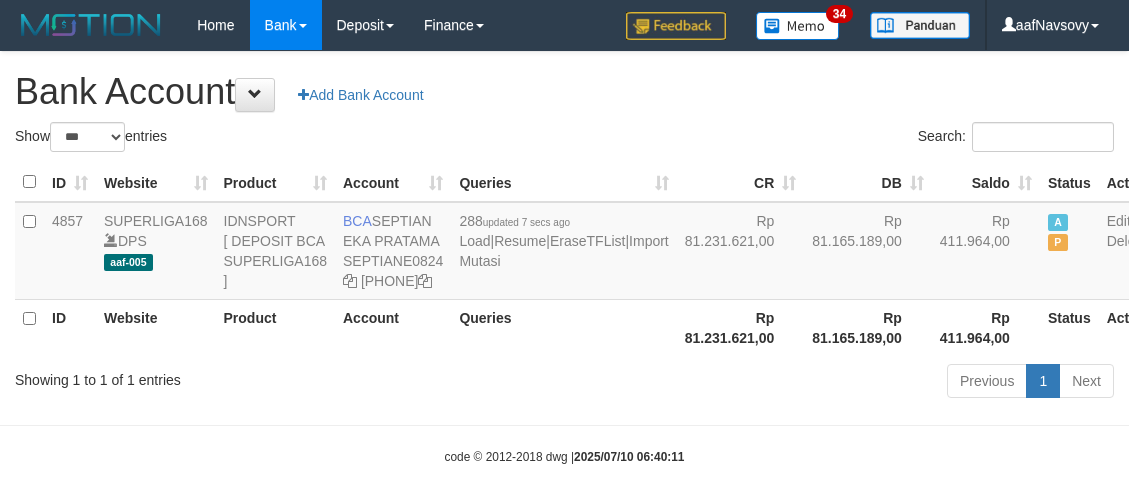 scroll, scrollTop: 87, scrollLeft: 0, axis: vertical 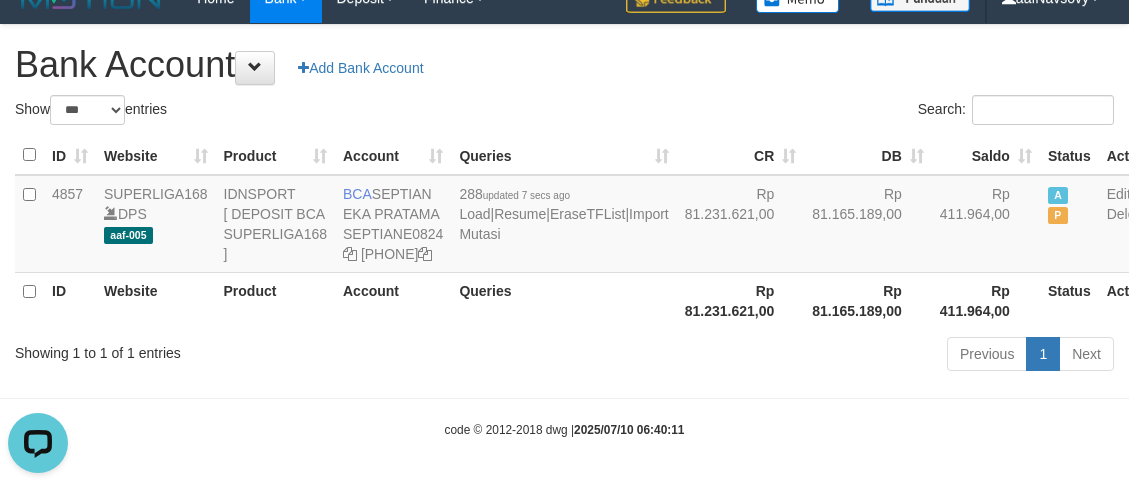 click on "Toggle navigation
Home
Bank
Account List
Load
By Website
Group
[ISPORT]													SUPERLIGA168
By Load Group (DPS)
34" at bounding box center [564, 231] 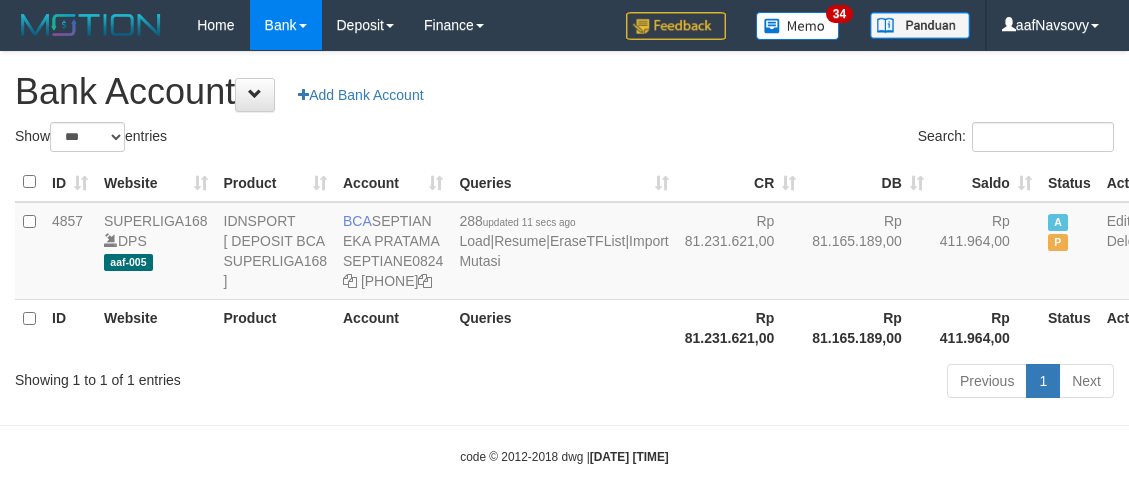 scroll, scrollTop: 87, scrollLeft: 0, axis: vertical 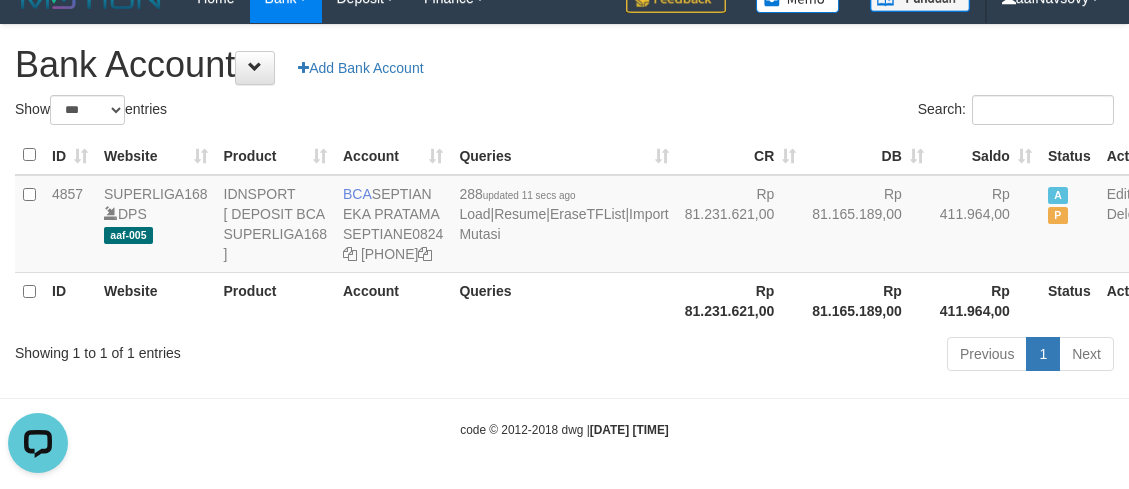 click on "Toggle navigation
Home
Bank
Account List
Load
By Website
Group
[ISPORT]													SUPERLIGA168
By Load Group (DPS)
34" at bounding box center (564, 231) 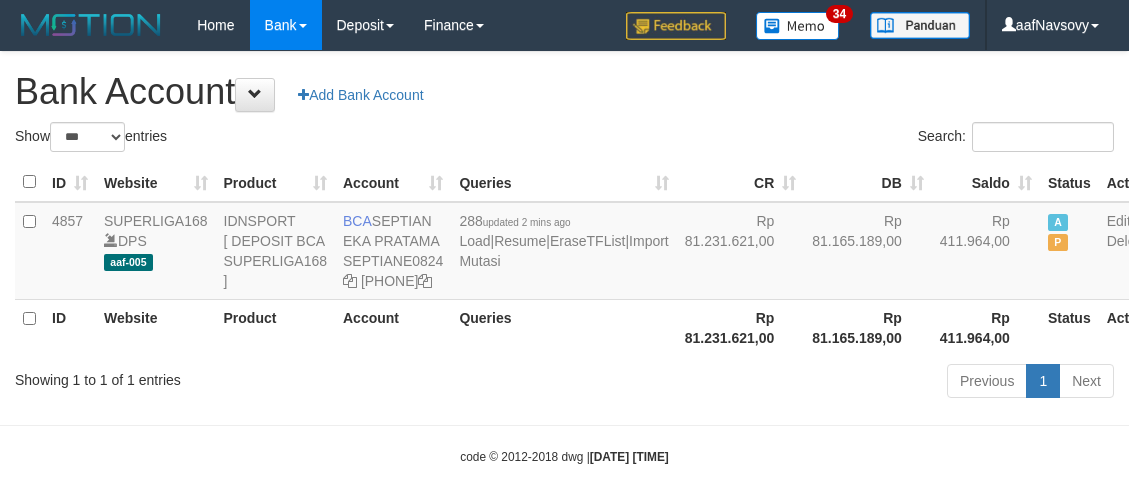 scroll, scrollTop: 87, scrollLeft: 0, axis: vertical 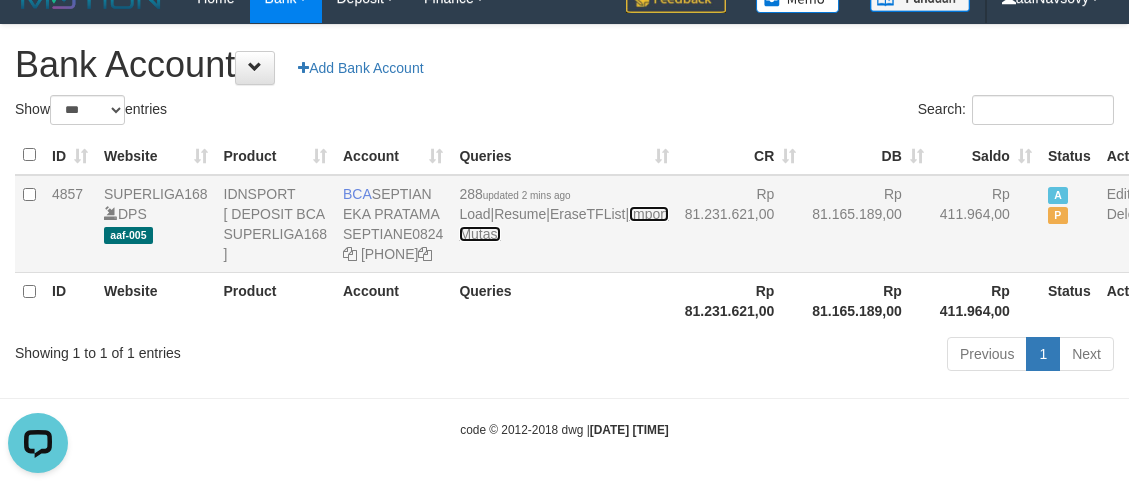 click on "Import Mutasi" at bounding box center (563, 224) 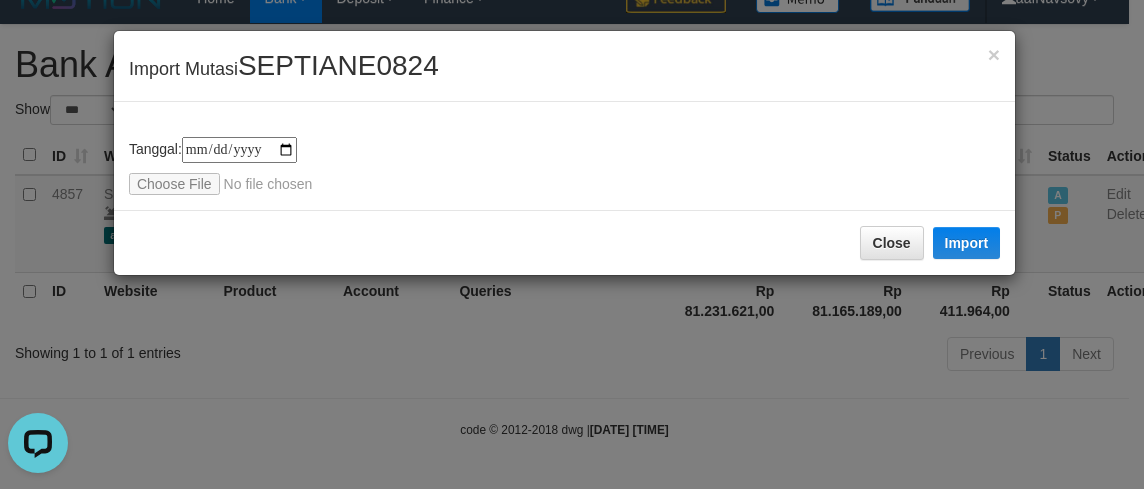 type on "**********" 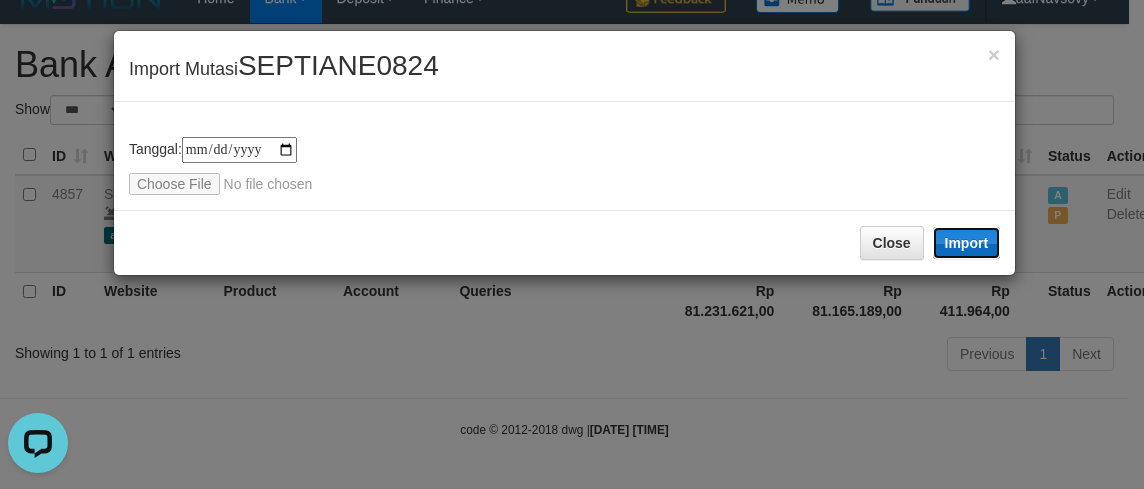 click on "Import" at bounding box center [967, 243] 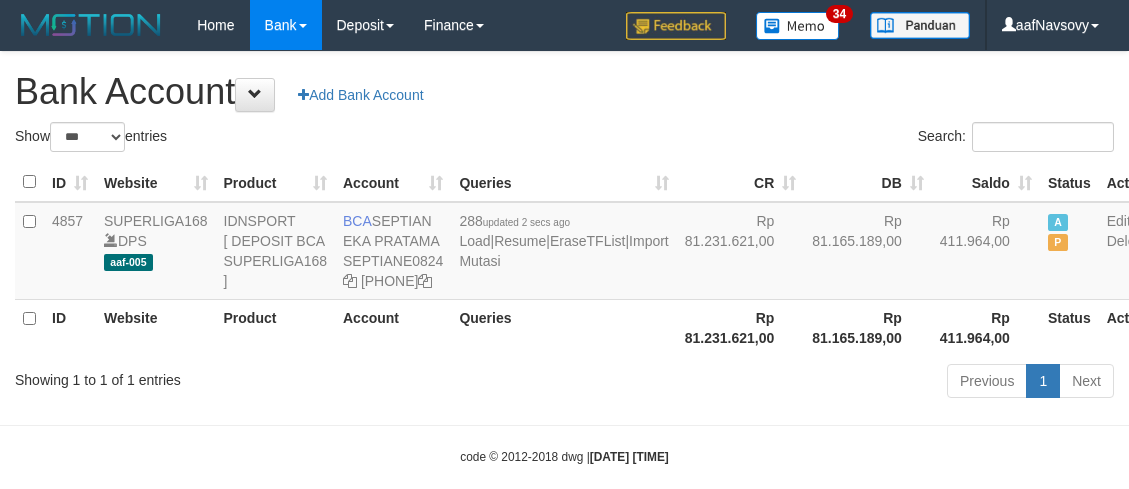scroll, scrollTop: 87, scrollLeft: 0, axis: vertical 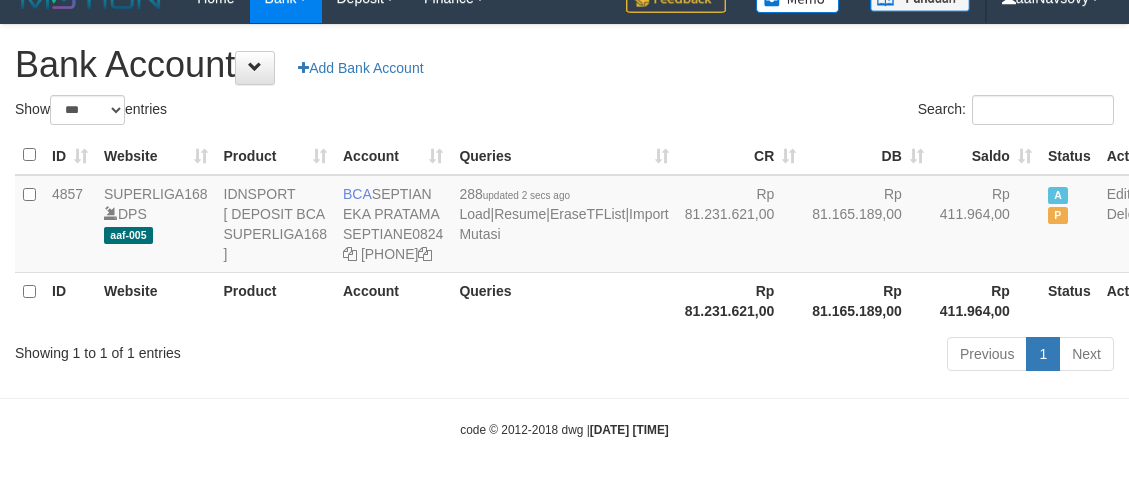 click on "Toggle navigation
Home
Bank
Account List
Load
By Website
Group
[ISPORT]													SUPERLIGA168
By Load Group (DPS)
34" at bounding box center [564, 231] 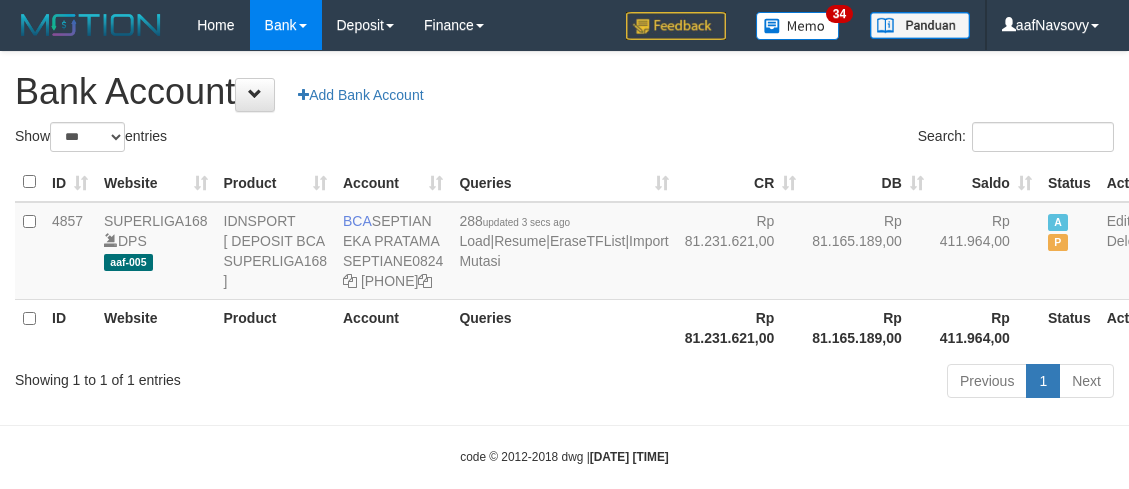 scroll, scrollTop: 0, scrollLeft: 0, axis: both 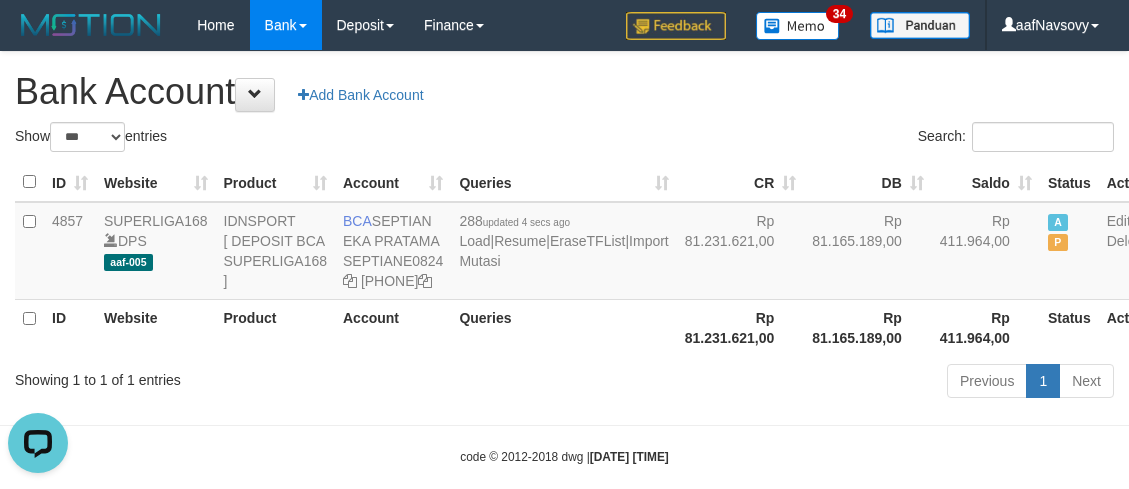 click on "Showing 1 to 1 of 1 entries" at bounding box center (235, 376) 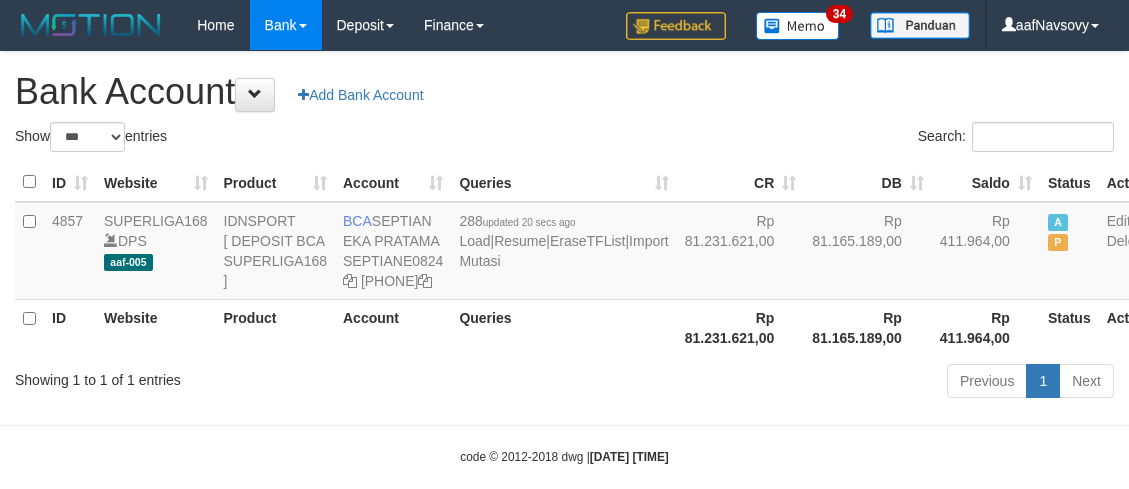 scroll, scrollTop: 0, scrollLeft: 0, axis: both 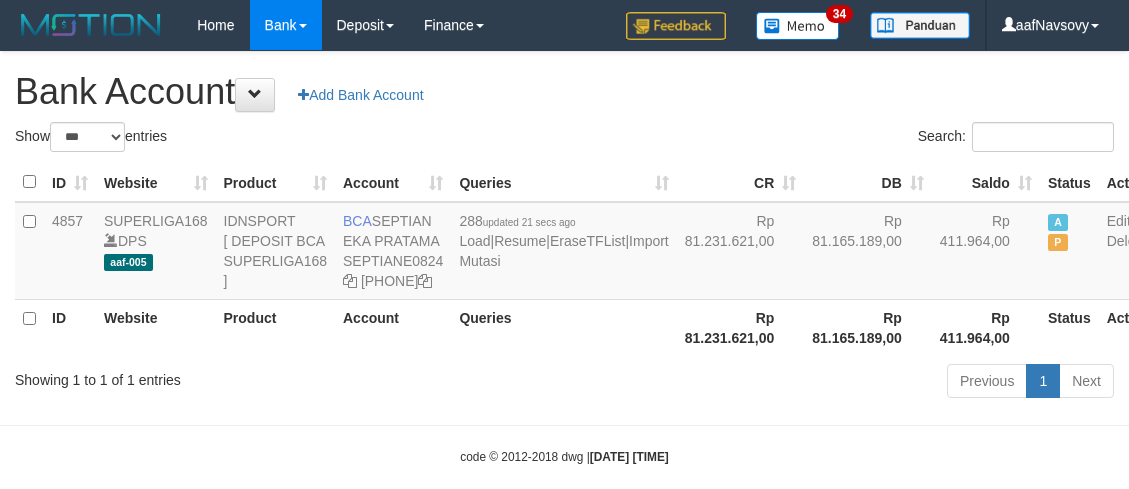 click on "Showing 1 to 1 of 1 entries" at bounding box center [235, 376] 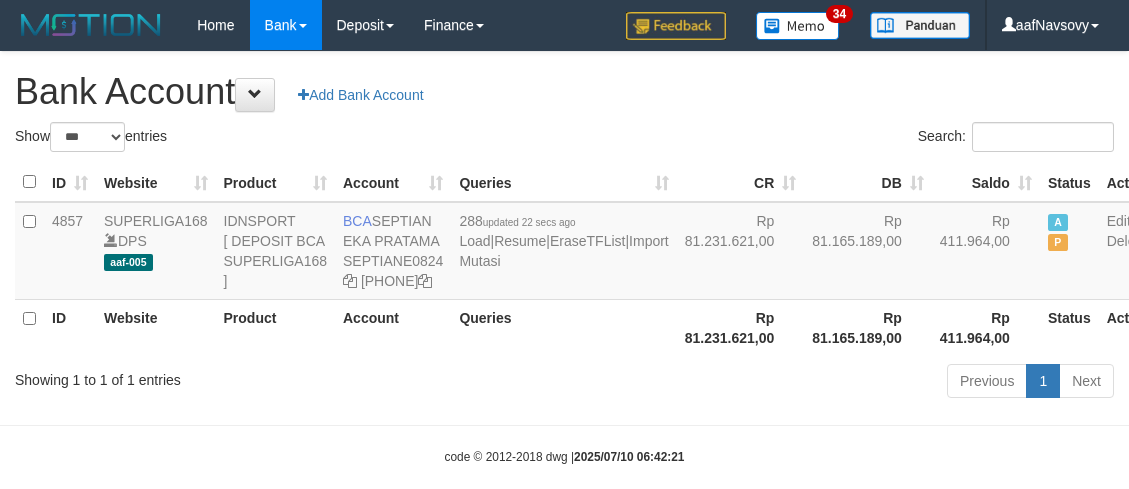 scroll, scrollTop: 0, scrollLeft: 0, axis: both 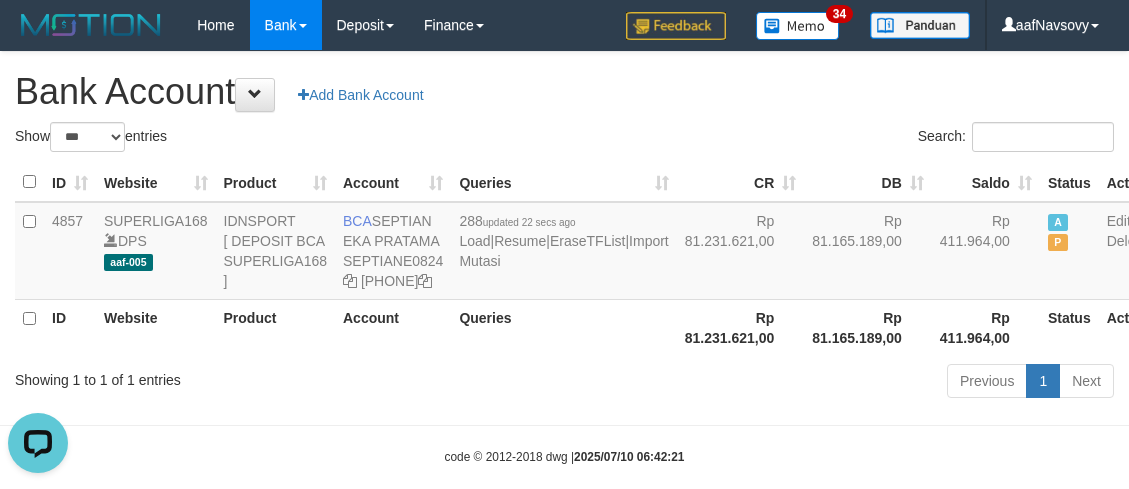 click on "Queries" at bounding box center [563, 327] 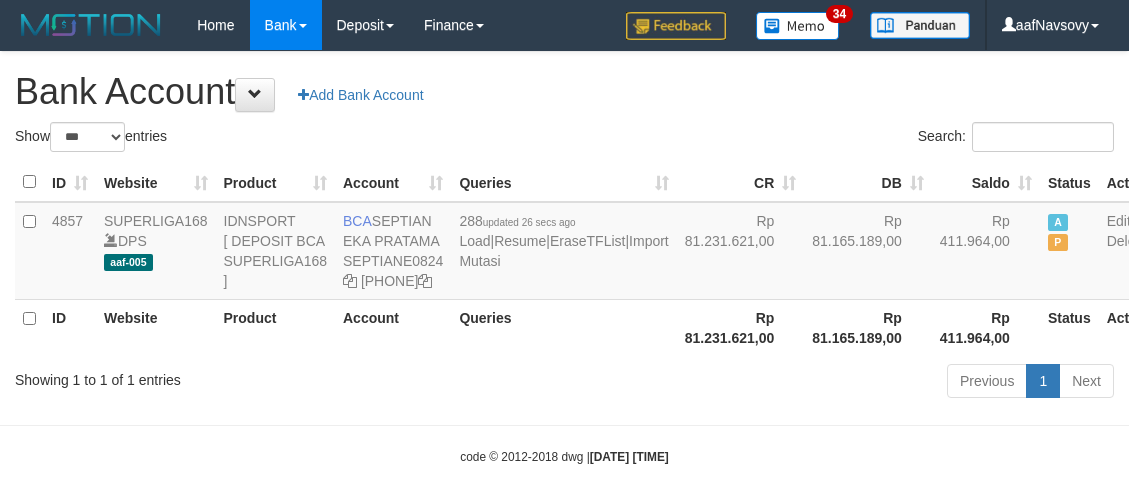 scroll, scrollTop: 0, scrollLeft: 0, axis: both 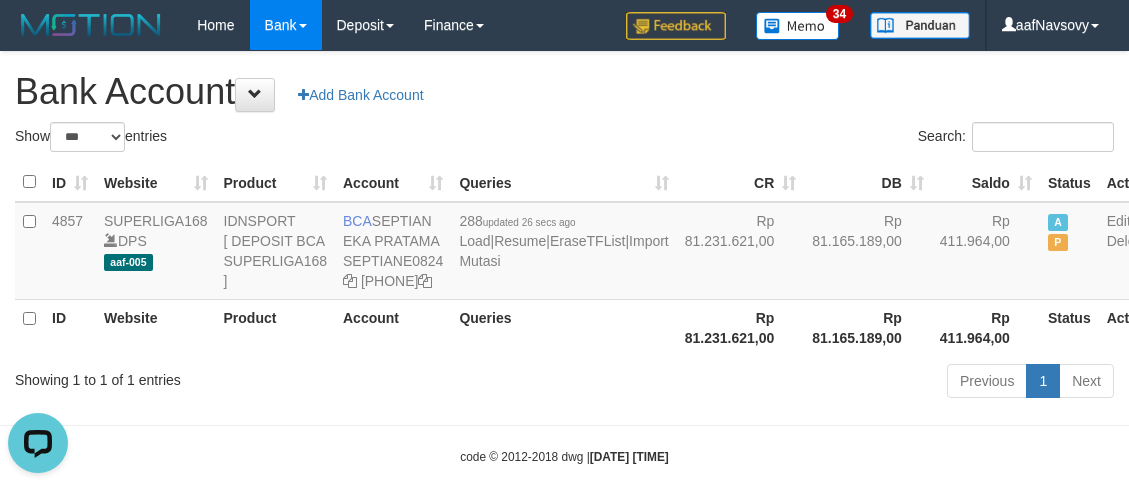 click on "Queries" at bounding box center (563, 327) 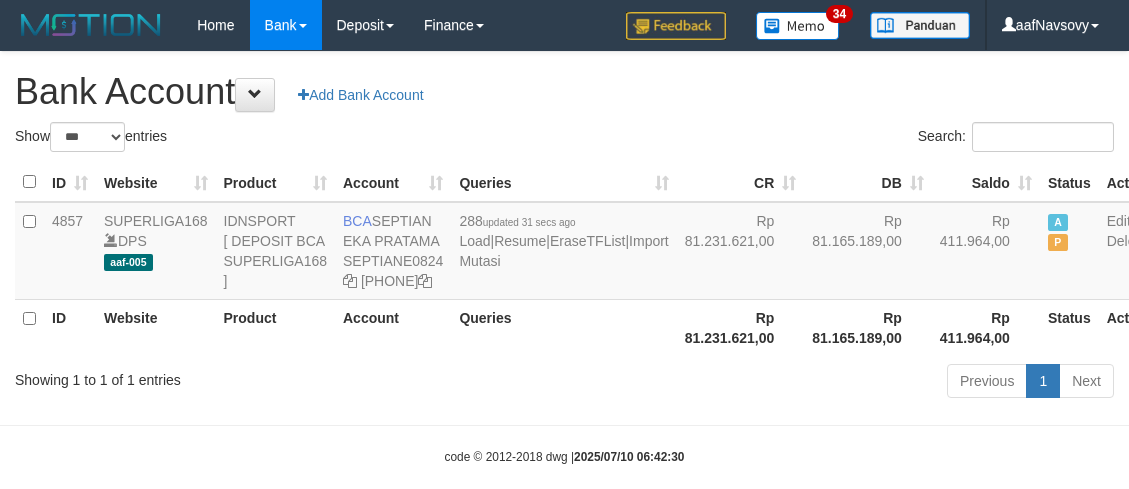 scroll, scrollTop: 0, scrollLeft: 0, axis: both 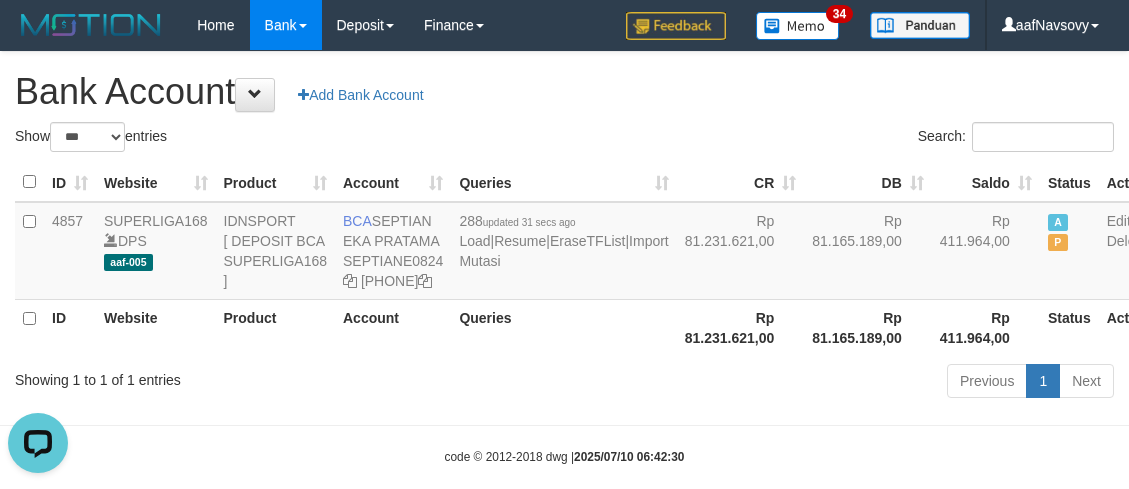 click on "ID Website Product Account Queries CR DB Saldo Status Action
4857
SUPERLIGA168
DPS
aaf-005
IDNSPORT
[ DEPOSIT BCA SUPERLIGA168 ]
BCA
[FIRST] [LAST]
SEPTIANE0824
028-041-6517
288  updated 31 secs ago
Load
|
Resume
|
EraseTFList
|
Import Mutasi
Rp 81.231.621,00
Rp 81.165.189,00
Rp 411.964,00
A
P
Edit
Delete
ID Website Product Account Queries Rp 81.231.621,00 Rp 81.165.189,00 Rp 411.964,00" at bounding box center (564, 259) 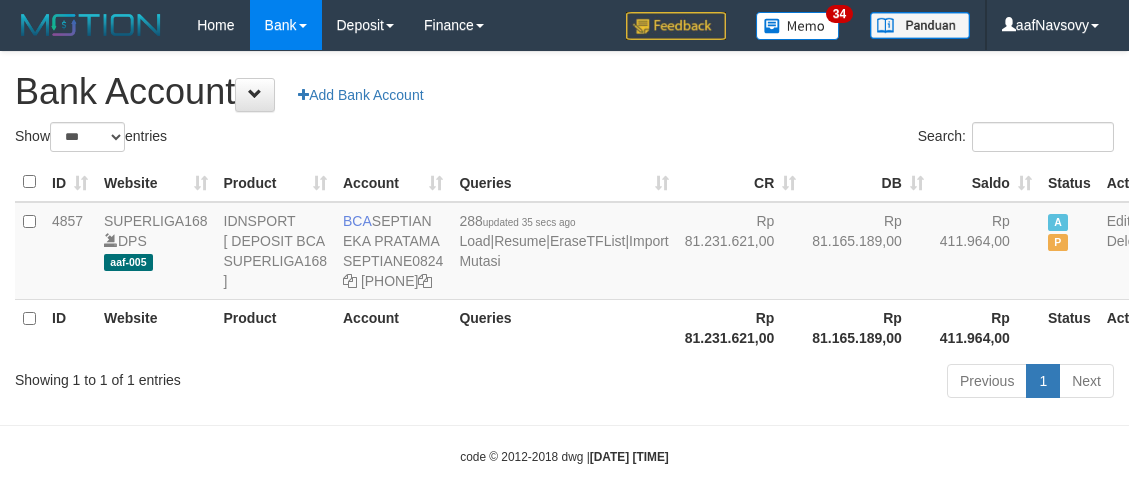 scroll, scrollTop: 0, scrollLeft: 0, axis: both 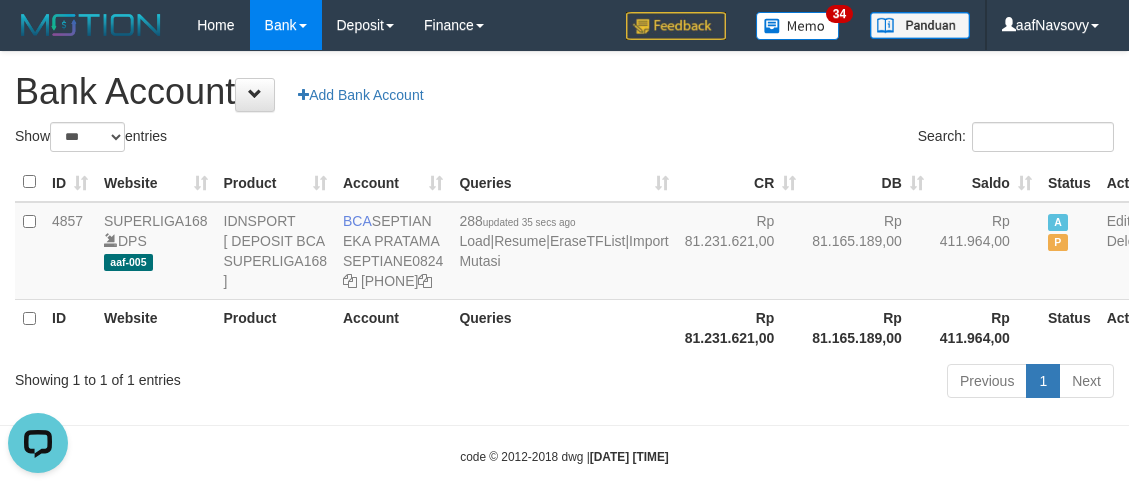 click on "Account" at bounding box center [393, 327] 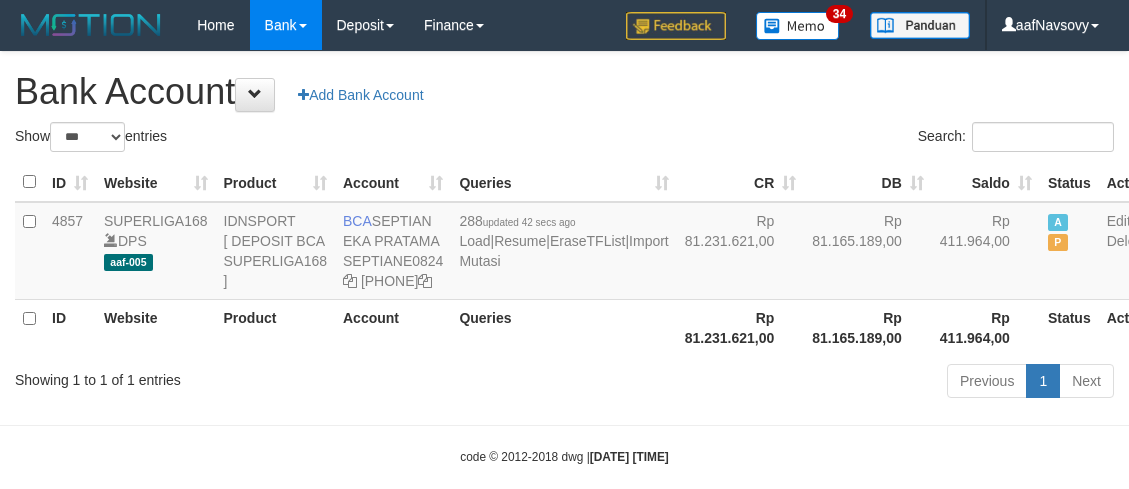 scroll, scrollTop: 0, scrollLeft: 0, axis: both 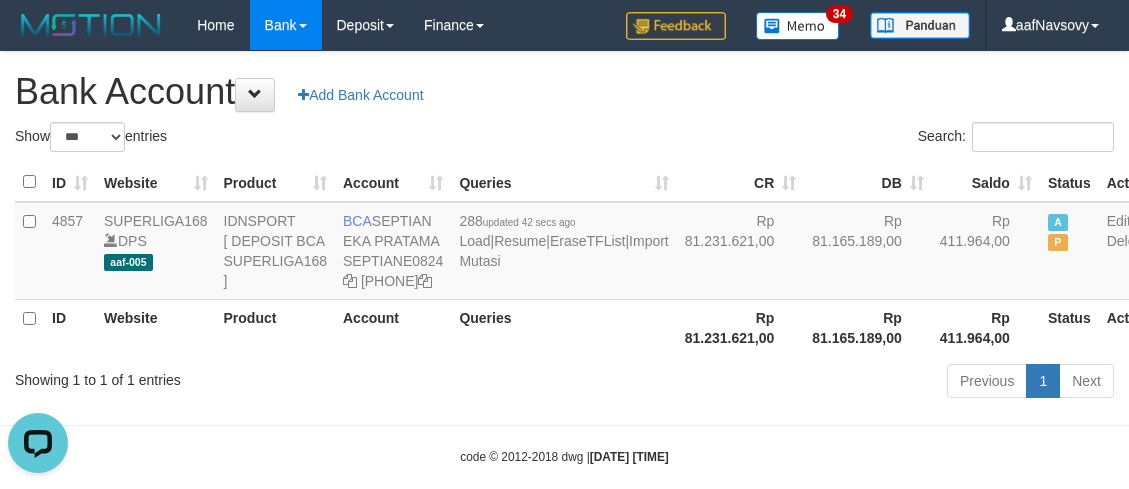 click on "Queries" at bounding box center [563, 327] 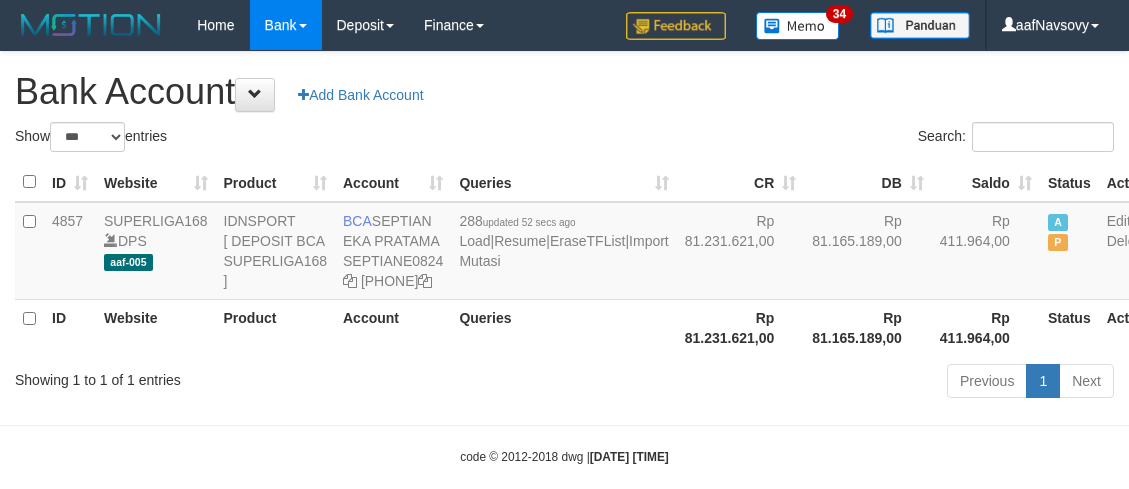 scroll, scrollTop: 0, scrollLeft: 0, axis: both 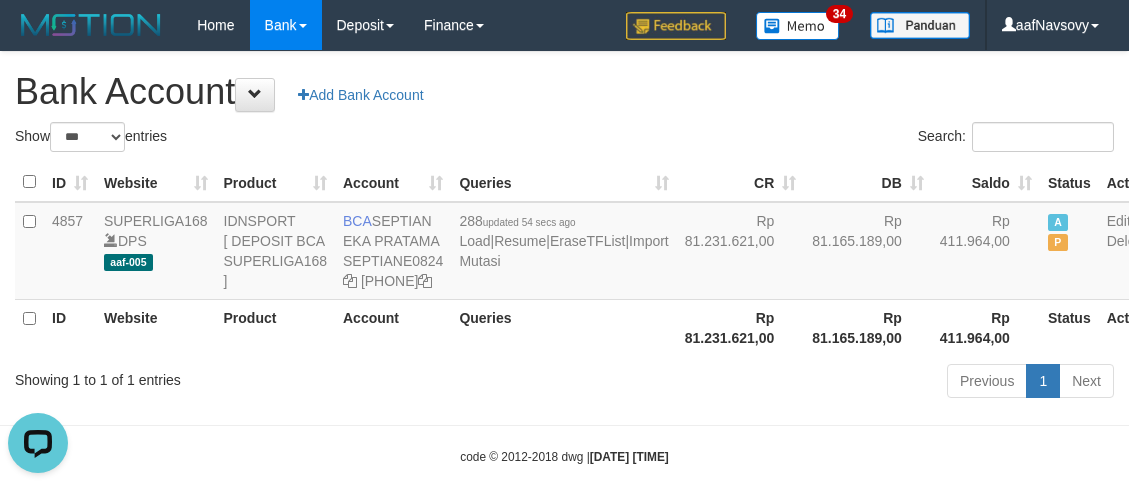 click on "Account" at bounding box center (393, 327) 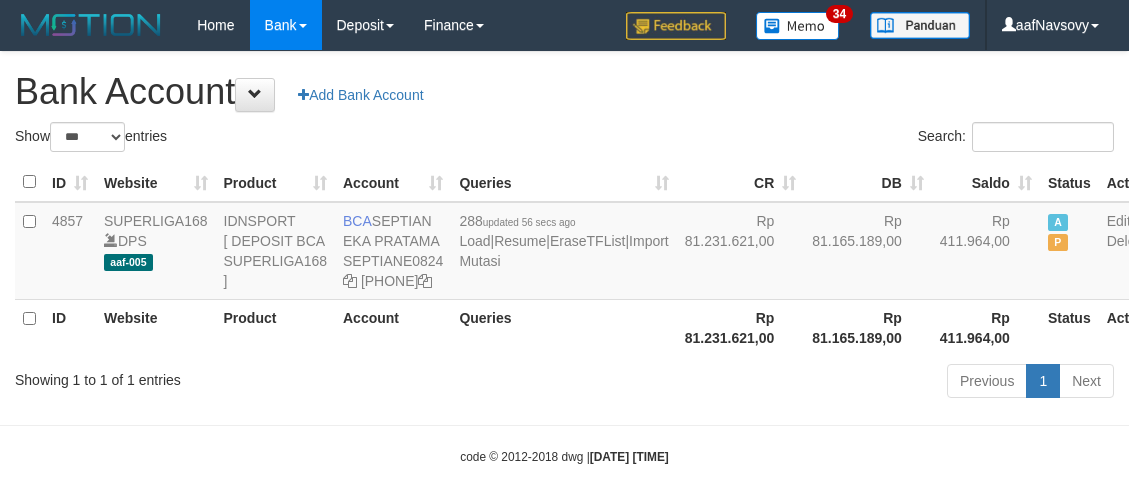 scroll, scrollTop: 0, scrollLeft: 0, axis: both 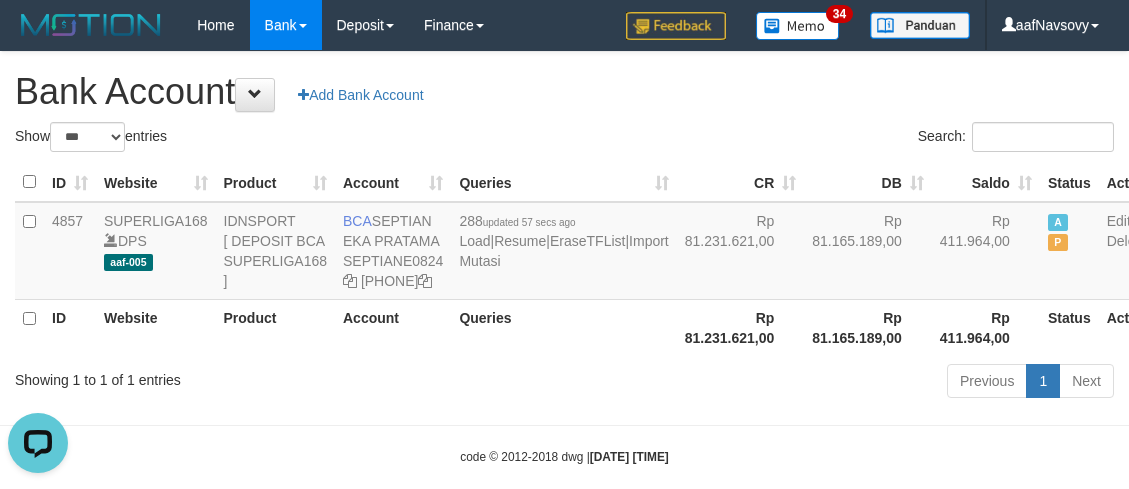 click on "Previous 1 Next" at bounding box center (799, 383) 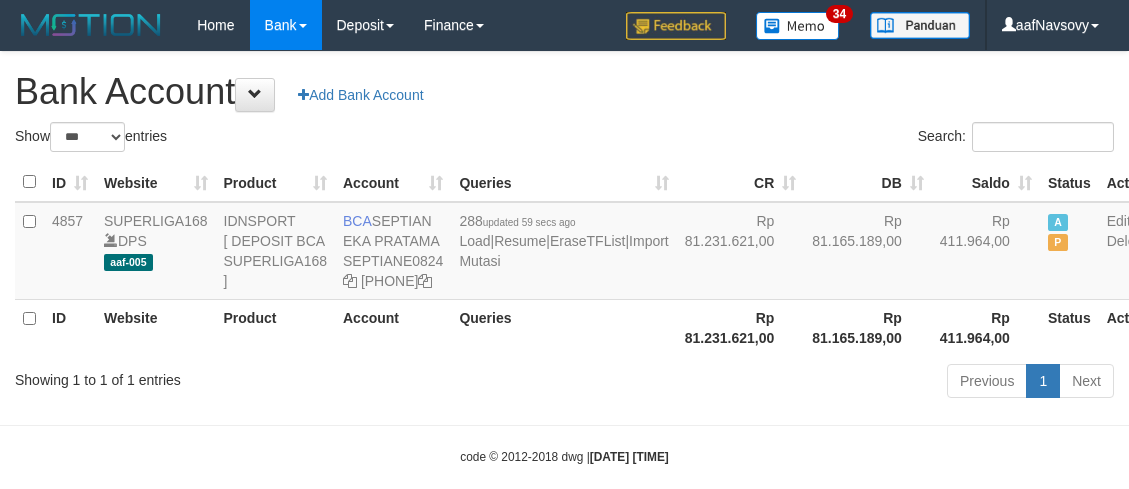 scroll, scrollTop: 0, scrollLeft: 0, axis: both 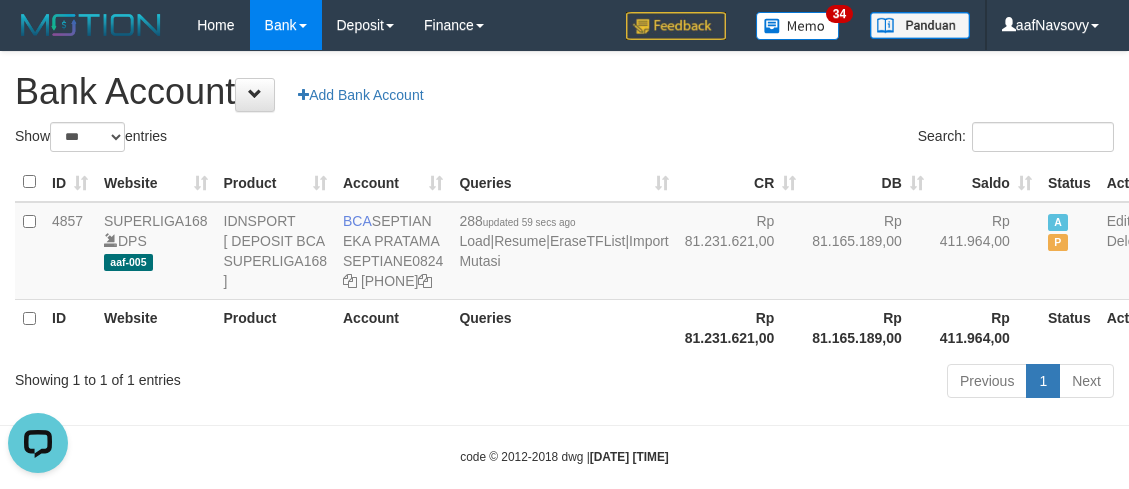 click on "Account" at bounding box center [393, 327] 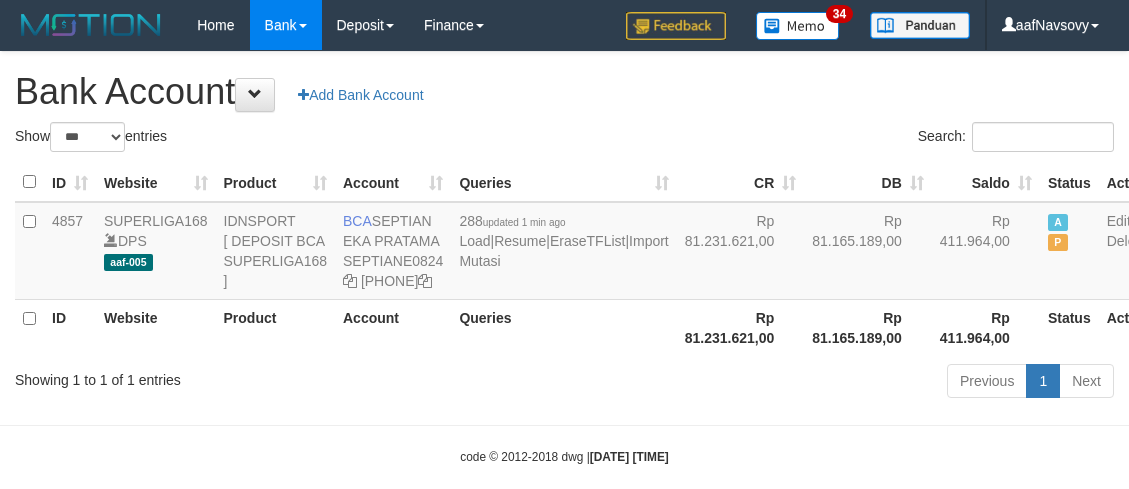 scroll, scrollTop: 0, scrollLeft: 0, axis: both 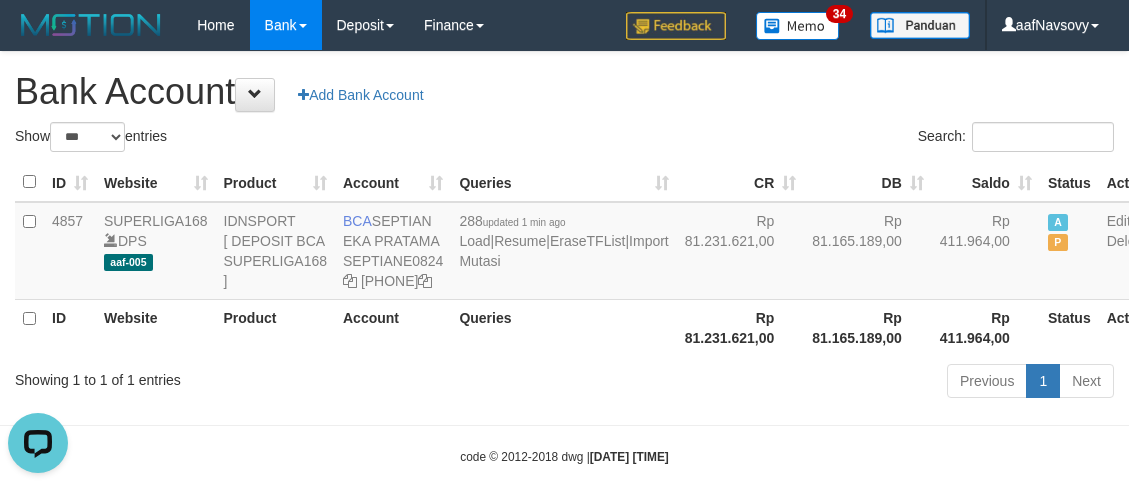 click on "Showing 1 to 1 of 1 entries" at bounding box center (235, 376) 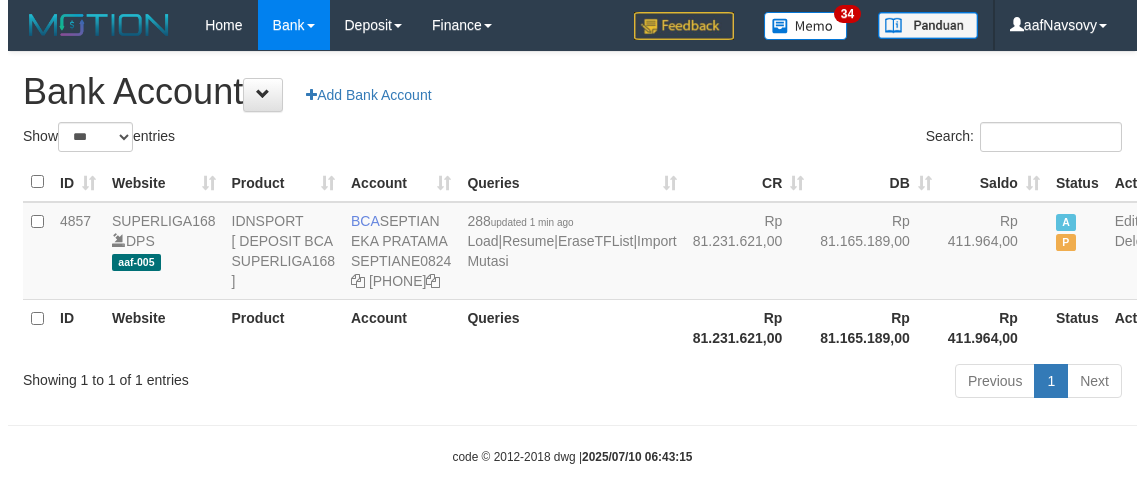 scroll, scrollTop: 0, scrollLeft: 0, axis: both 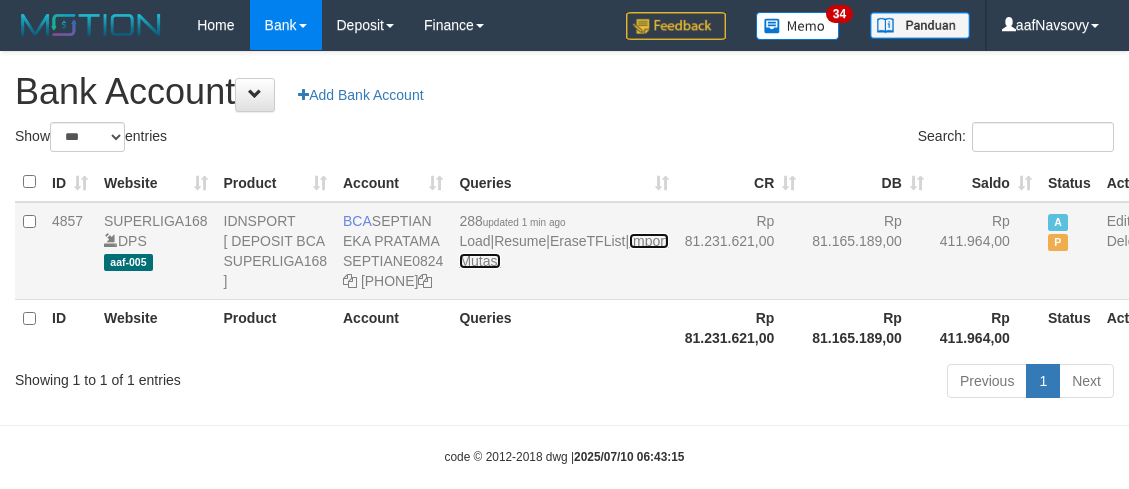 click on "Import Mutasi" at bounding box center (563, 251) 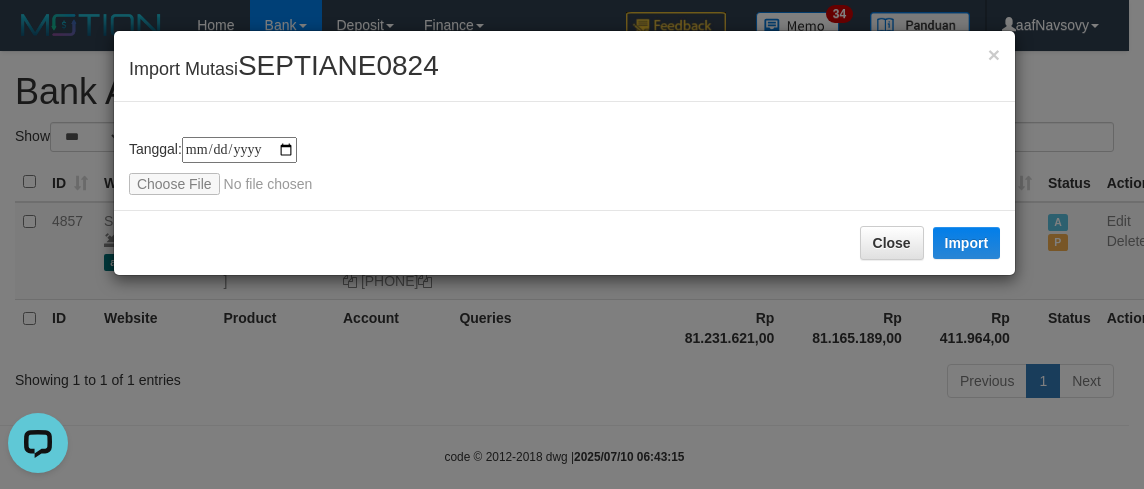 scroll, scrollTop: 0, scrollLeft: 0, axis: both 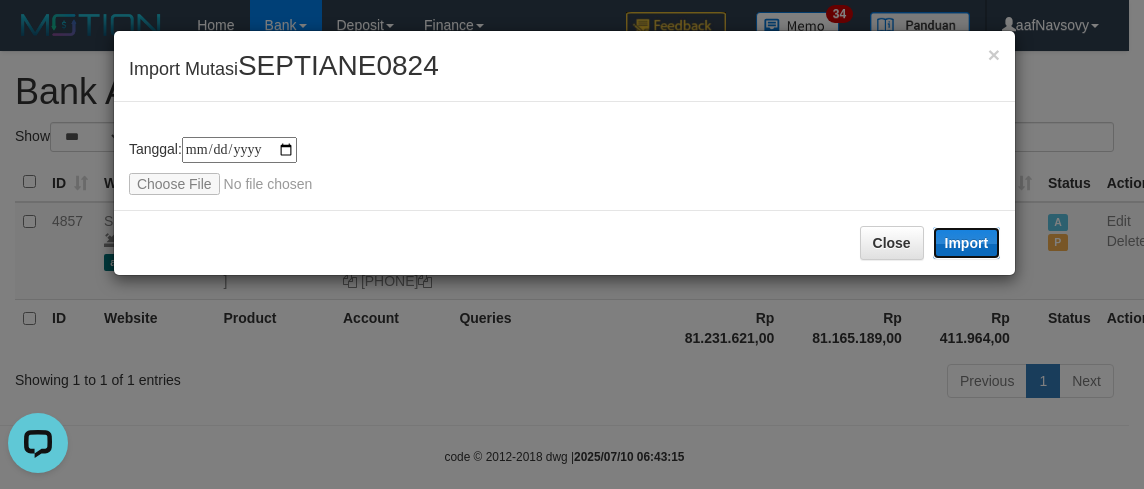 click on "Import" at bounding box center [967, 243] 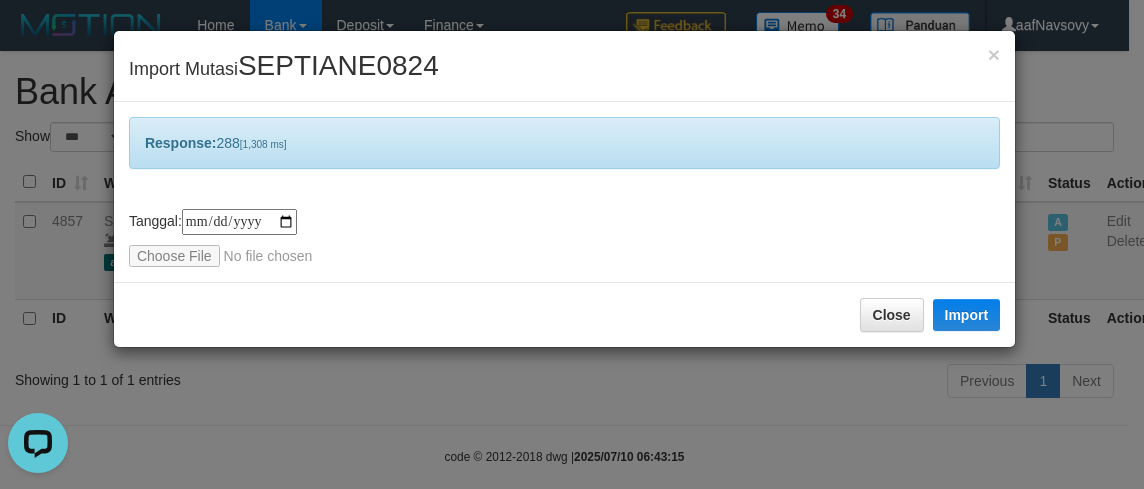 click on "**********" at bounding box center [572, 244] 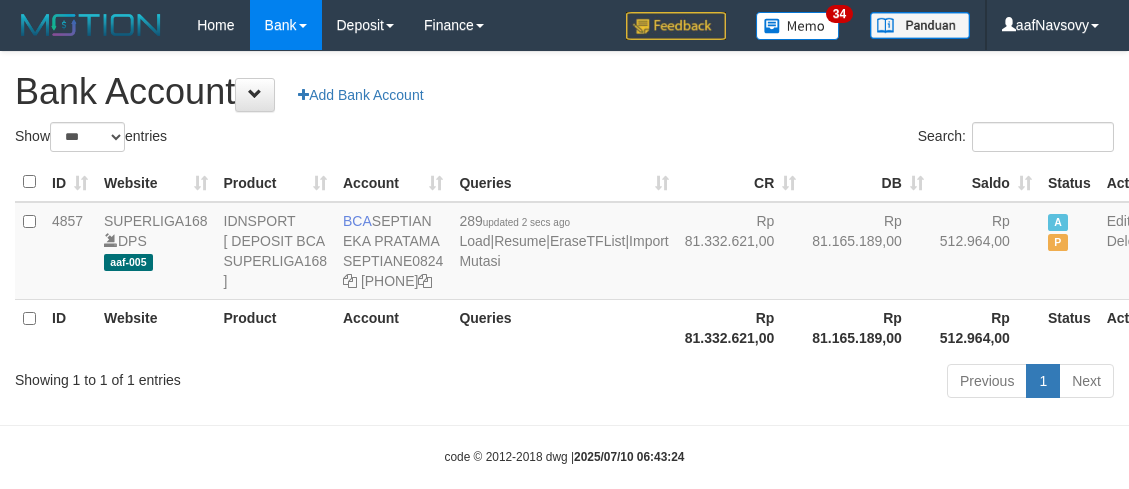 scroll, scrollTop: 0, scrollLeft: 0, axis: both 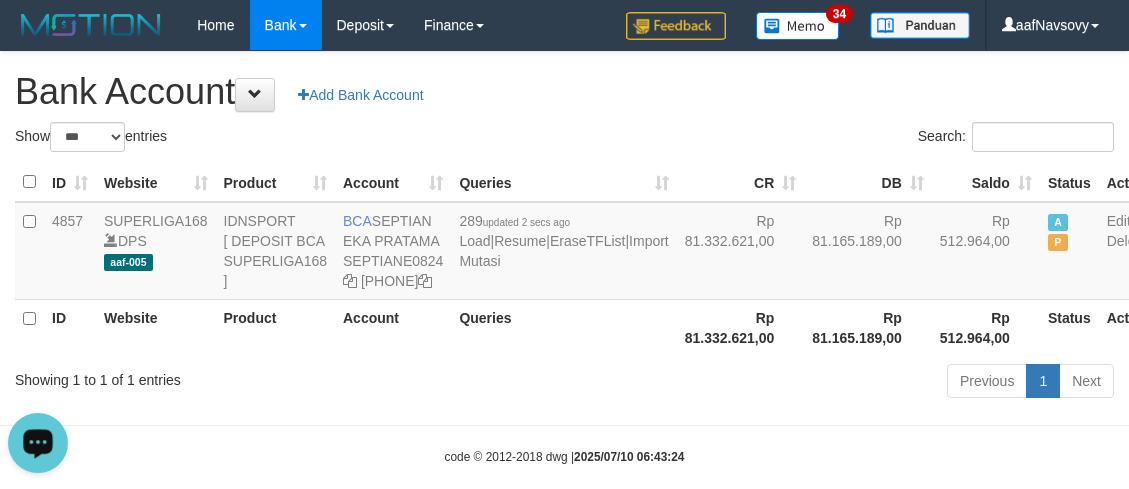 click on "Showing 1 to 1 of 1 entries" at bounding box center (235, 376) 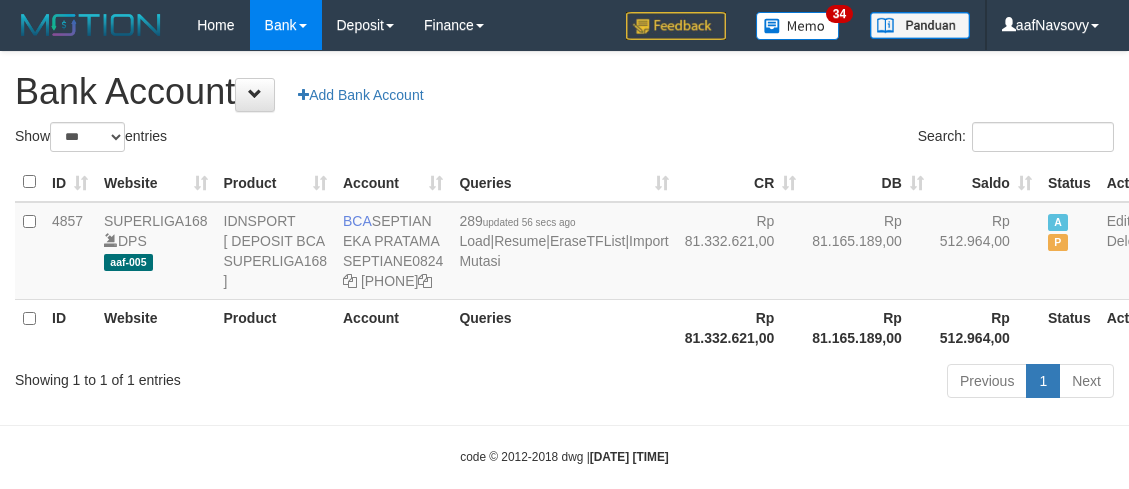 scroll, scrollTop: 0, scrollLeft: 0, axis: both 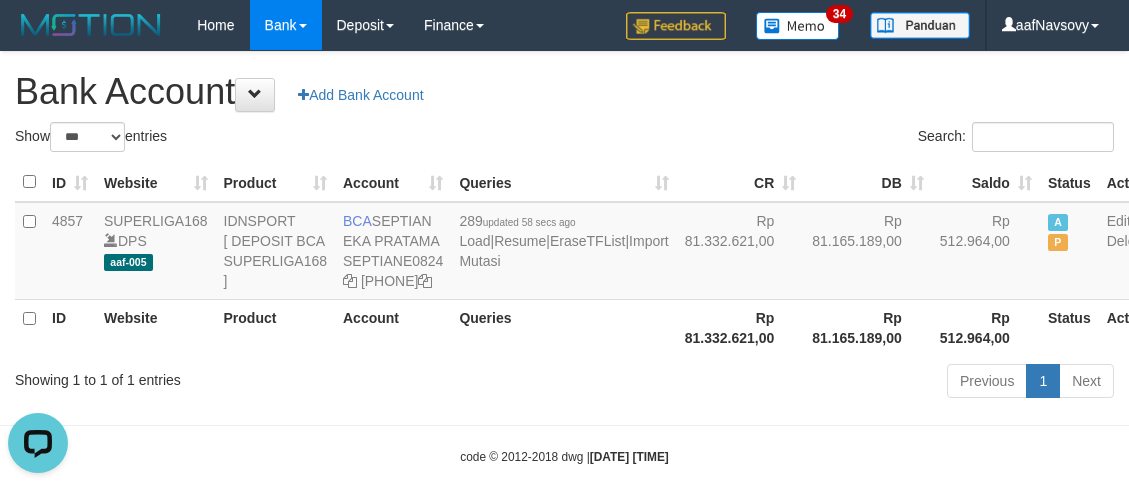 click on "Showing 1 to 1 of 1 entries" at bounding box center [235, 376] 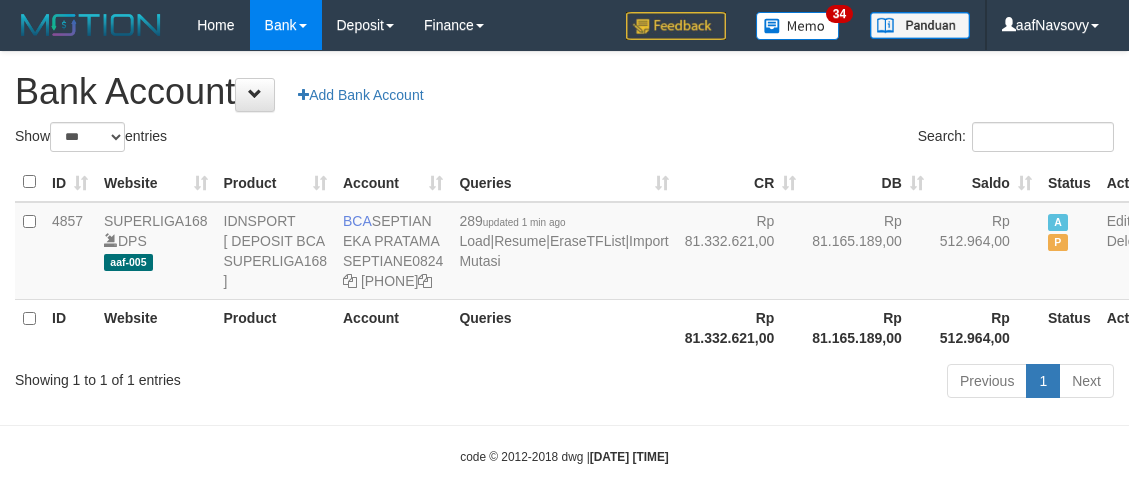 scroll, scrollTop: 0, scrollLeft: 0, axis: both 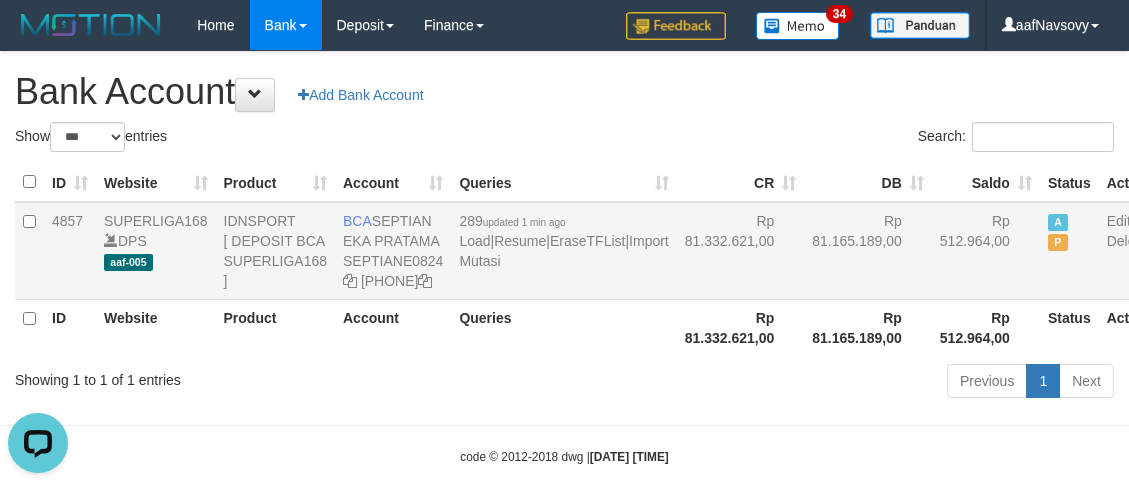 click on "289  updated 1 min ago
Load
|
Resume
|
EraseTFList
|
Import Mutasi" at bounding box center [563, 251] 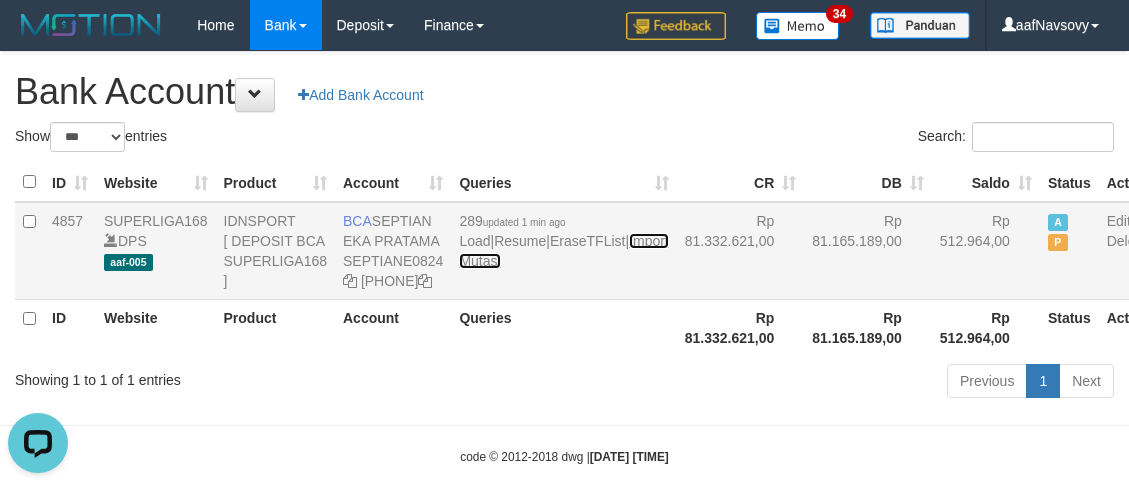 click on "Import Mutasi" at bounding box center (563, 251) 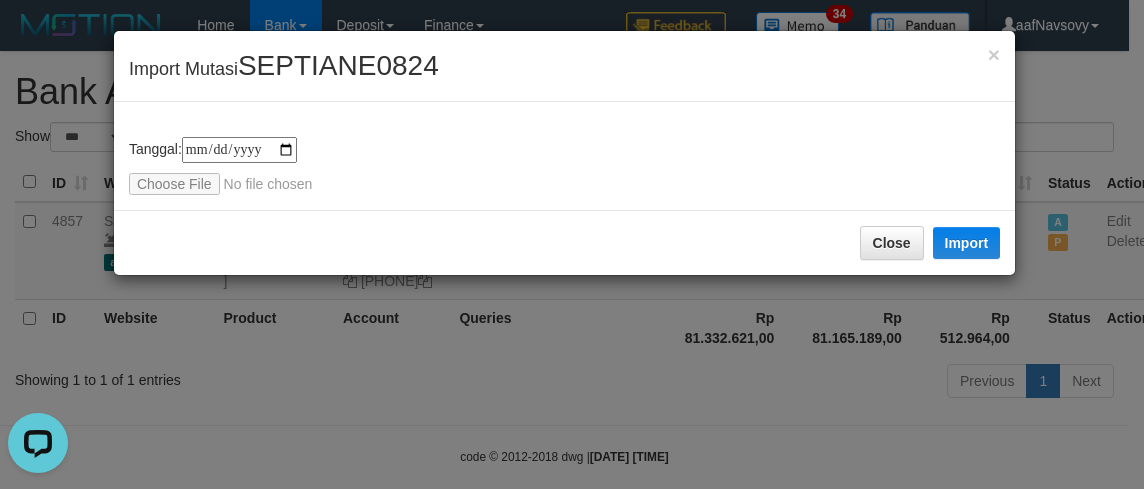 click on "×
Import Mutasi  SEPTIANE0824" at bounding box center (564, 66) 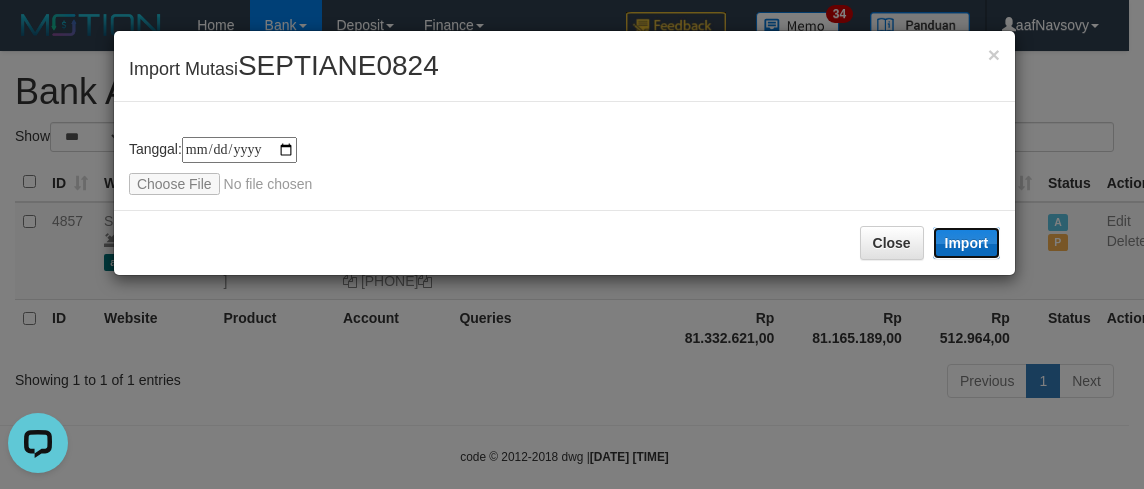 click on "Import" at bounding box center [967, 243] 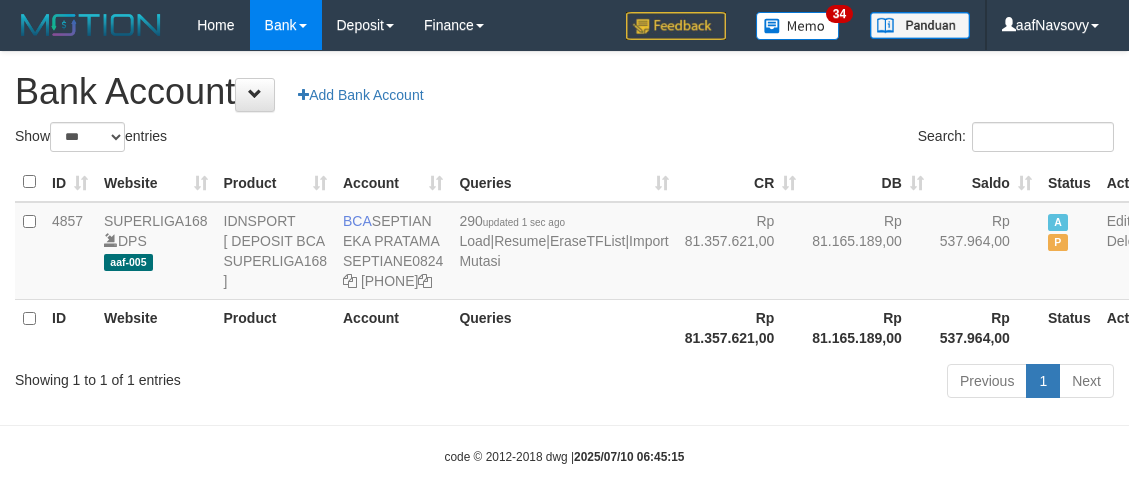 scroll, scrollTop: 0, scrollLeft: 0, axis: both 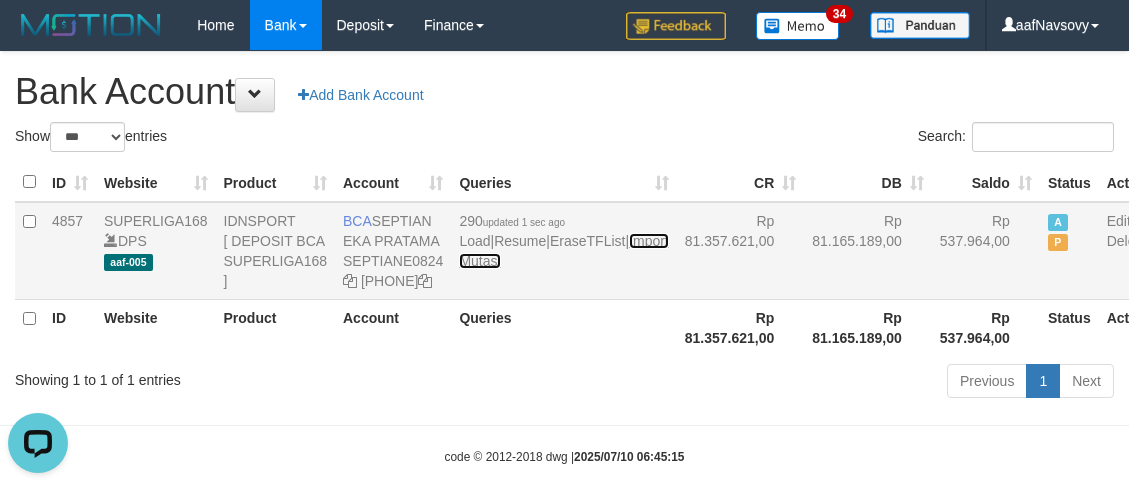 click on "Import Mutasi" at bounding box center (563, 251) 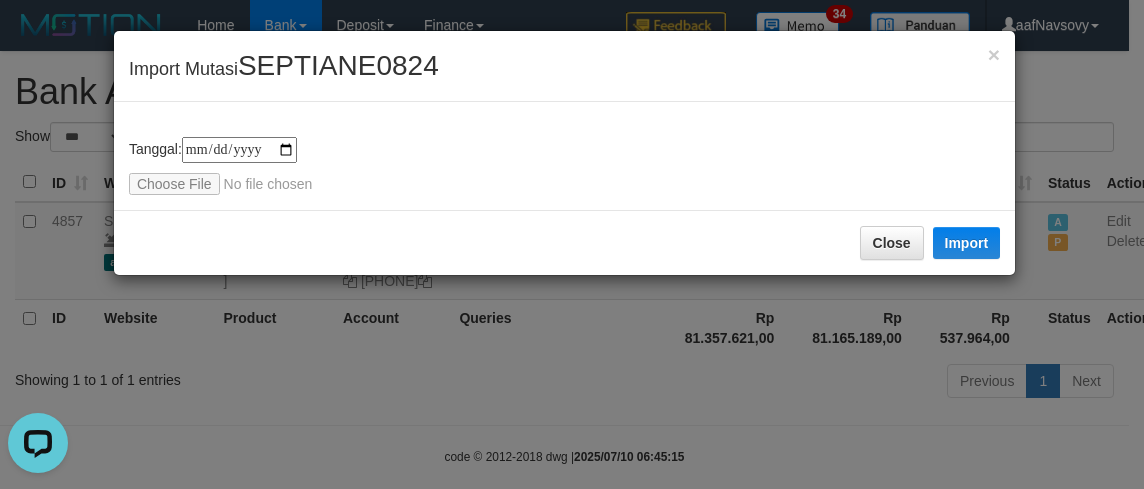 type on "**********" 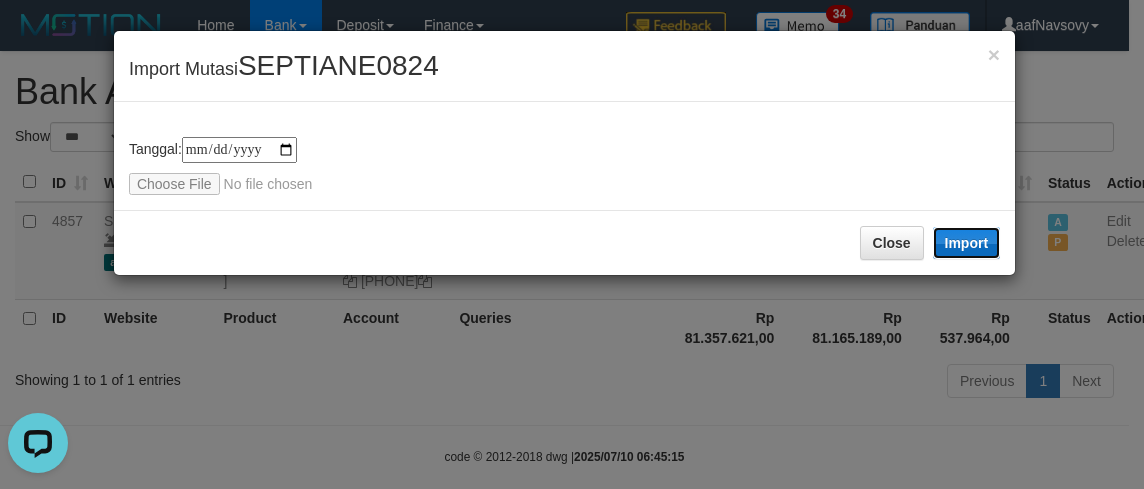 click on "Import" at bounding box center [967, 243] 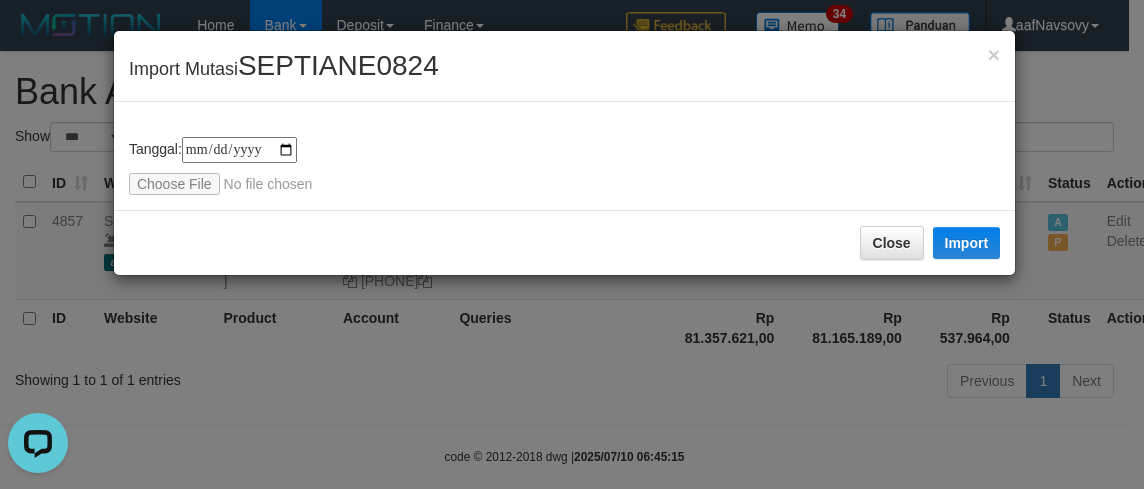 click on "**********" at bounding box center [572, 244] 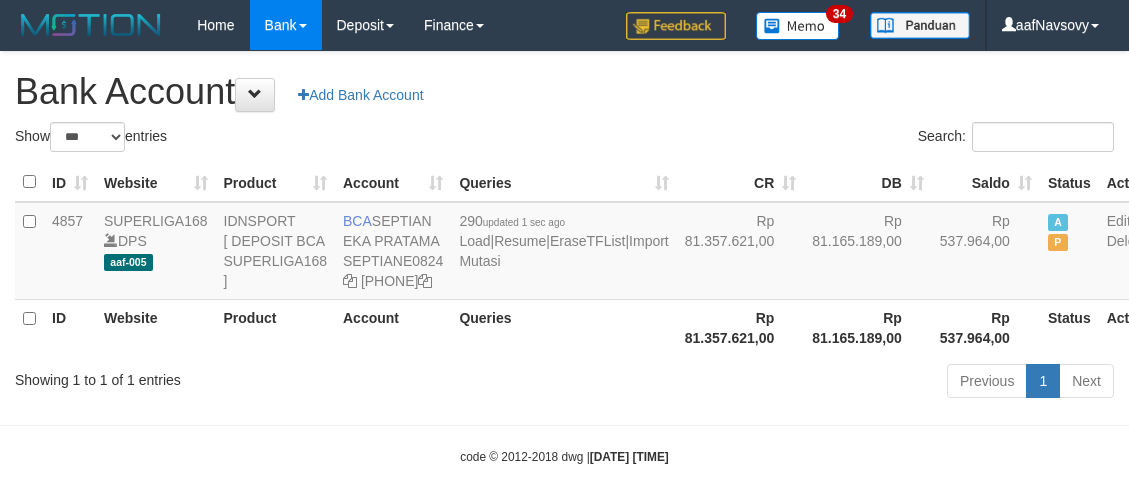 scroll, scrollTop: 0, scrollLeft: 0, axis: both 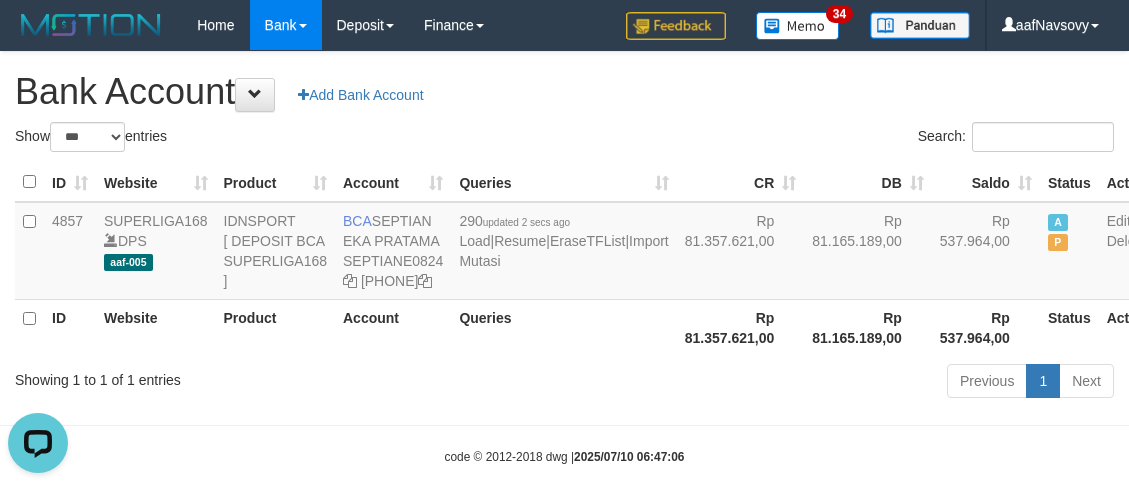 click on "Queries" at bounding box center [563, 327] 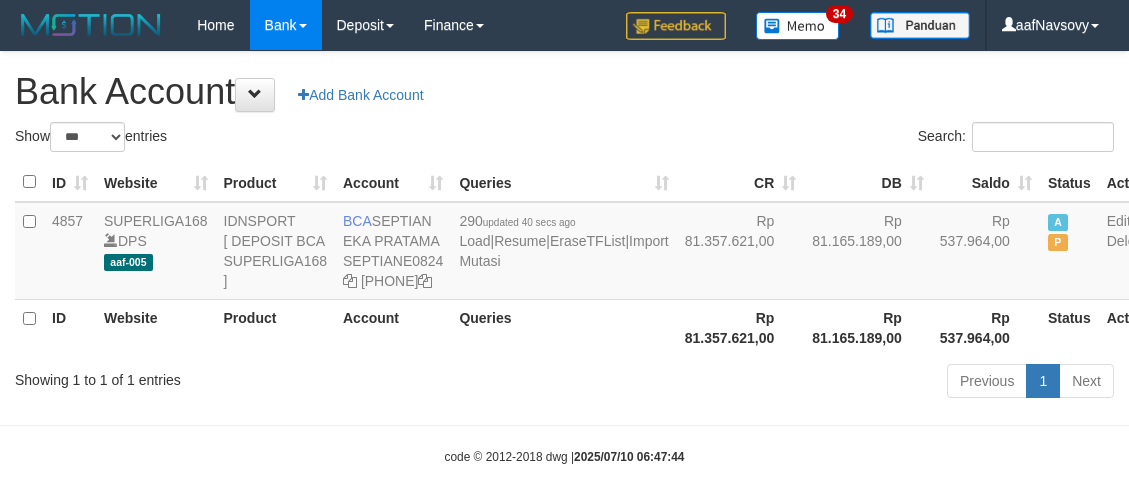scroll, scrollTop: 0, scrollLeft: 0, axis: both 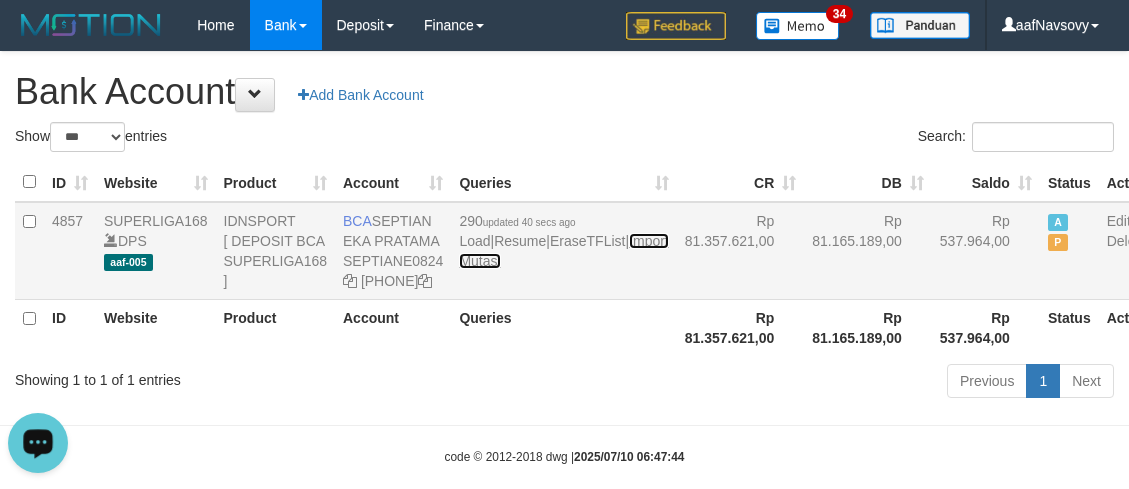 click on "Import Mutasi" at bounding box center (563, 251) 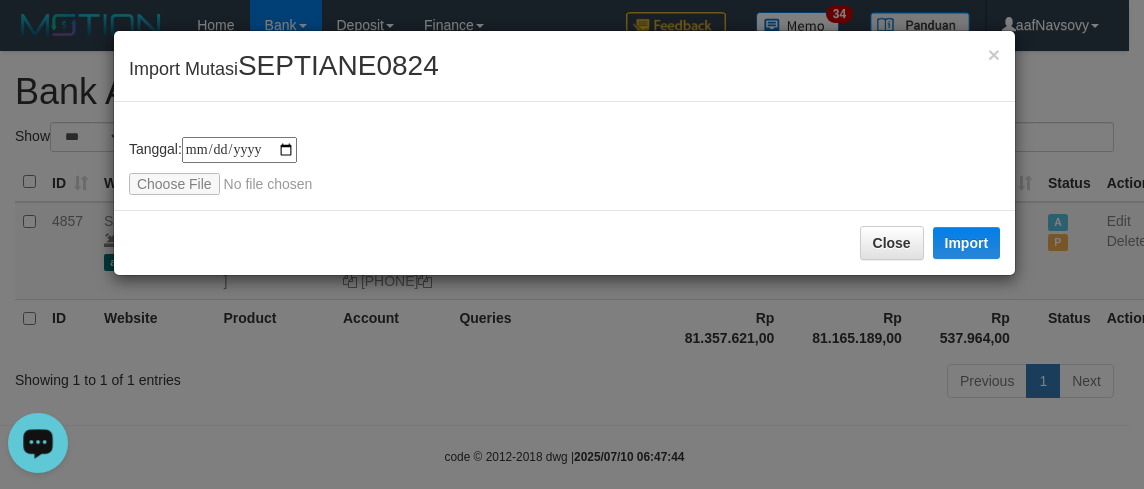 type on "**********" 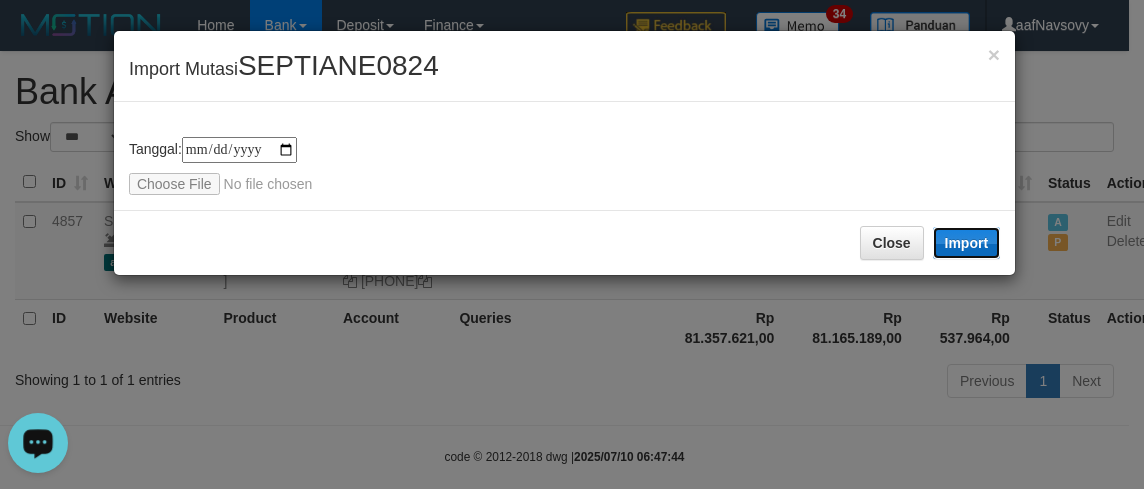 click on "Import" at bounding box center [967, 243] 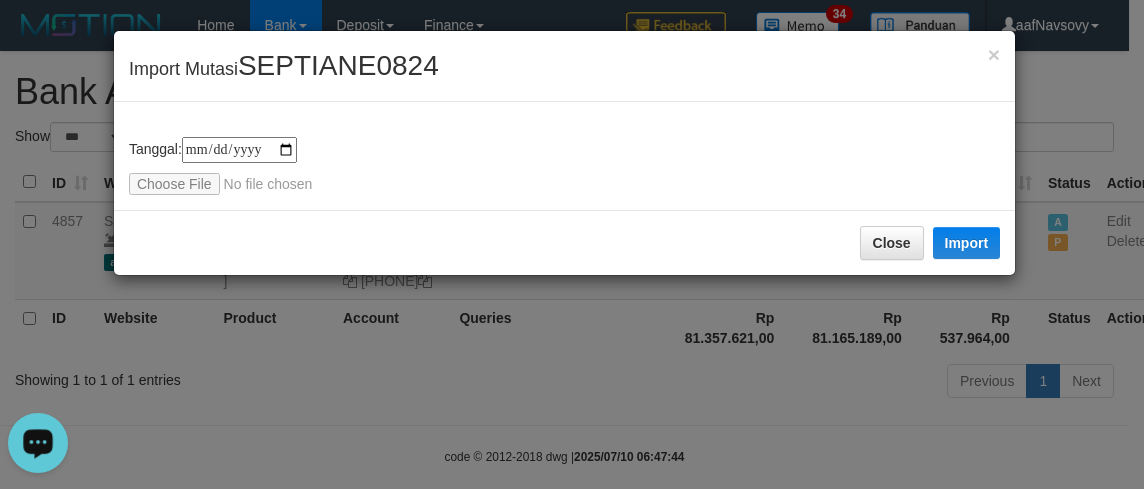 click on "**********" at bounding box center (572, 244) 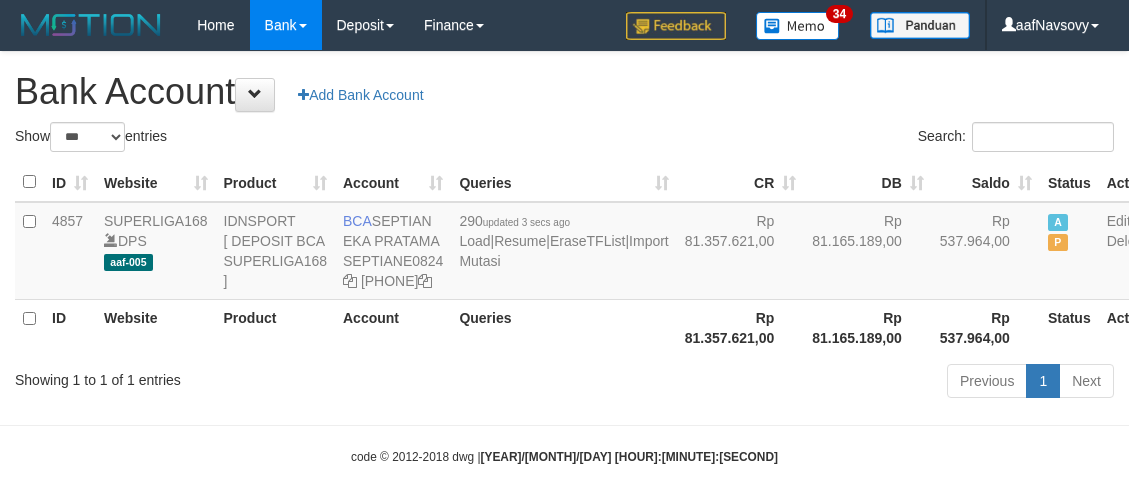 scroll, scrollTop: 0, scrollLeft: 0, axis: both 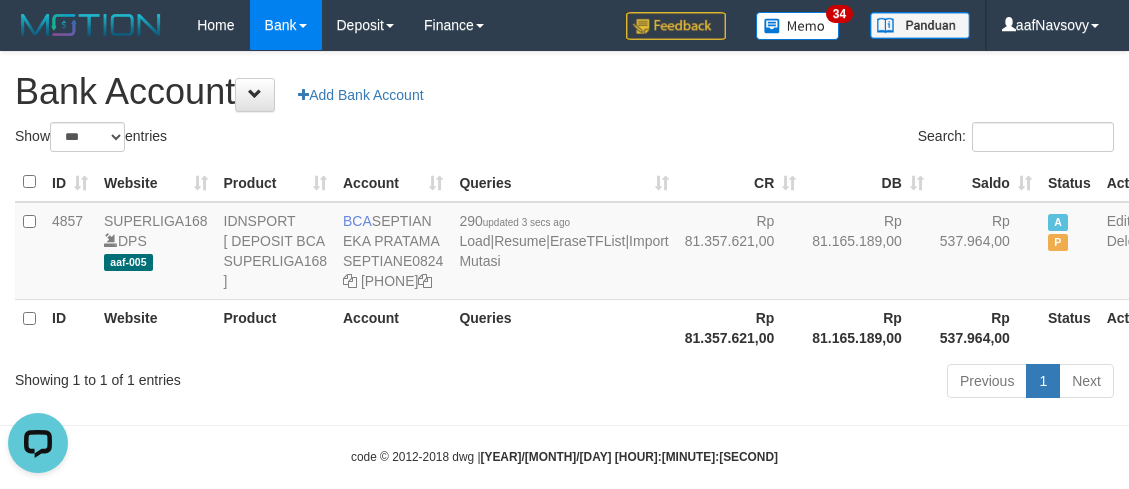 click on "Account" at bounding box center [393, 327] 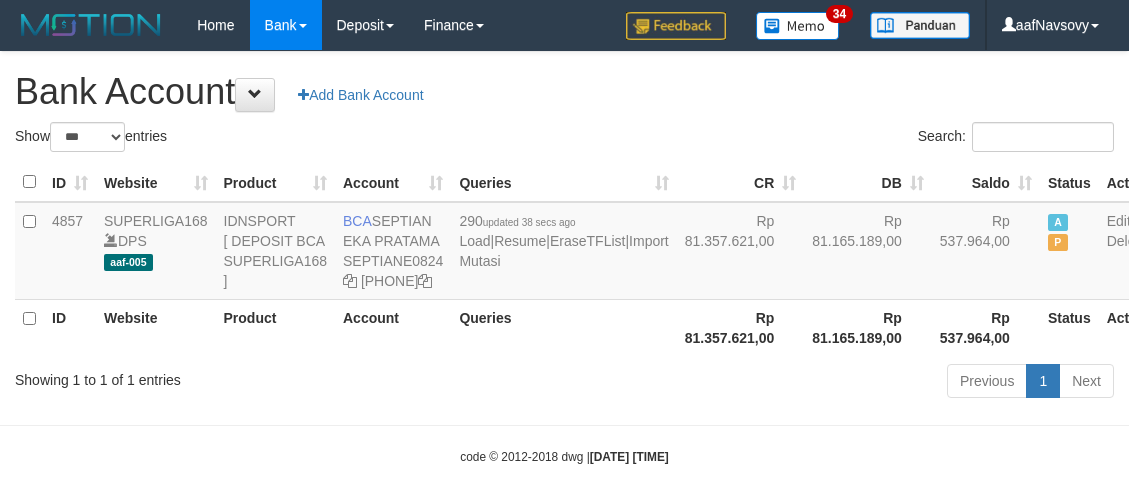 scroll, scrollTop: 0, scrollLeft: 0, axis: both 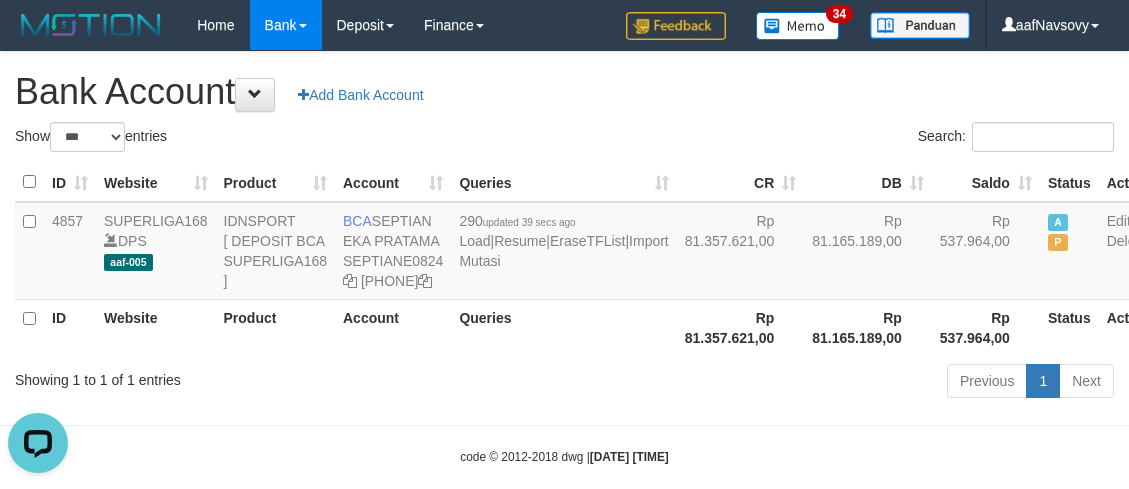 click on "Account" at bounding box center (393, 327) 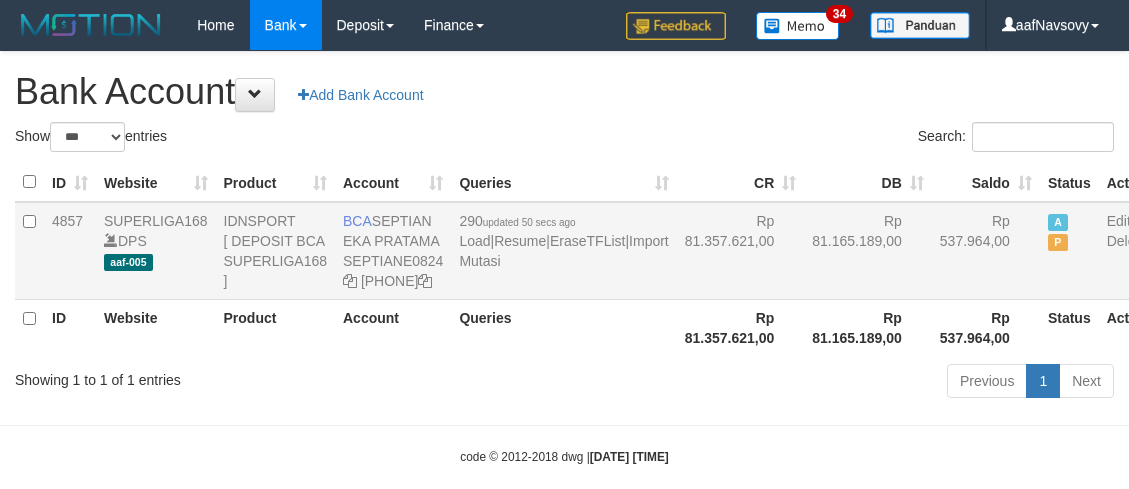 scroll, scrollTop: 0, scrollLeft: 0, axis: both 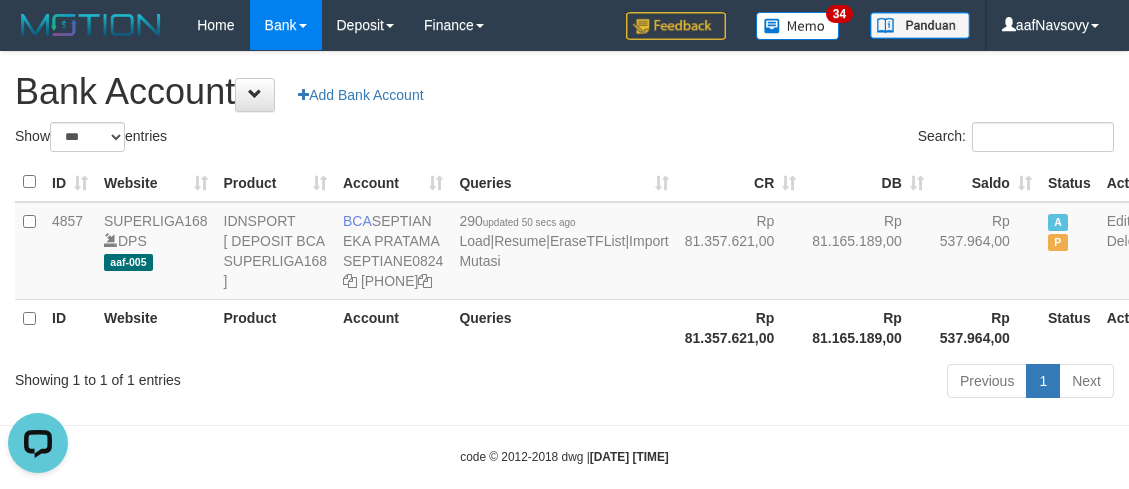 click on "Queries" at bounding box center (563, 327) 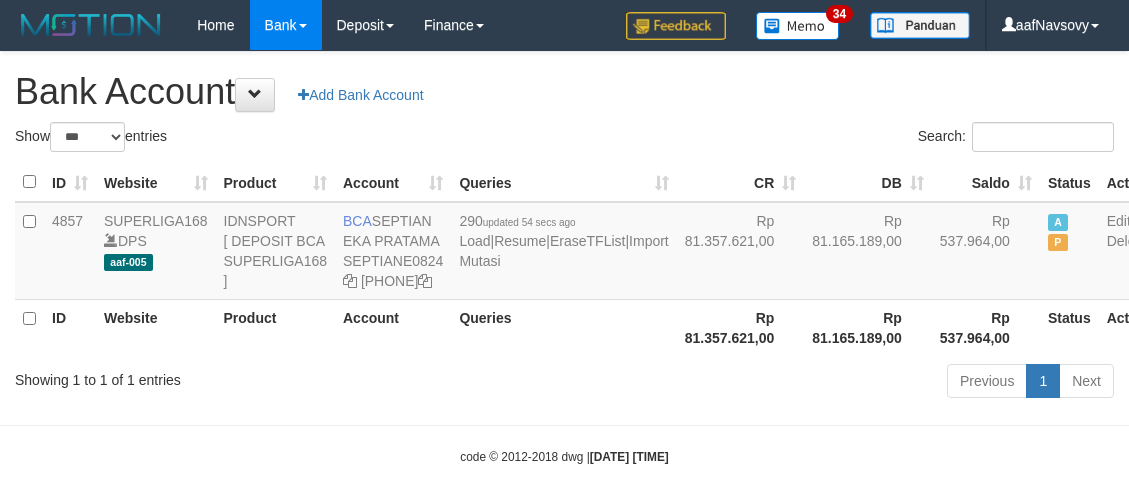 scroll, scrollTop: 0, scrollLeft: 0, axis: both 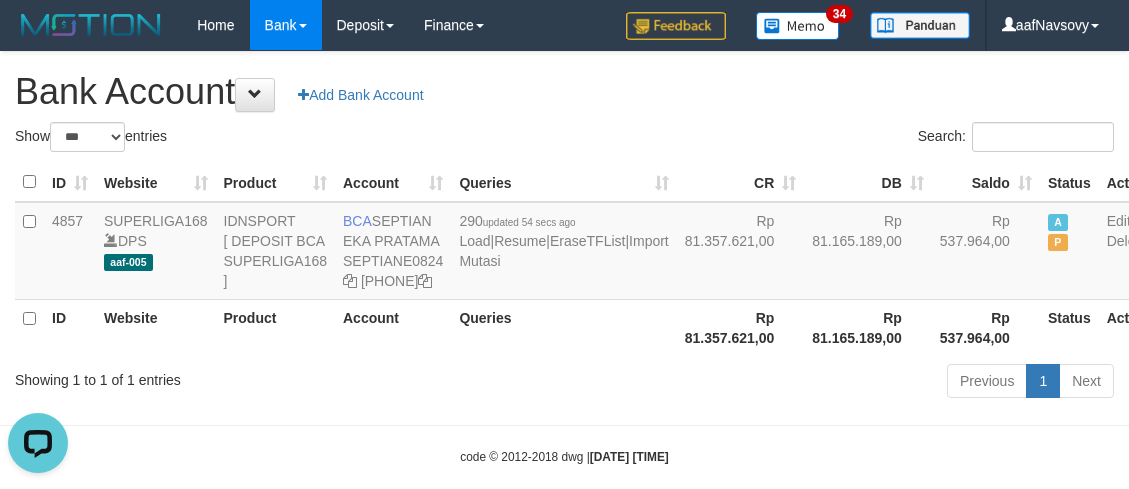 click on "ID Website Product Account Queries CR DB Saldo Status Action
4857
SUPERLIGA168
DPS
aaf-005
IDNSPORT
[ DEPOSIT BCA SUPERLIGA168 ]
BCA
[FIRST] [LAST]
SEPTIANE0824
[PHONE]
290  updated 54 secs ago
Load
|
Resume
|
EraseTFList
|
Import Mutasi
Rp 81.357.621,00
Rp 81.165.189,00
Rp 537.964,00
A
P
Edit
Delete
ID Website Product Account Queries Rp 81.357.621,00 Rp 81.165.189,00 Rp 537.964,00" at bounding box center [564, 259] 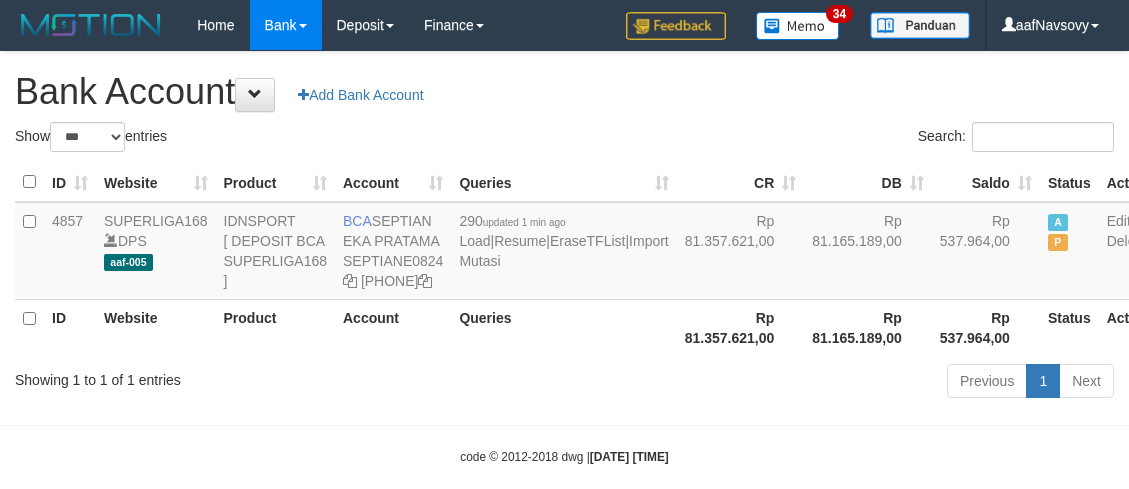 scroll, scrollTop: 0, scrollLeft: 0, axis: both 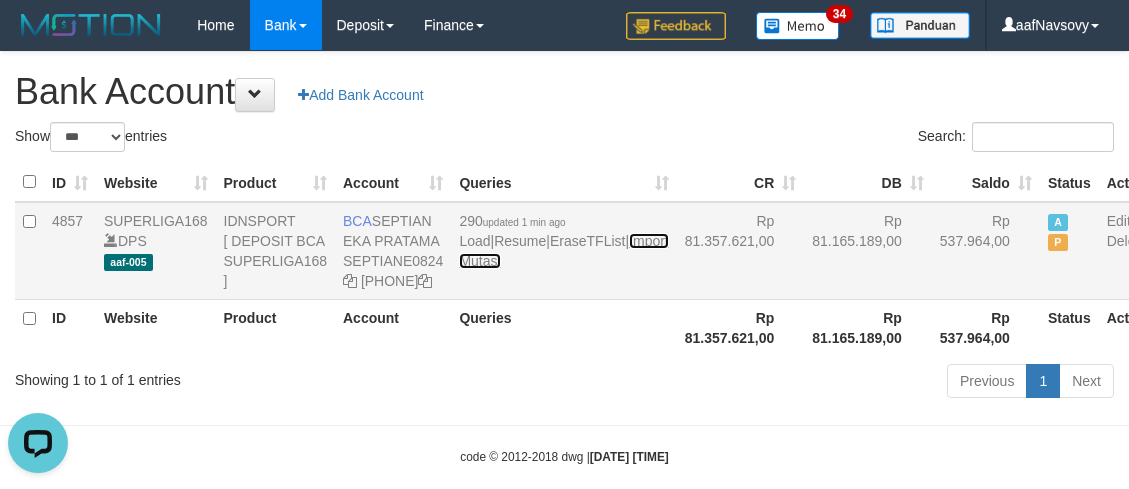 click on "Import Mutasi" at bounding box center (563, 251) 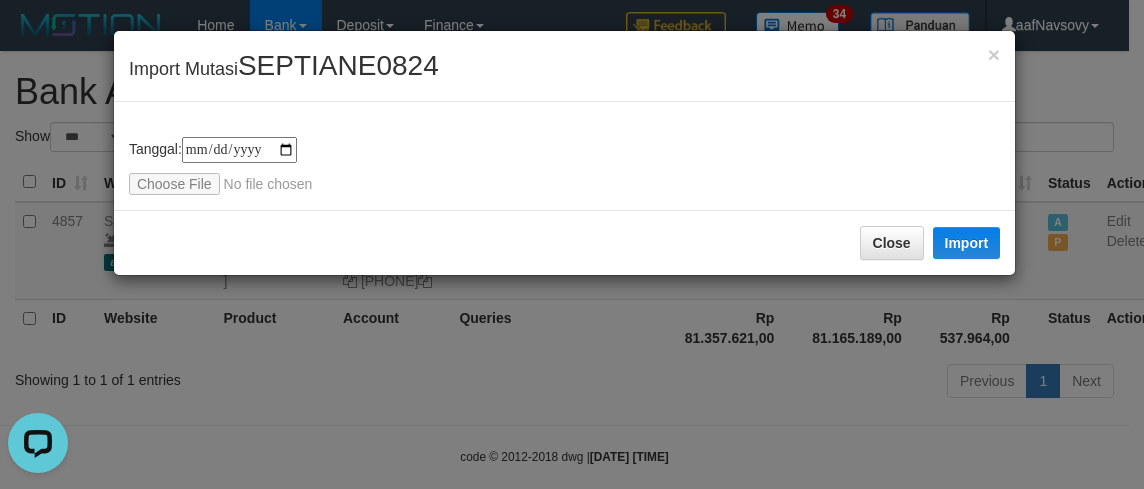 type on "**********" 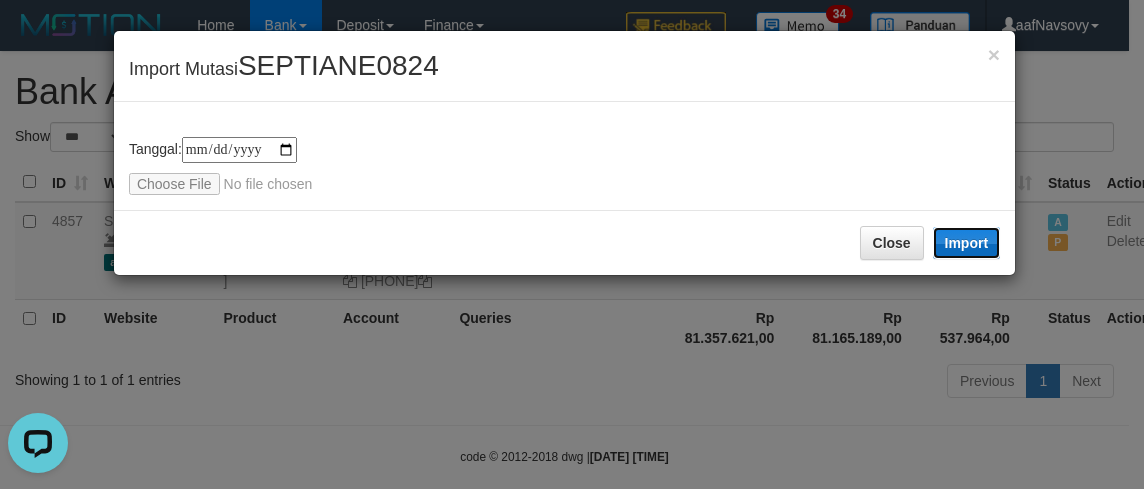 click on "Import" at bounding box center (967, 243) 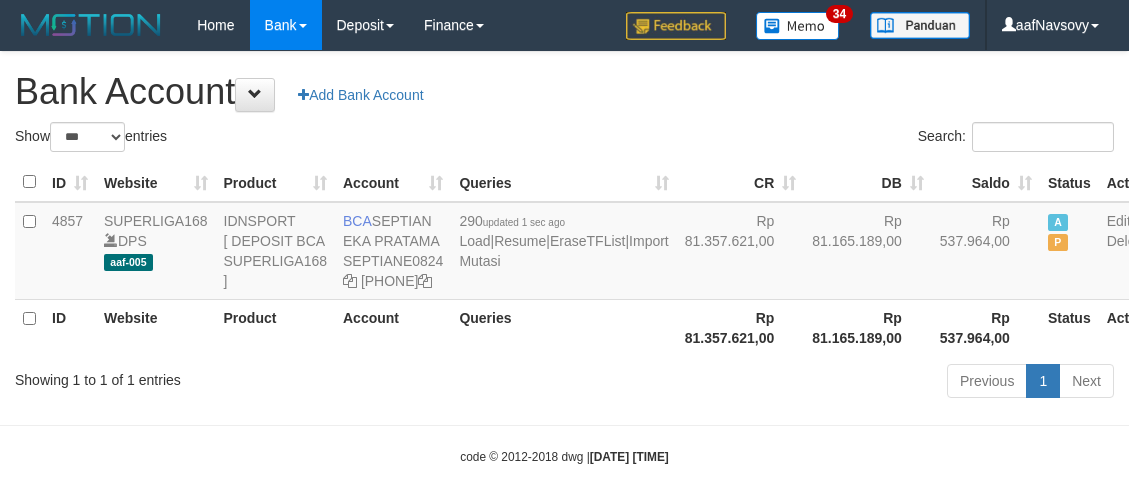 scroll, scrollTop: 0, scrollLeft: 0, axis: both 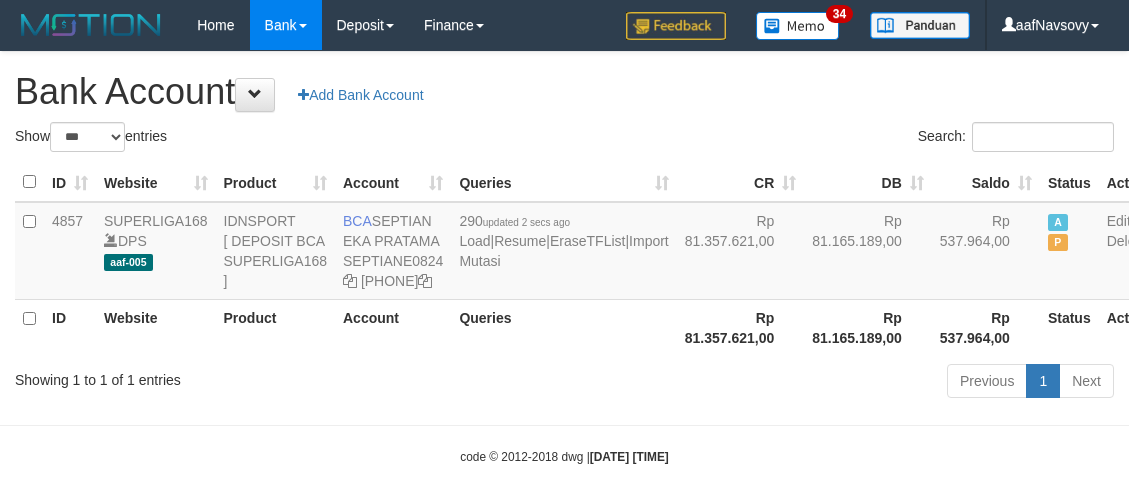 click on "Previous 1 Next" at bounding box center [799, 383] 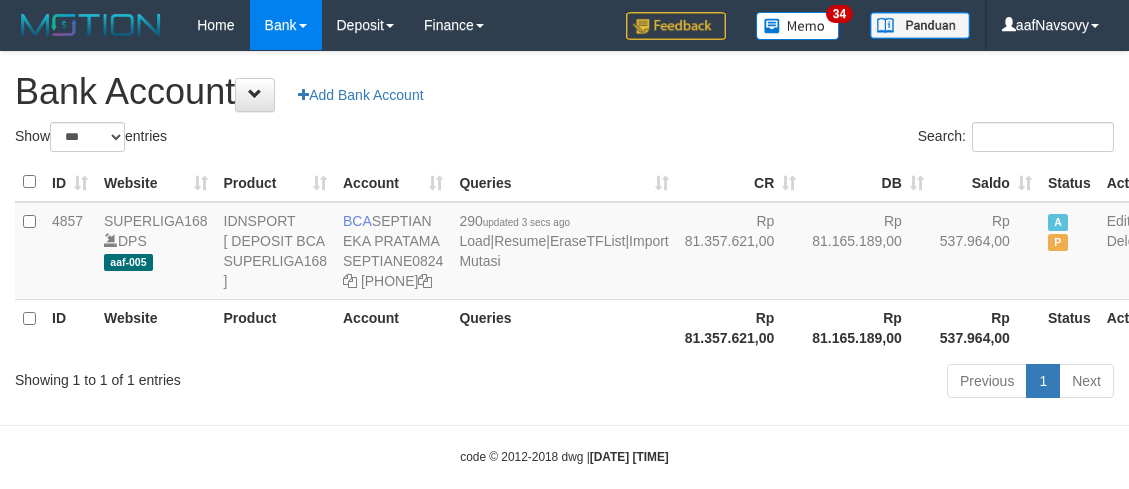 scroll, scrollTop: 0, scrollLeft: 0, axis: both 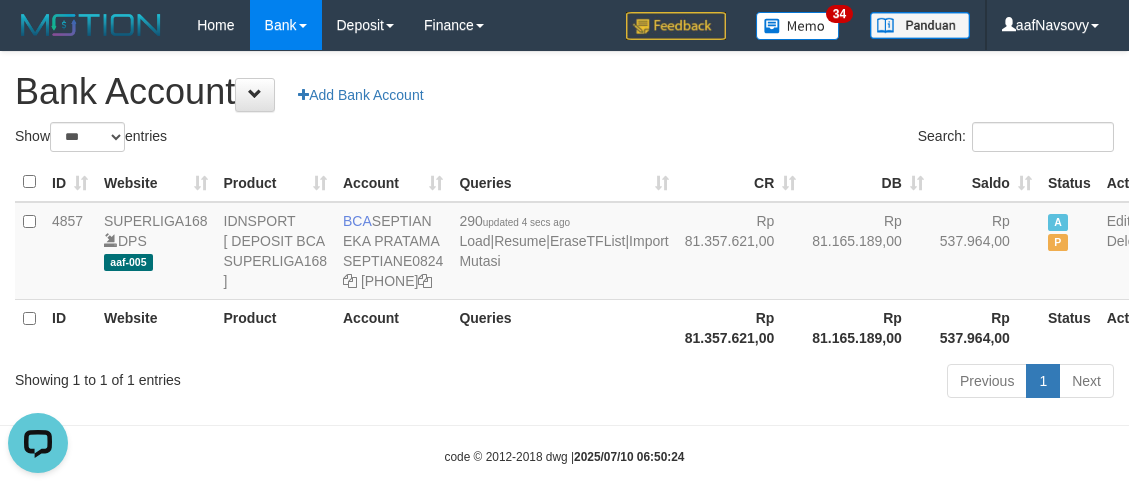 click on "Queries" at bounding box center [563, 327] 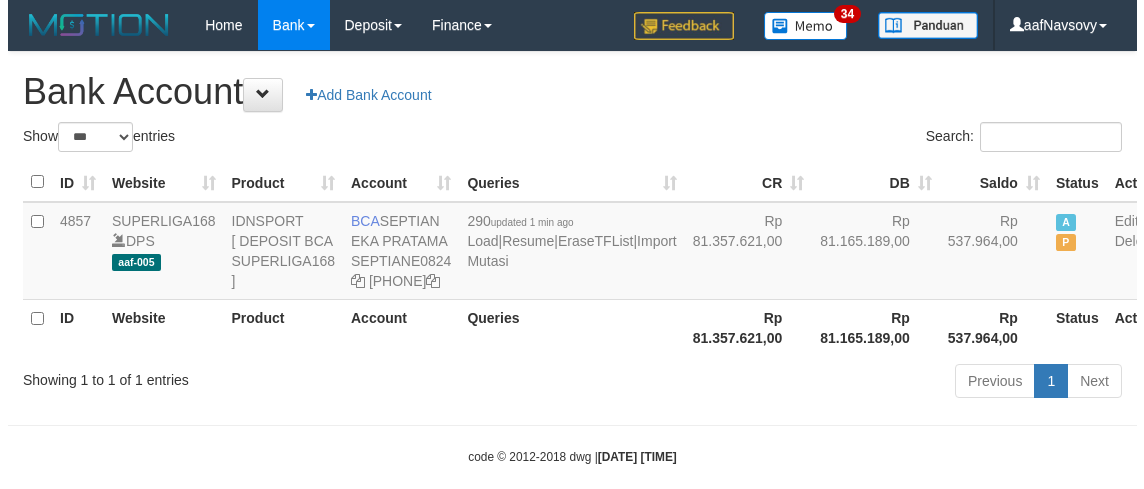 scroll, scrollTop: 0, scrollLeft: 0, axis: both 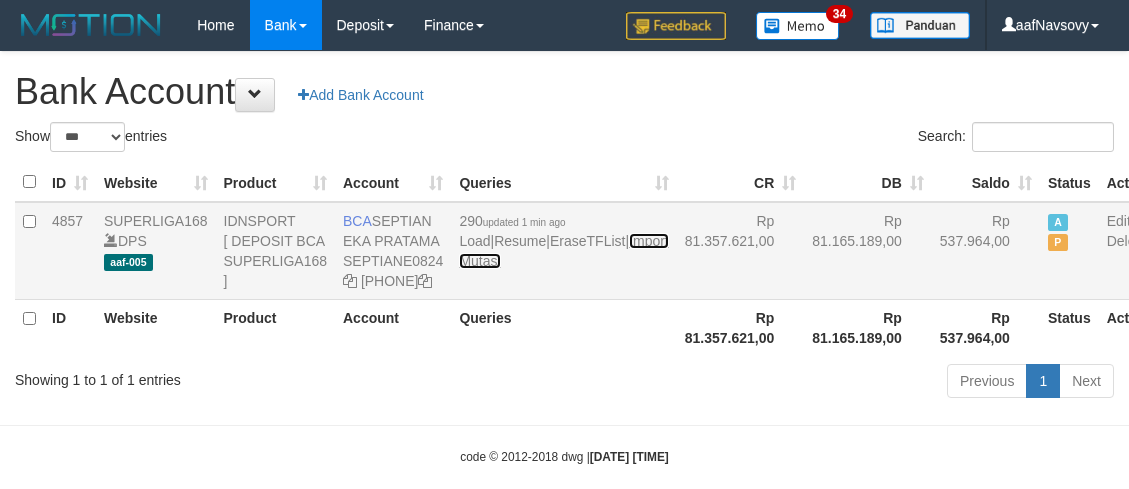 click on "Import Mutasi" at bounding box center (563, 251) 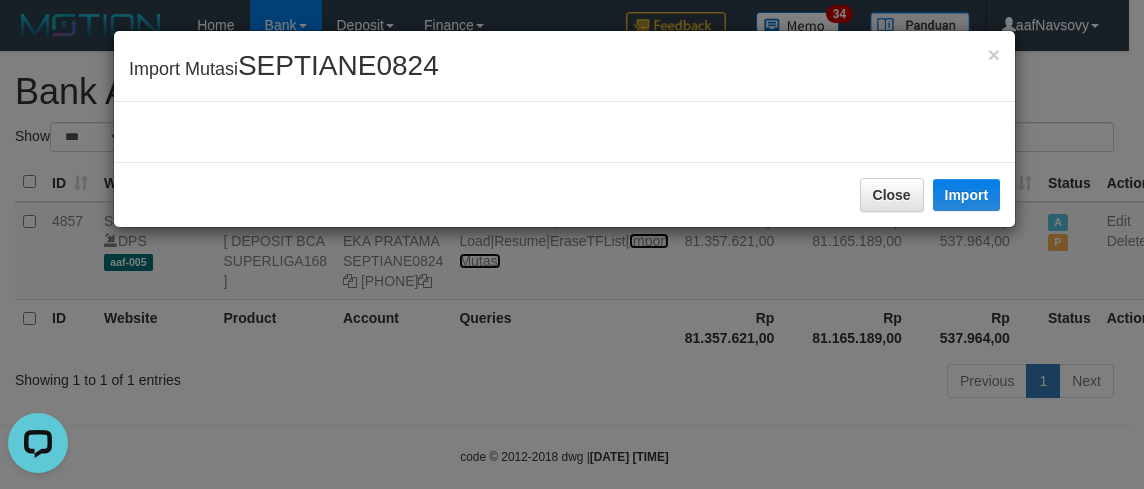 scroll, scrollTop: 0, scrollLeft: 0, axis: both 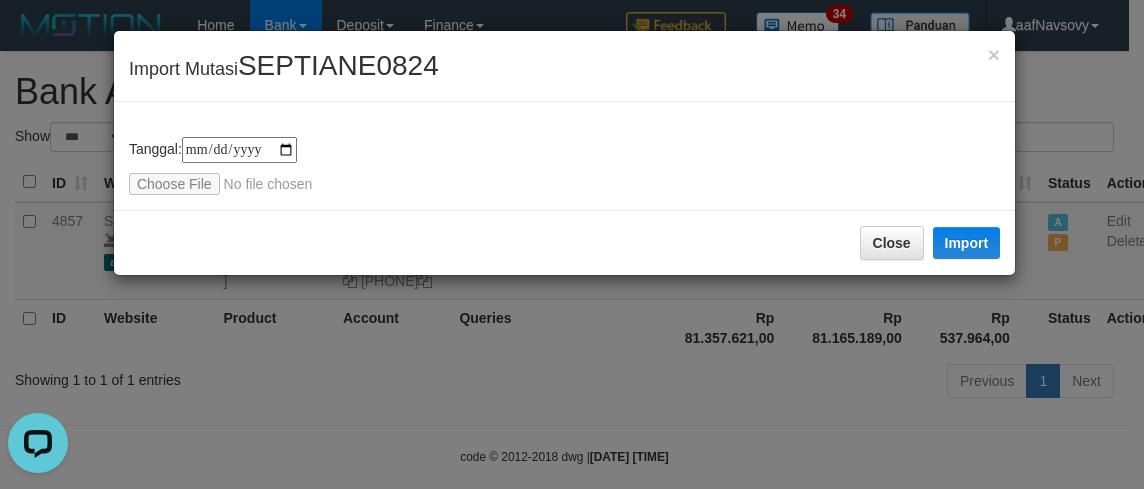 type on "**********" 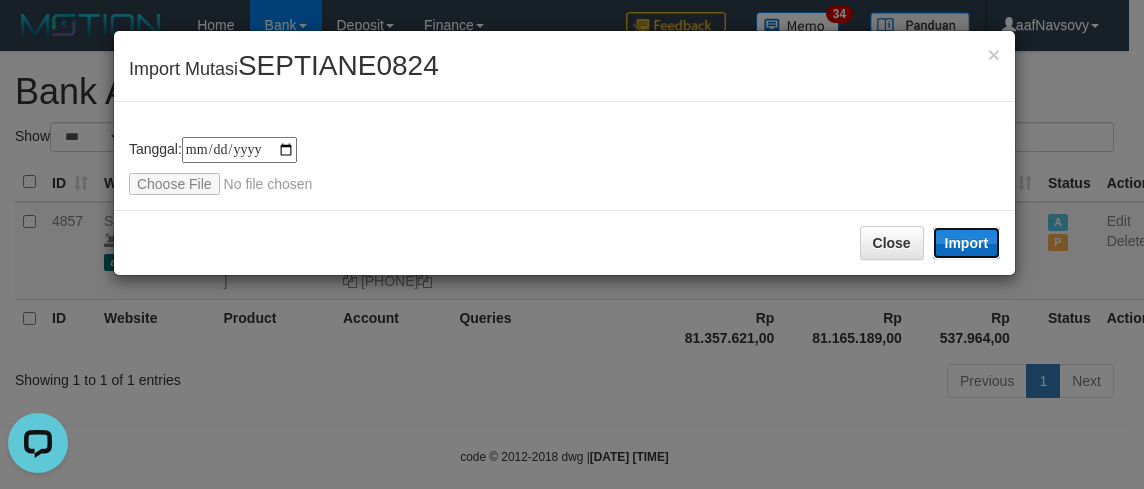 click on "Import" at bounding box center (967, 243) 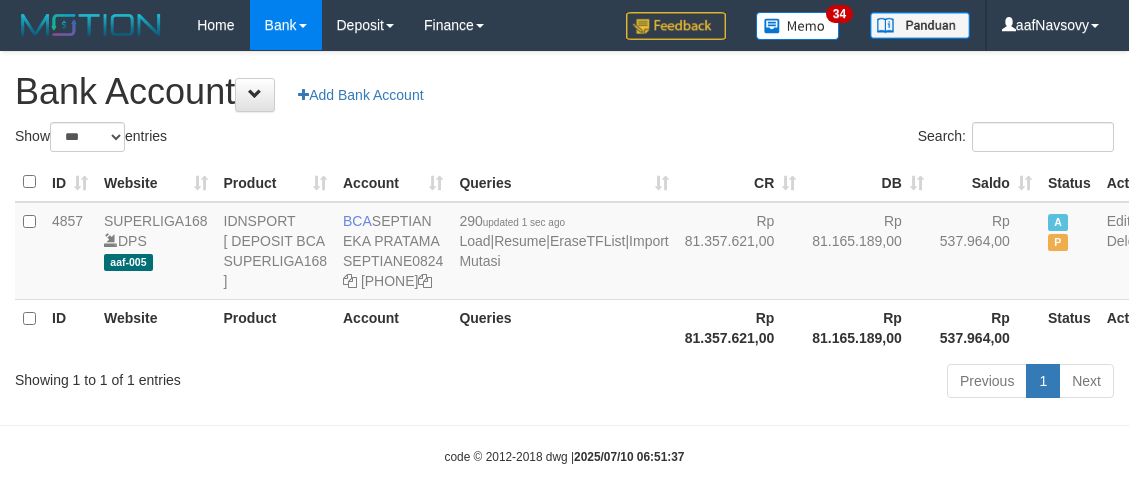 scroll, scrollTop: 0, scrollLeft: 0, axis: both 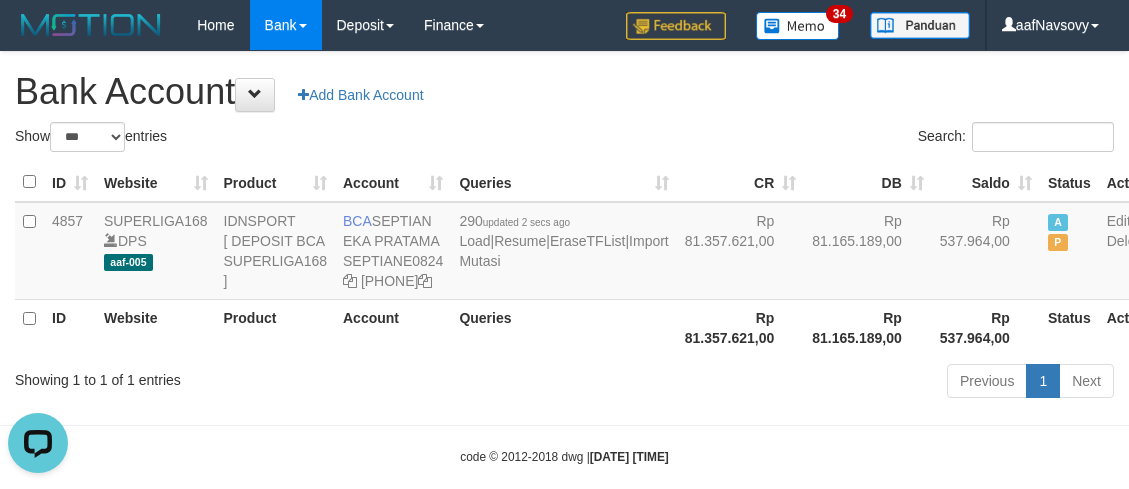 click on "Queries" at bounding box center (563, 327) 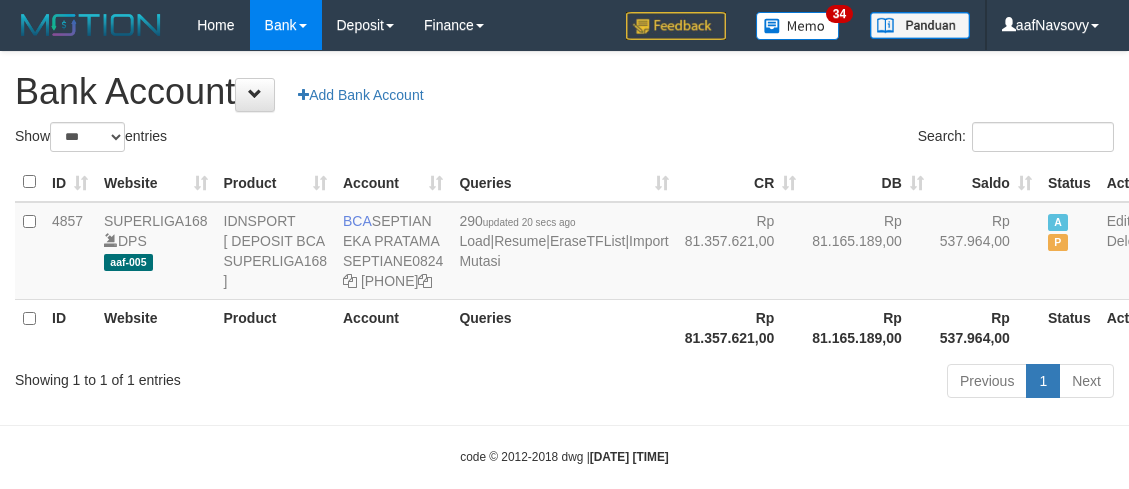 scroll, scrollTop: 0, scrollLeft: 0, axis: both 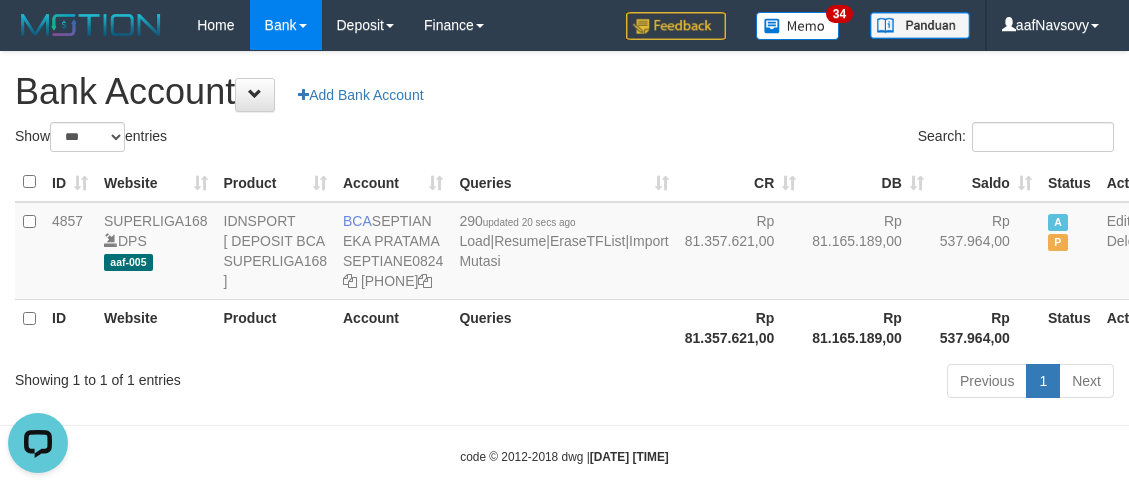 click on "Previous 1 Next" at bounding box center [799, 383] 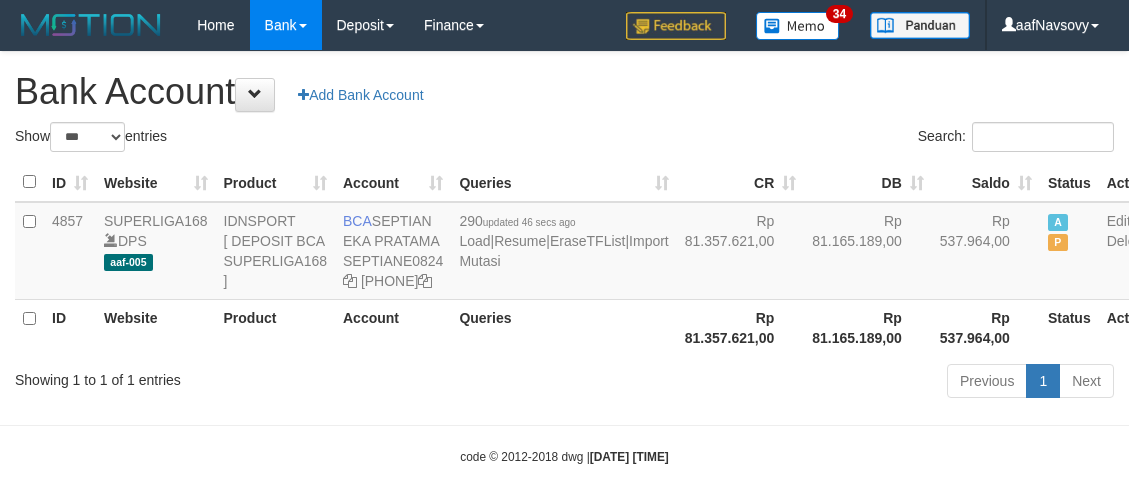 scroll, scrollTop: 0, scrollLeft: 0, axis: both 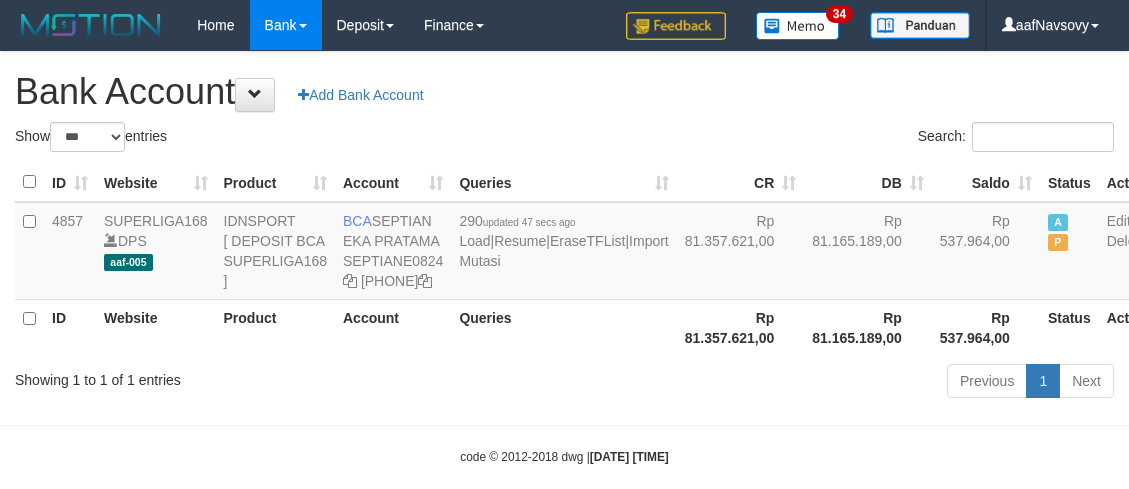 click on "Showing 1 to 1 of 1 entries" at bounding box center [235, 376] 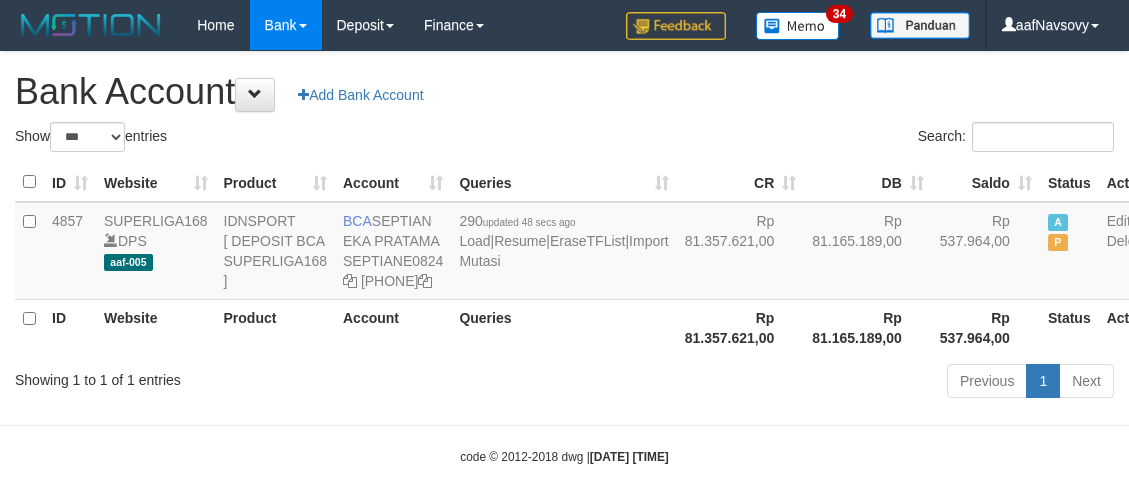 click on "Showing 1 to 1 of 1 entries" at bounding box center (235, 376) 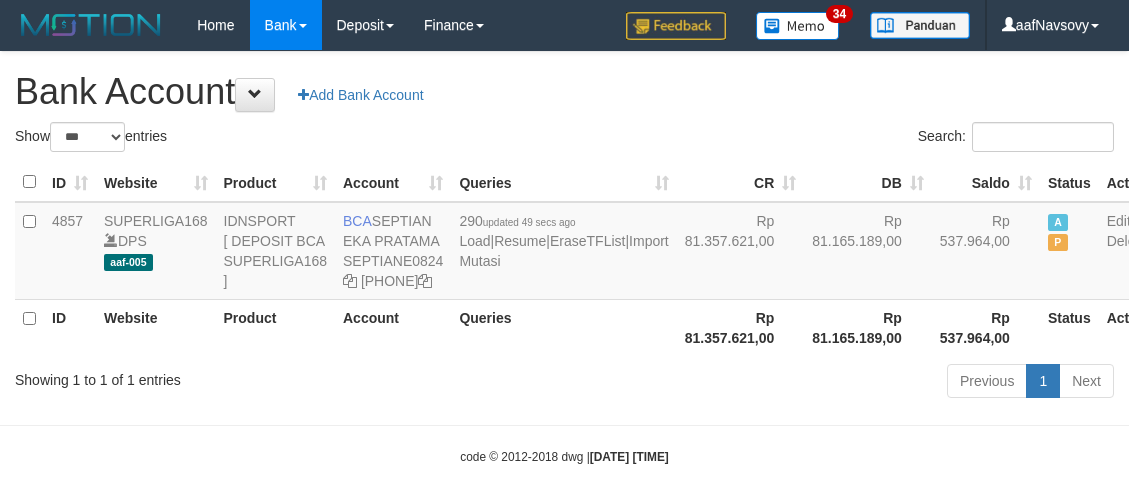 scroll, scrollTop: 0, scrollLeft: 0, axis: both 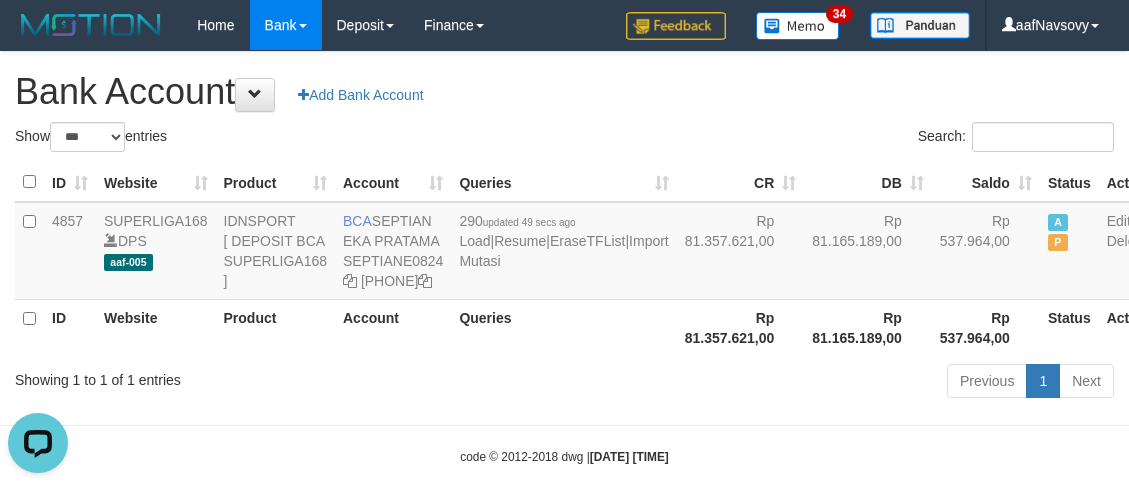 click on "Showing 1 to 1 of 1 entries" at bounding box center [235, 376] 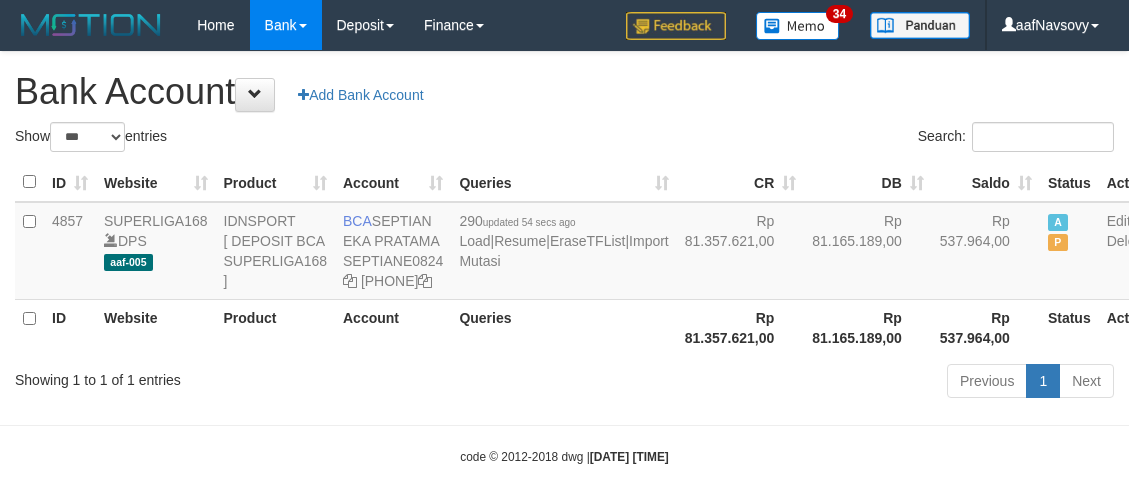 scroll, scrollTop: 0, scrollLeft: 0, axis: both 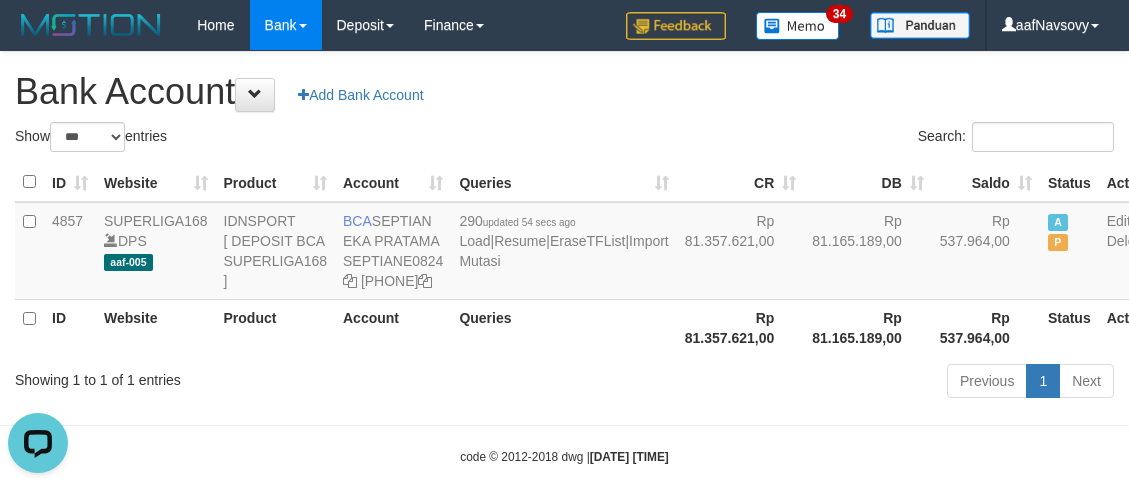 click on "ID Website Product Account Queries CR DB Saldo Status Action
4857
SUPERLIGA168
DPS
aaf-005
IDNSPORT
[ DEPOSIT BCA SUPERLIGA168 ]
BCA
[FIRST] [LAST]
SEPTIANE0824
[PHONE]
290  updated [TIME_AGO]
Load
|
Resume
|
EraseTFList
|
Import Mutasi
Rp 81.357.621,00
Rp 81.165.189,00
Rp 537.964,00
A
P
Edit
Delete
ID Website Product Account Queries Rp 81.357.621,00 Rp 81.165.189,00 Rp 537.964,00" at bounding box center [564, 259] 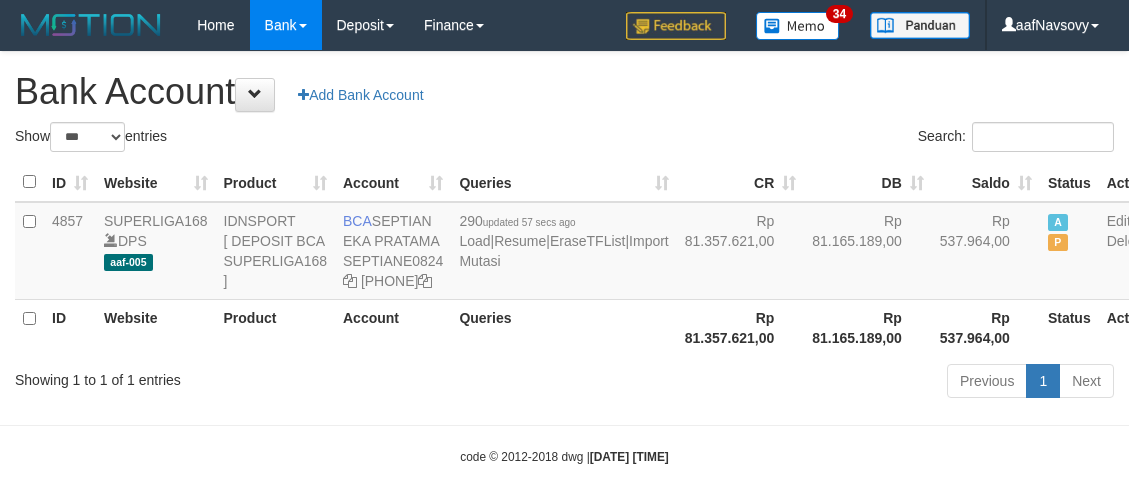 scroll, scrollTop: 0, scrollLeft: 0, axis: both 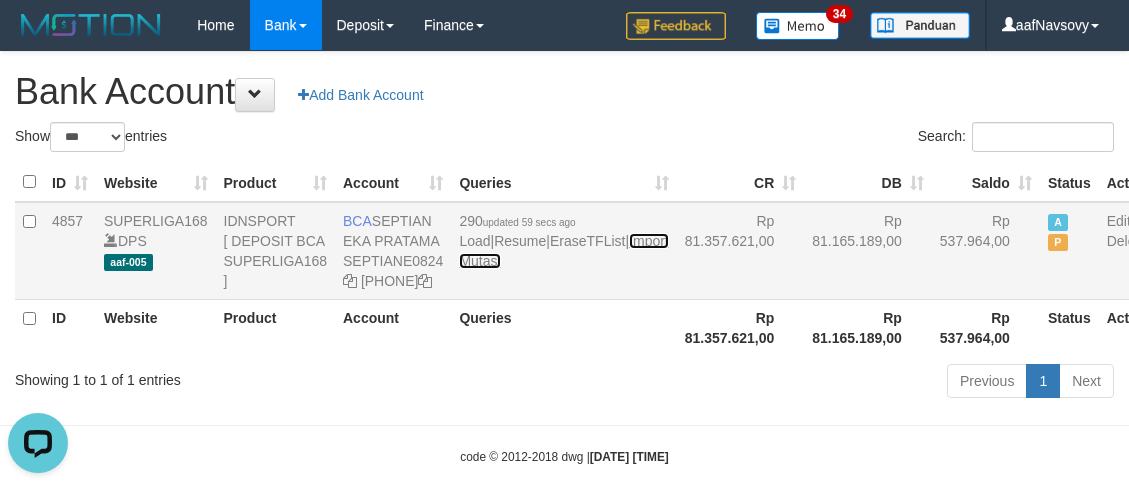 click on "Import Mutasi" at bounding box center [563, 251] 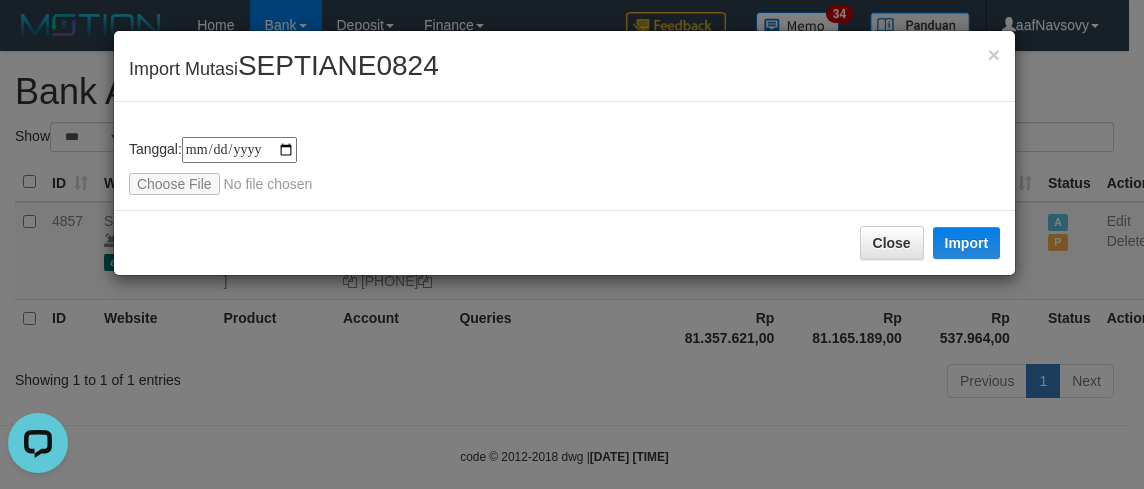 type on "**********" 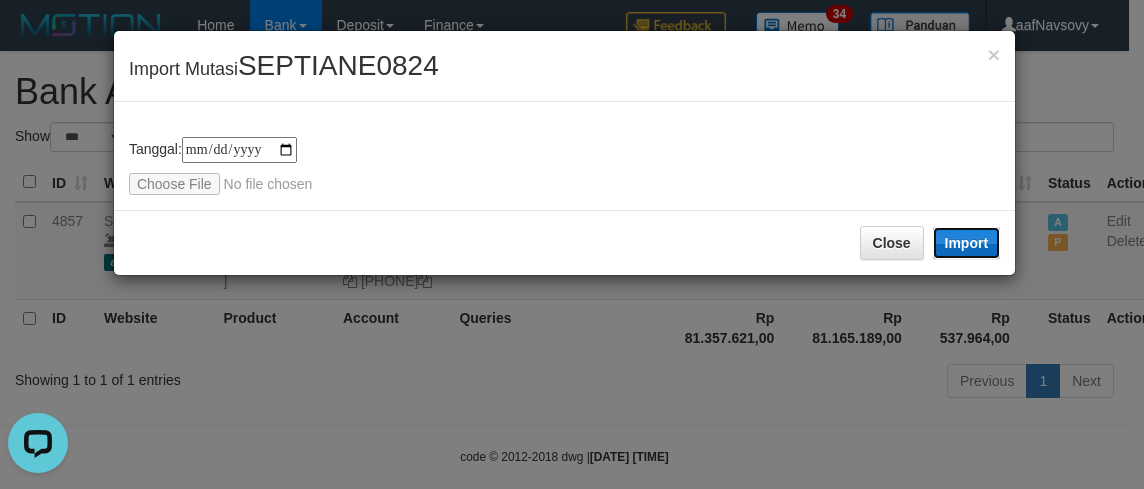 click on "Import" at bounding box center [967, 243] 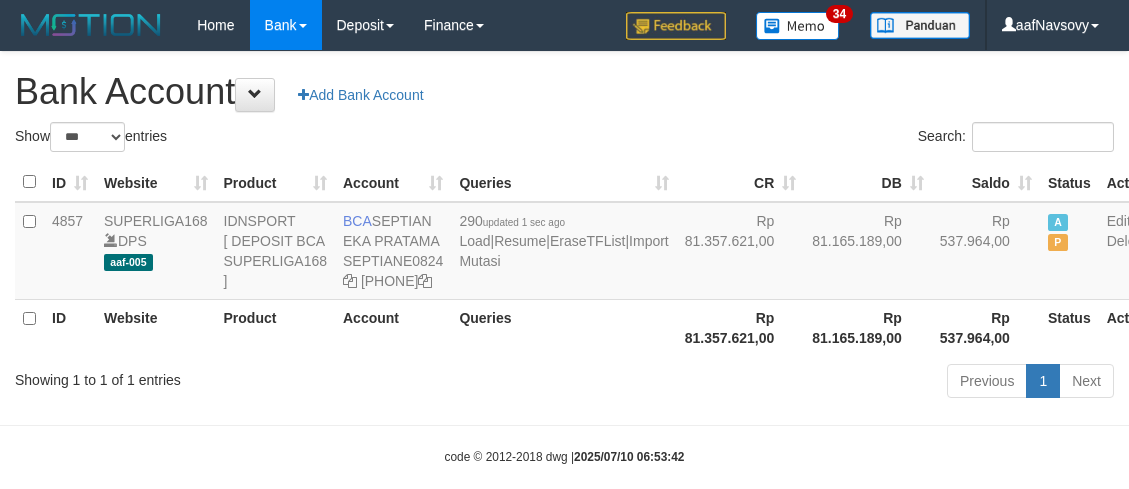 scroll, scrollTop: 0, scrollLeft: 0, axis: both 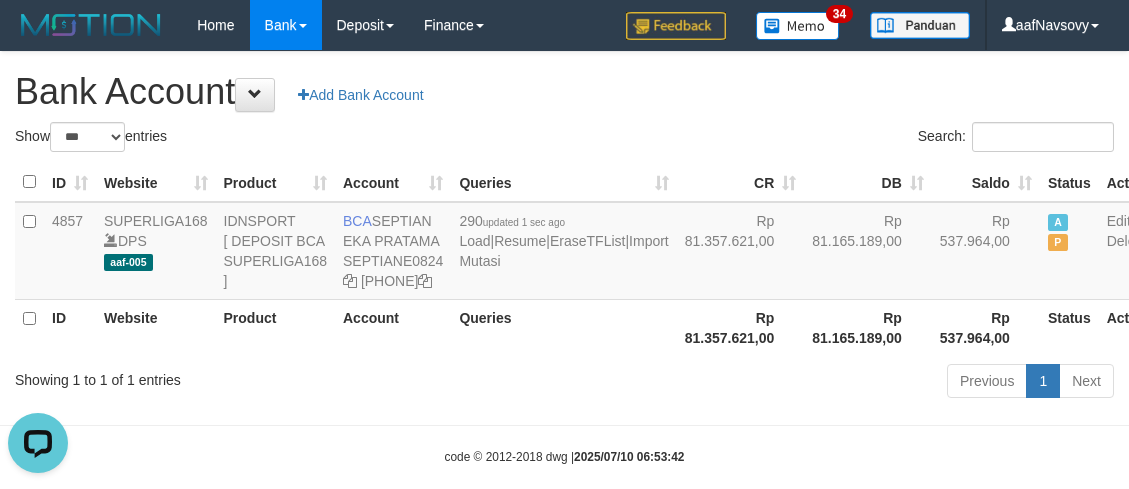 click on "Previous 1 Next" at bounding box center (799, 383) 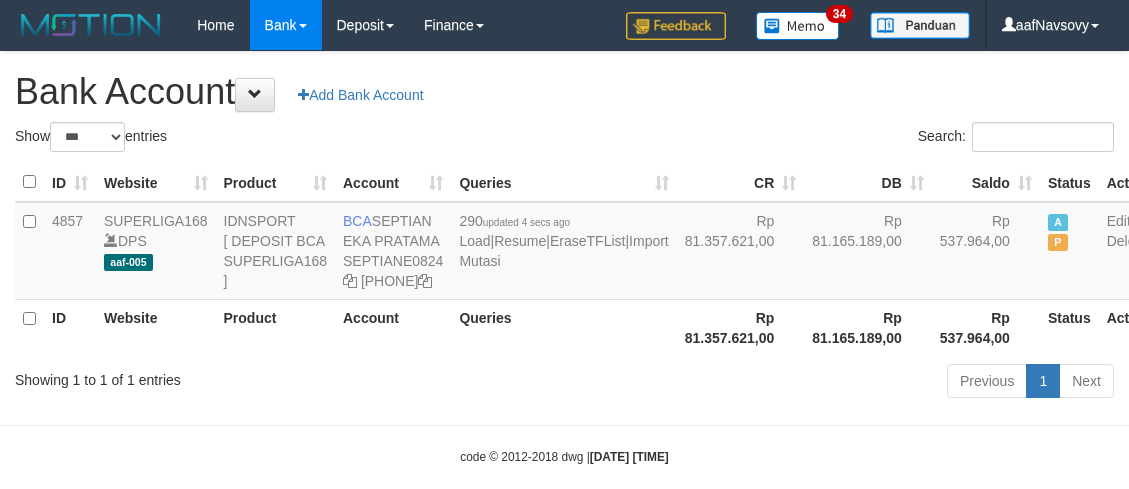 scroll, scrollTop: 0, scrollLeft: 0, axis: both 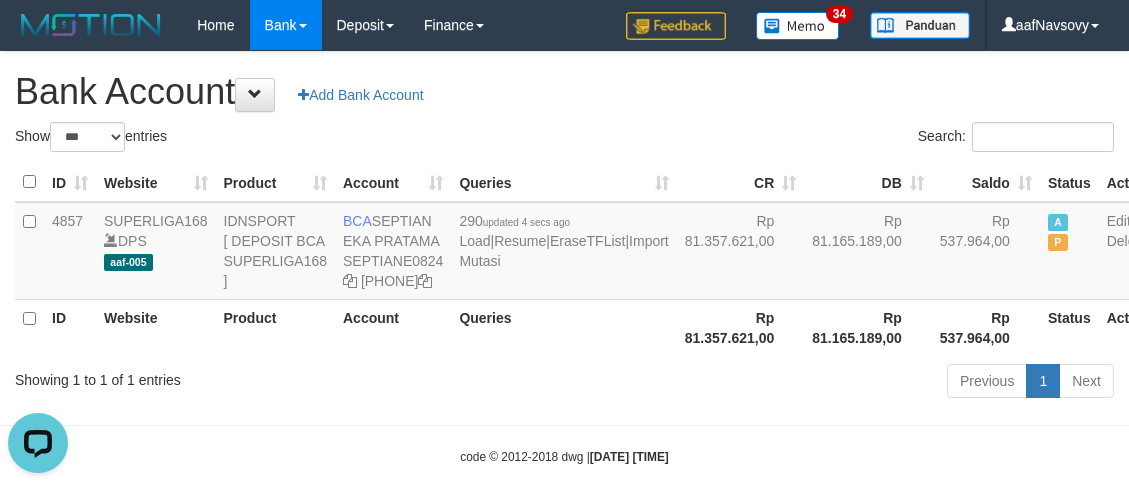 click on "ID Website Product Account Queries CR DB Saldo Status Action
4857
SUPERLIGA168
DPS
aaf-005
IDNSPORT
[ DEPOSIT BCA SUPERLIGA168 ]
BCA
[FIRST] [LAST]
SEPTIANE0824
[PHONE]
290  updated 4 secs ago
Load
|
Resume
|
EraseTFList
|
Import Mutasi
Rp 81.357.621,00
Rp 81.165.189,00
Rp 537.964,00
A
P
Edit
Delete
ID Website Product Account Queries Rp 81.357.621,00 Rp 81.165.189,00 Rp 537.964,00" at bounding box center (564, 259) 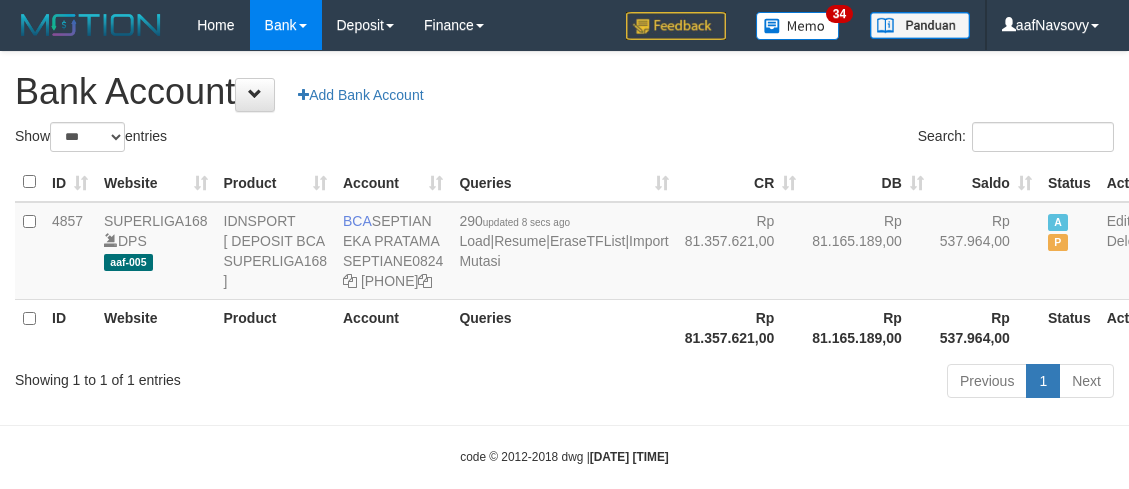 scroll, scrollTop: 0, scrollLeft: 0, axis: both 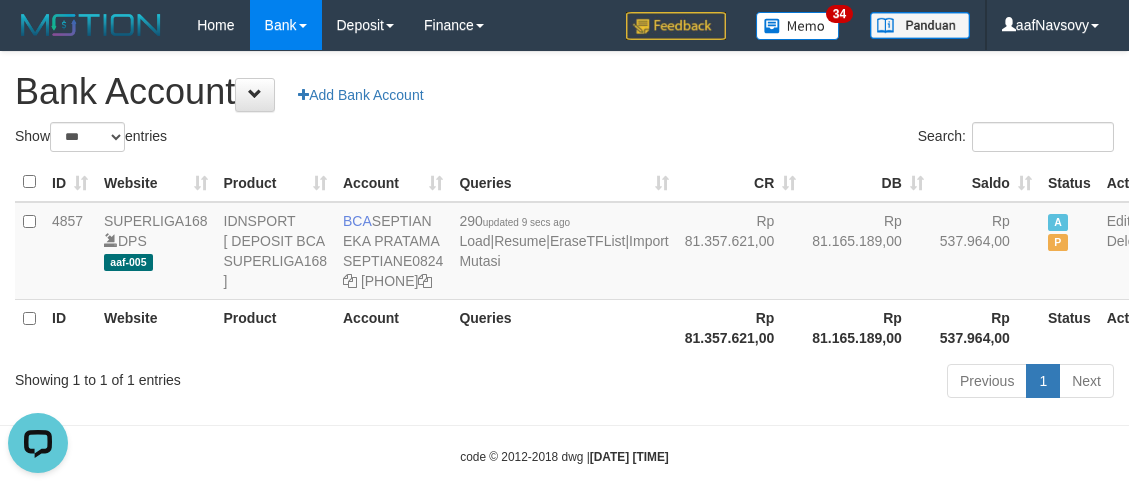 click on "Queries" at bounding box center [563, 327] 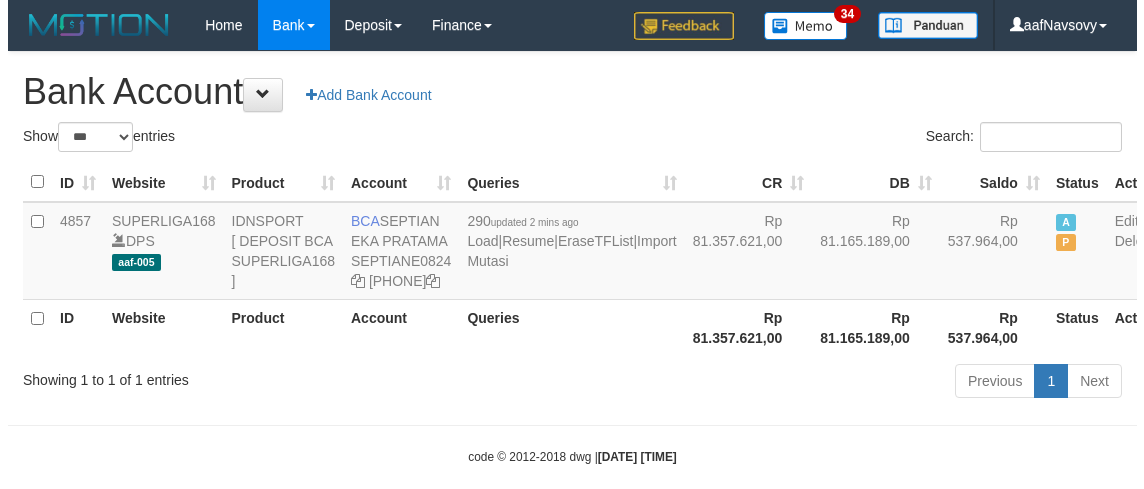scroll, scrollTop: 0, scrollLeft: 0, axis: both 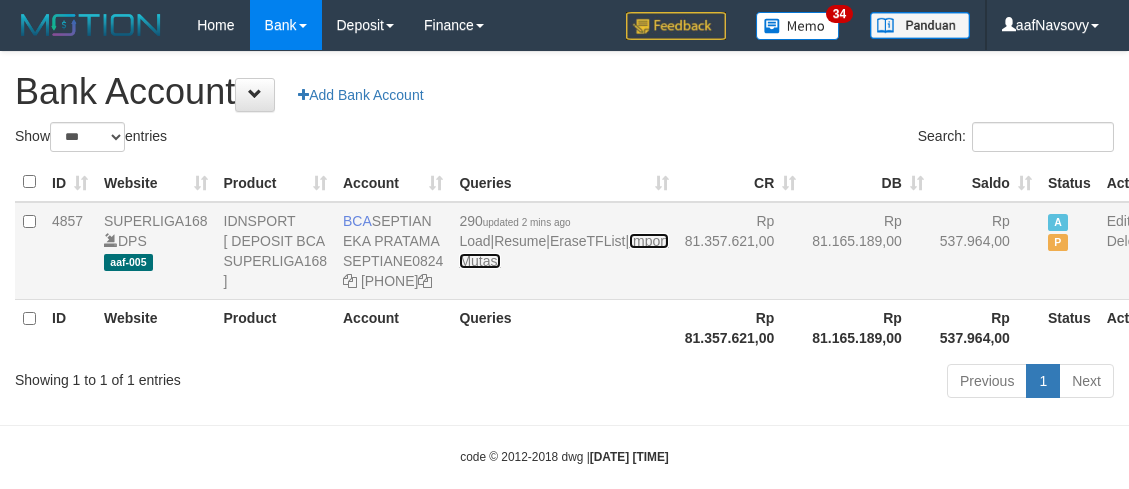 click on "Import Mutasi" at bounding box center (563, 251) 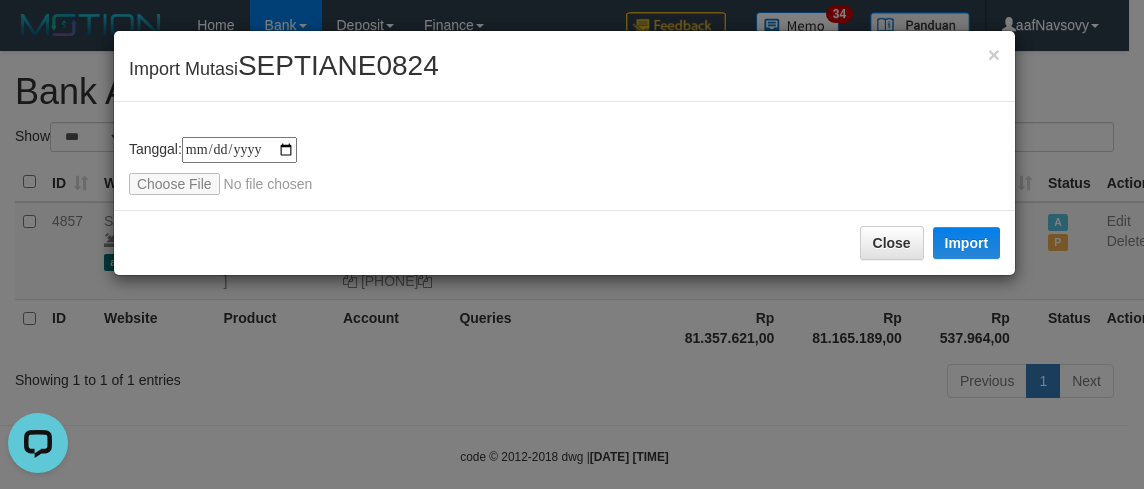 scroll, scrollTop: 0, scrollLeft: 0, axis: both 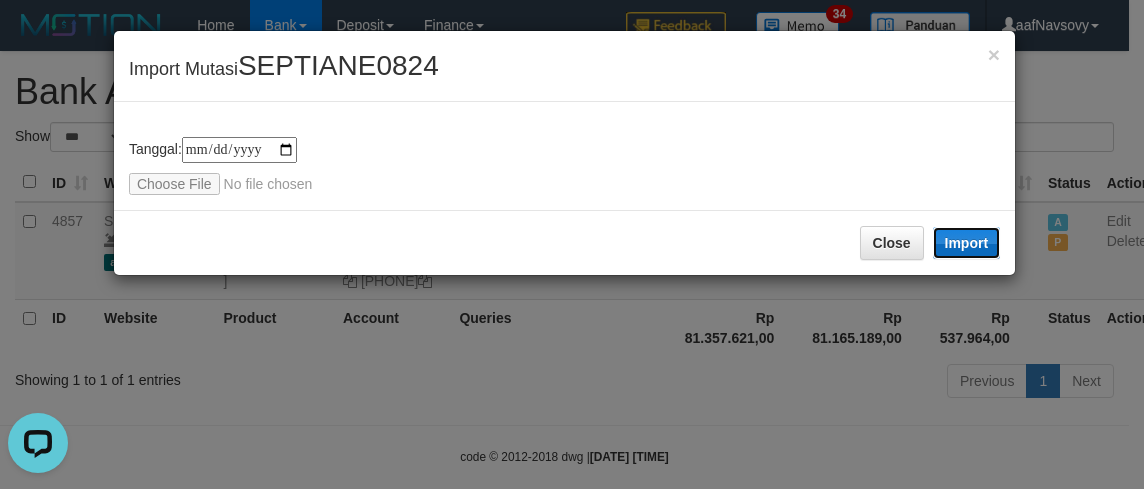 click on "Import" at bounding box center (967, 243) 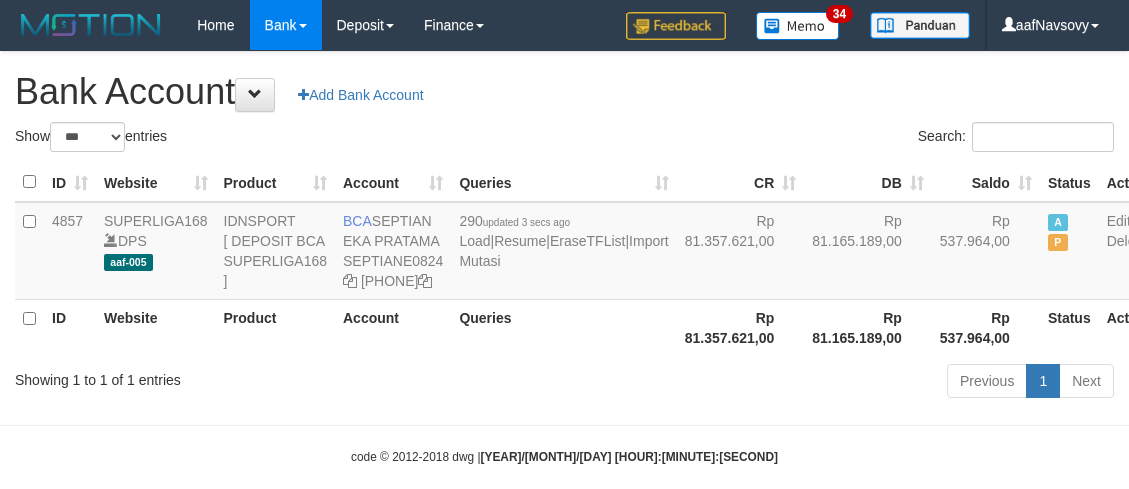 scroll, scrollTop: 0, scrollLeft: 0, axis: both 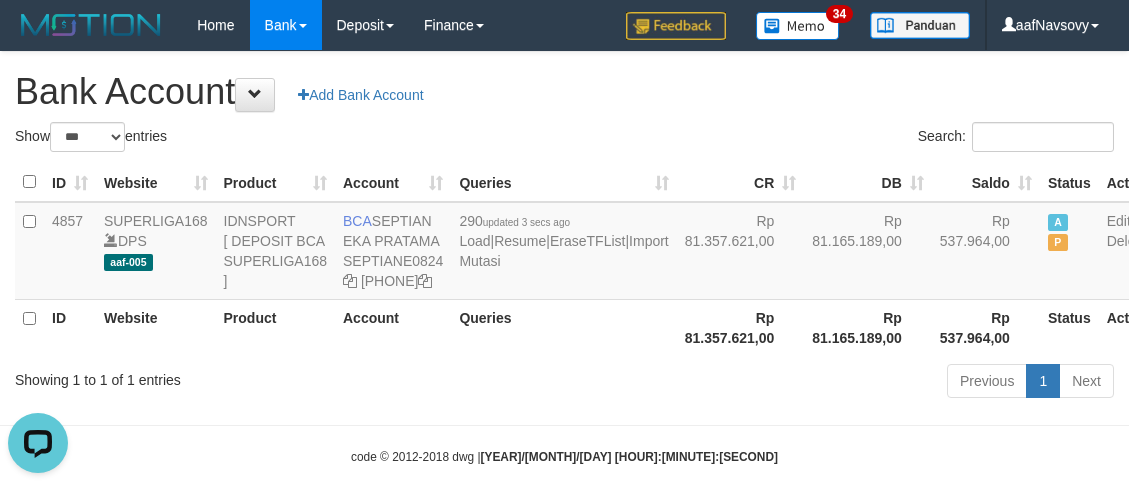 click on "Showing 1 to 1 of 1 entries" at bounding box center [235, 376] 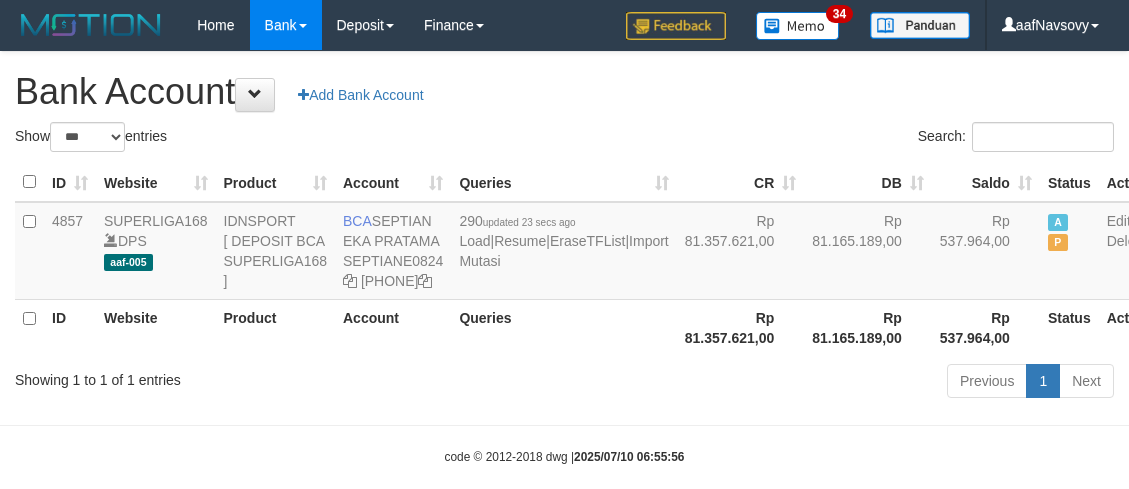 scroll, scrollTop: 0, scrollLeft: 0, axis: both 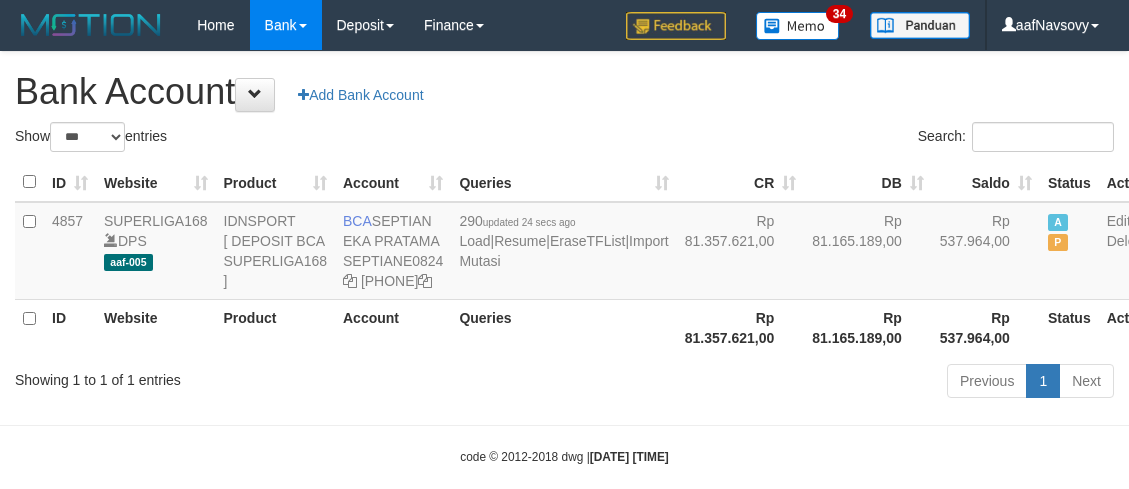 click on "Showing 1 to 1 of 1 entries Previous 1 Next" at bounding box center (564, 383) 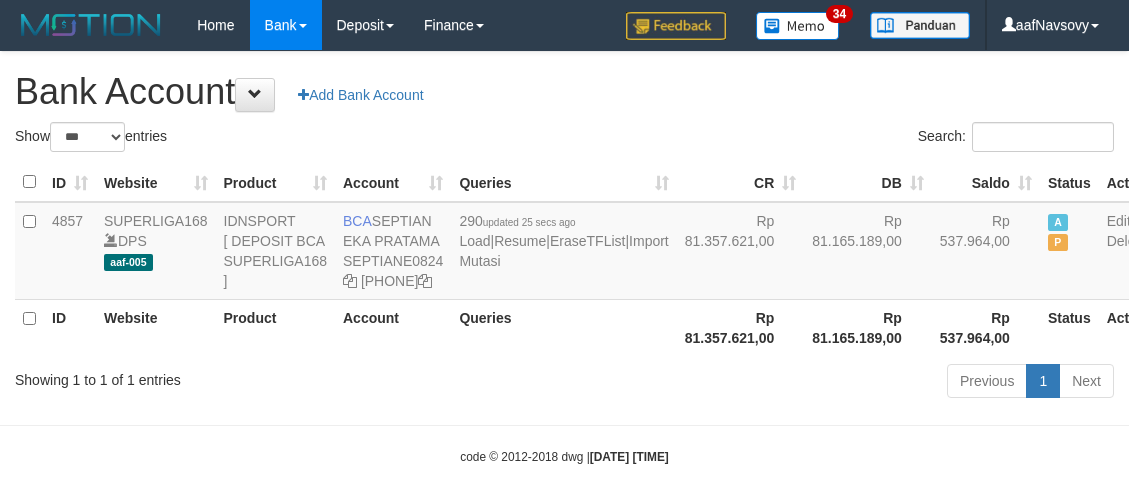 scroll, scrollTop: 0, scrollLeft: 0, axis: both 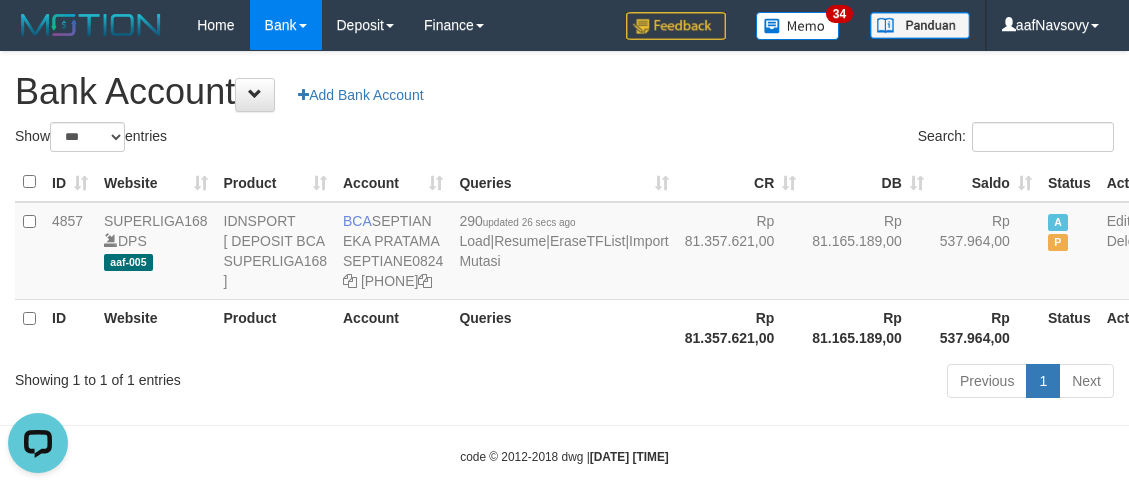 click on "Showing 1 to 1 of 1 entries" at bounding box center (235, 376) 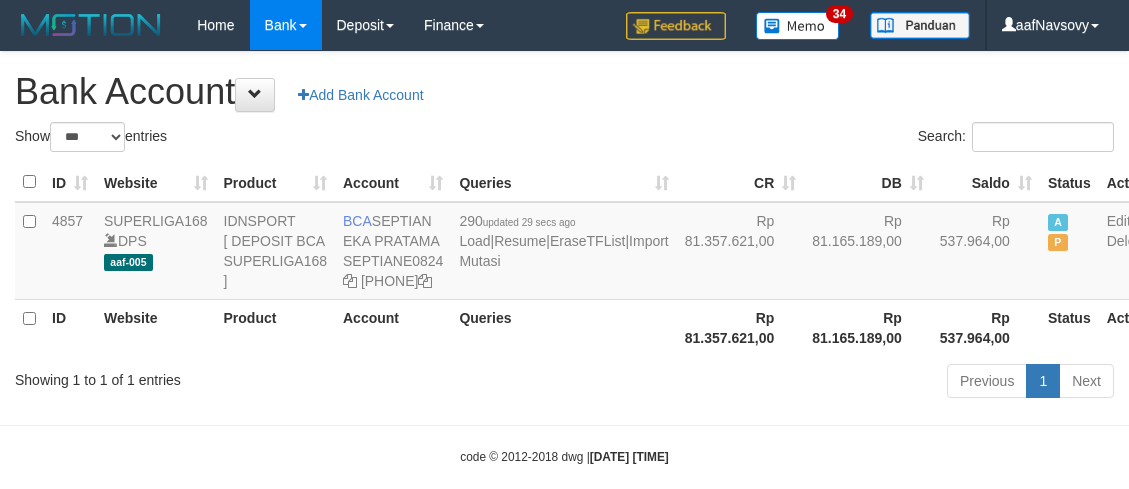 scroll, scrollTop: 0, scrollLeft: 0, axis: both 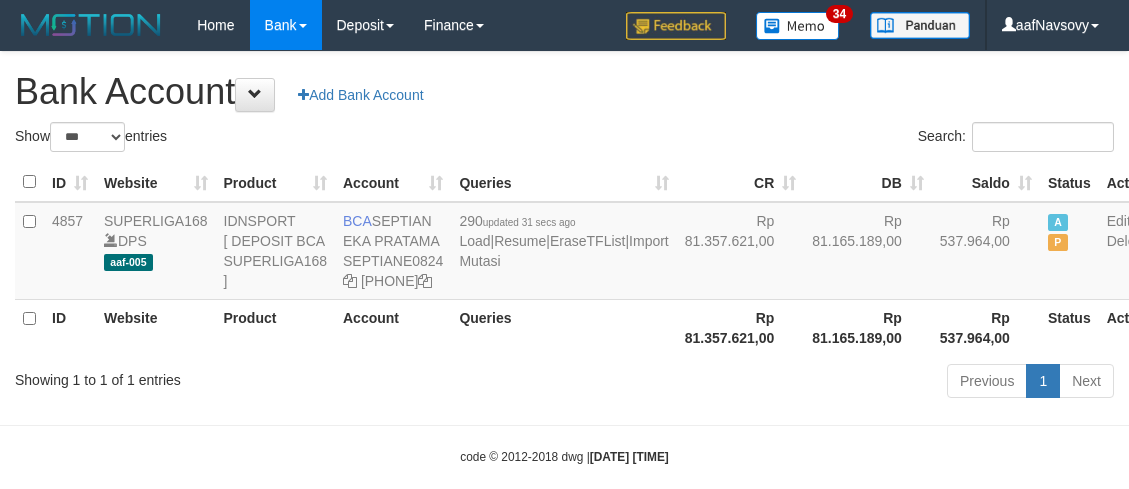 click on "Showing 1 to 1 of 1 entries" at bounding box center [235, 376] 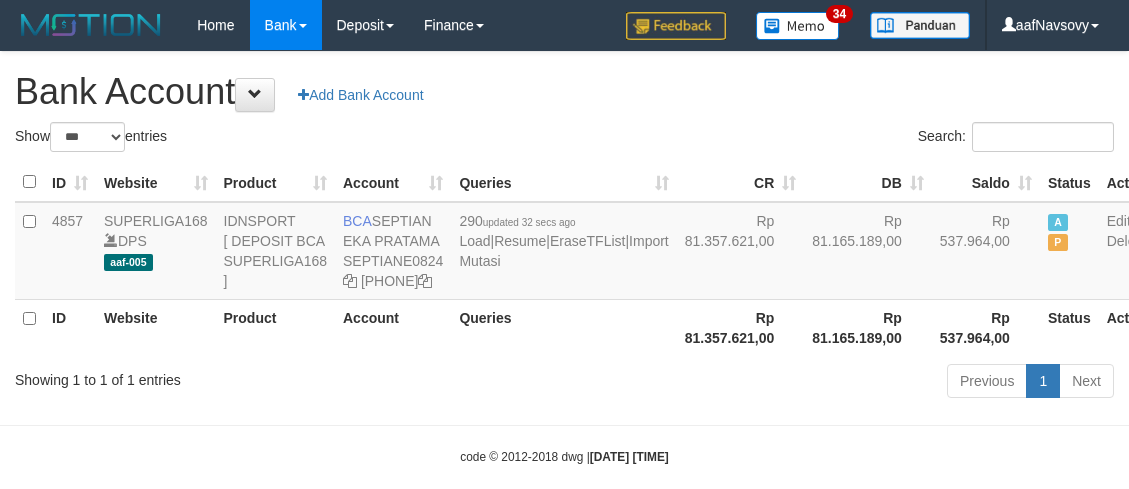 scroll, scrollTop: 0, scrollLeft: 0, axis: both 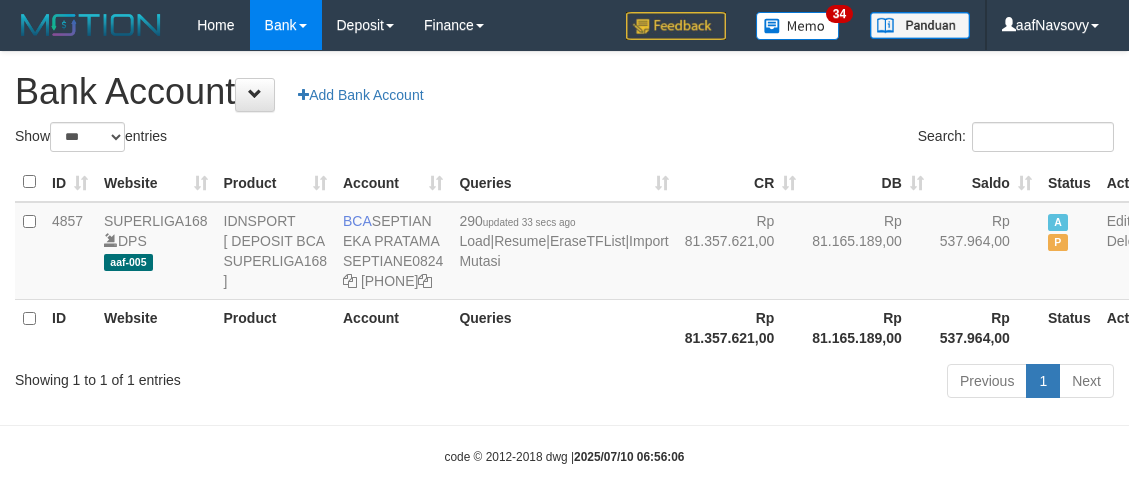 click on "Showing 1 to 1 of 1 entries" at bounding box center (235, 376) 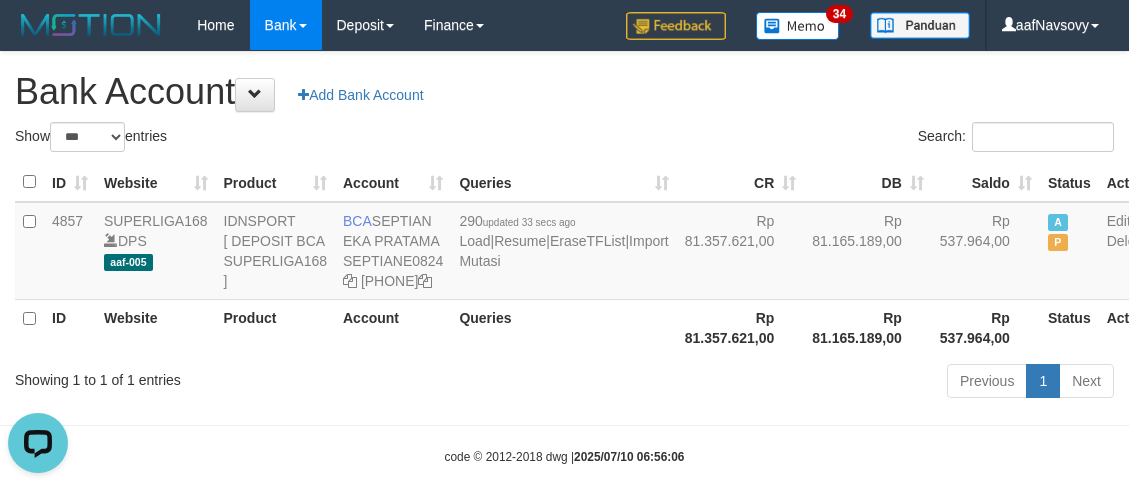 scroll, scrollTop: 0, scrollLeft: 0, axis: both 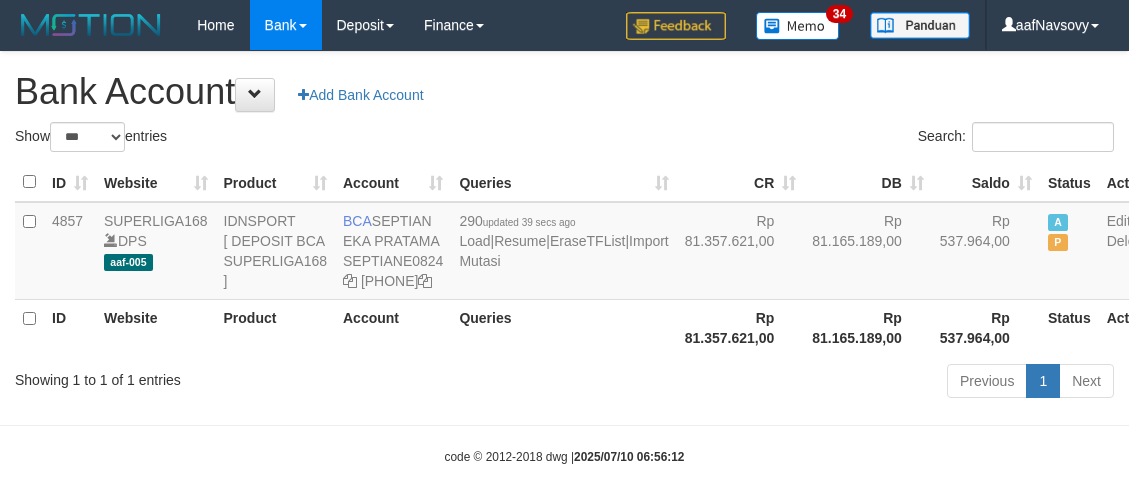 click on "Account" at bounding box center [393, 327] 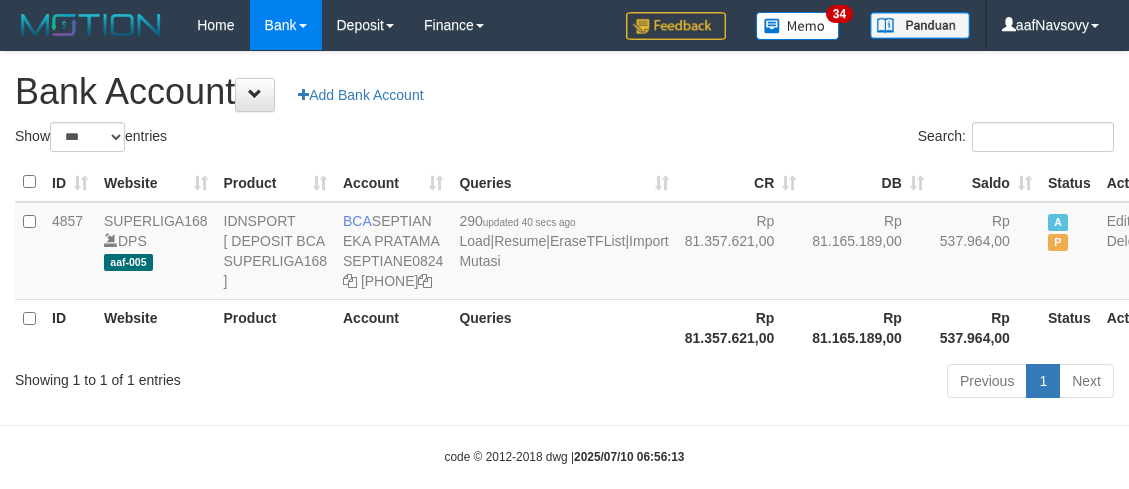 scroll, scrollTop: 0, scrollLeft: 0, axis: both 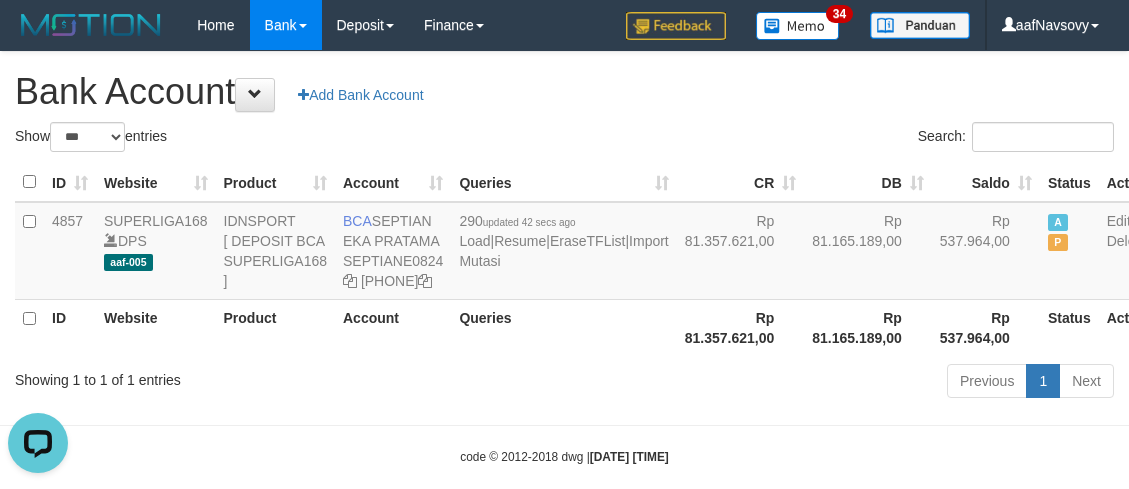 click on "Account" at bounding box center [393, 327] 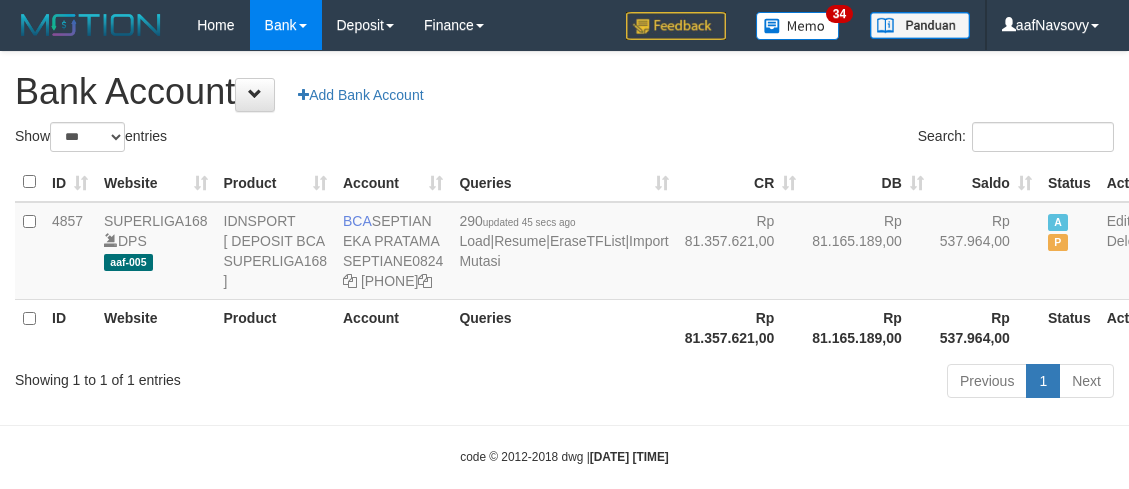 scroll, scrollTop: 0, scrollLeft: 0, axis: both 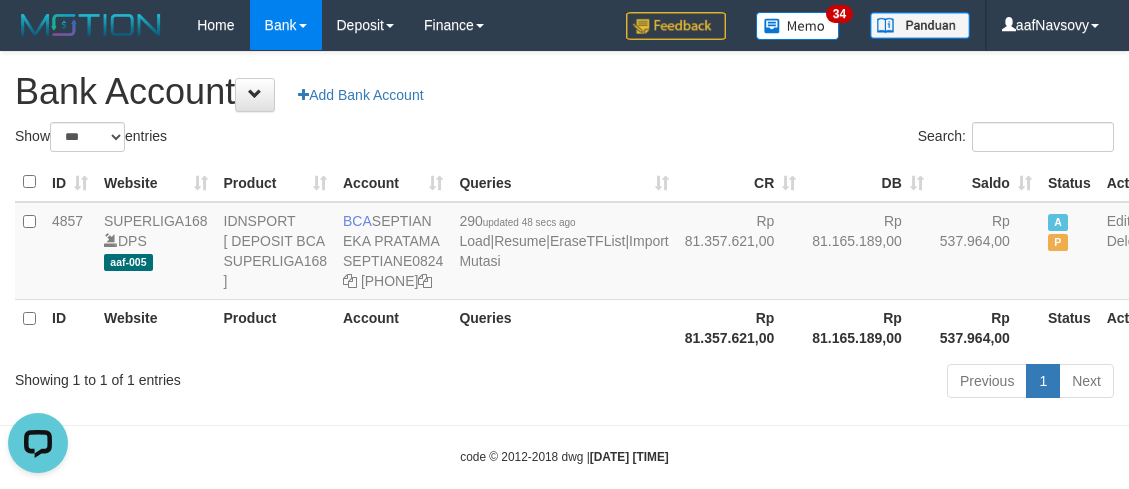 click on "Previous 1 Next" at bounding box center (799, 383) 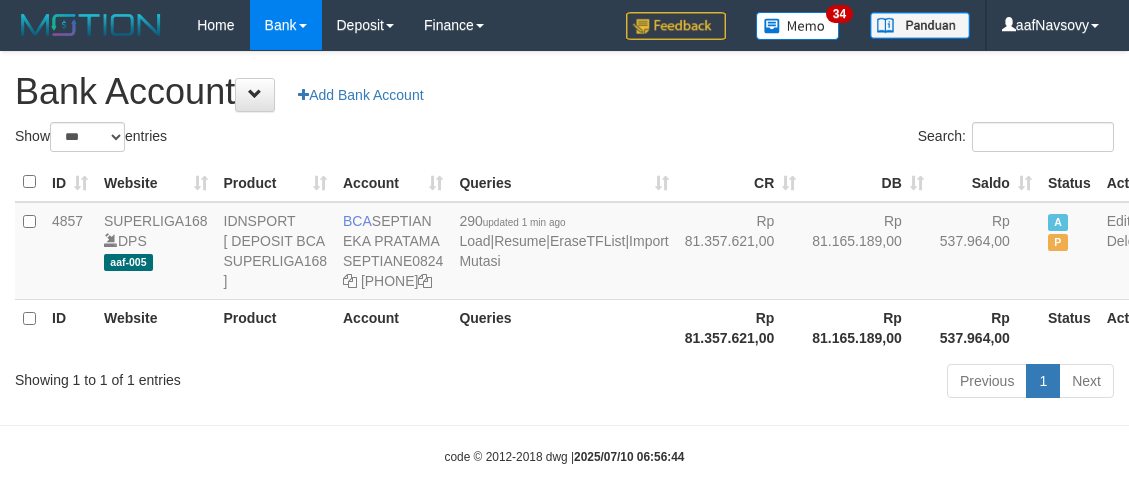 scroll, scrollTop: 0, scrollLeft: 0, axis: both 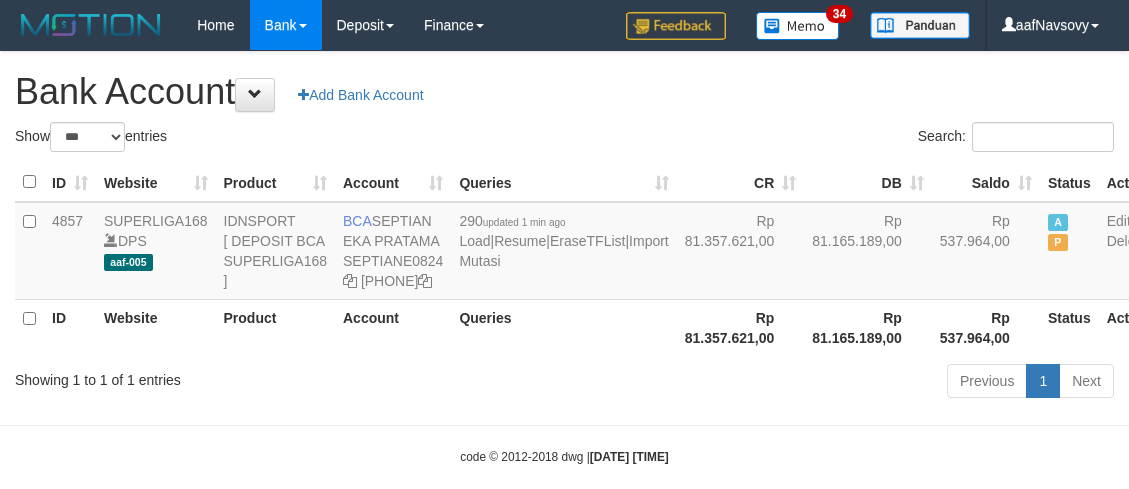 click on "Previous 1 Next" at bounding box center (799, 383) 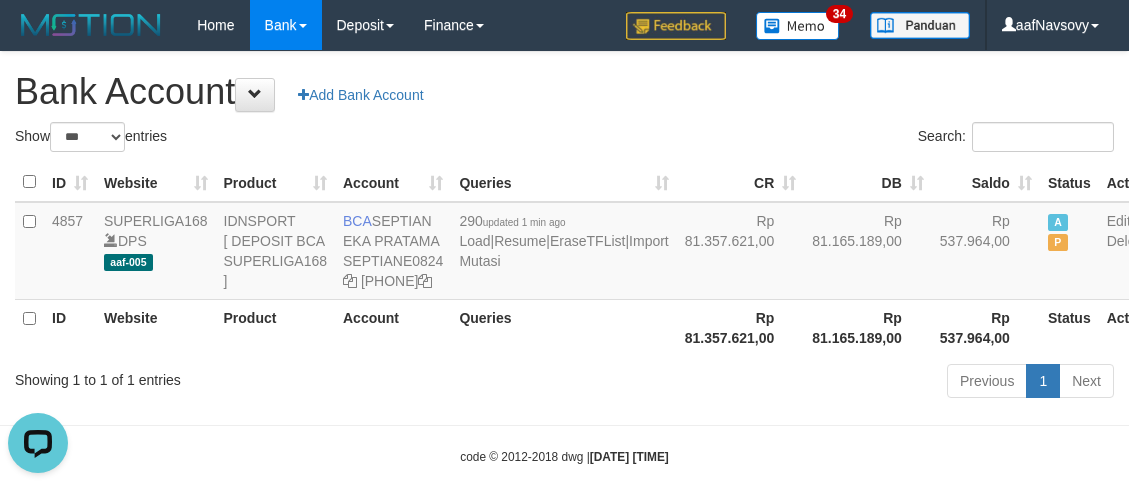 scroll, scrollTop: 0, scrollLeft: 0, axis: both 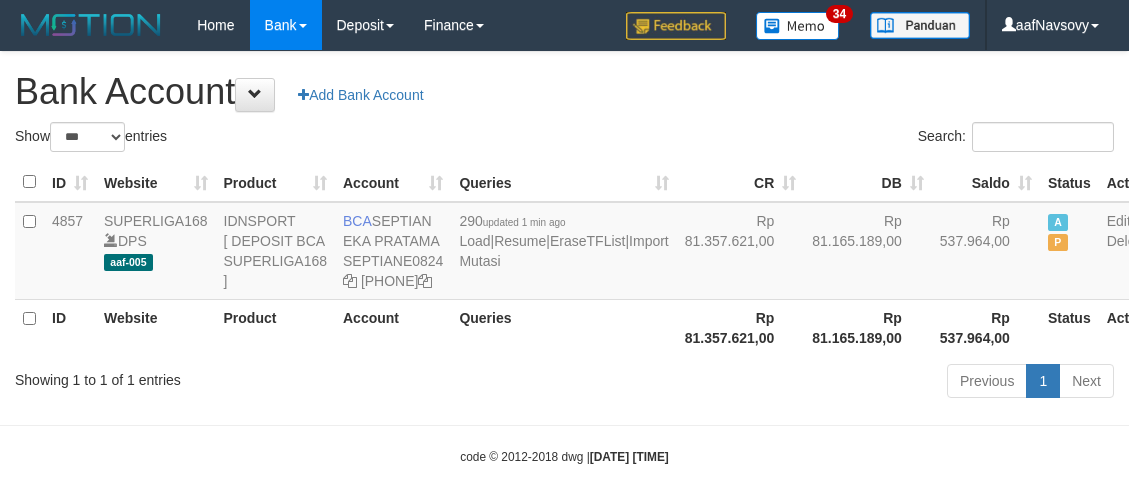 click on "Previous 1 Next" at bounding box center [799, 383] 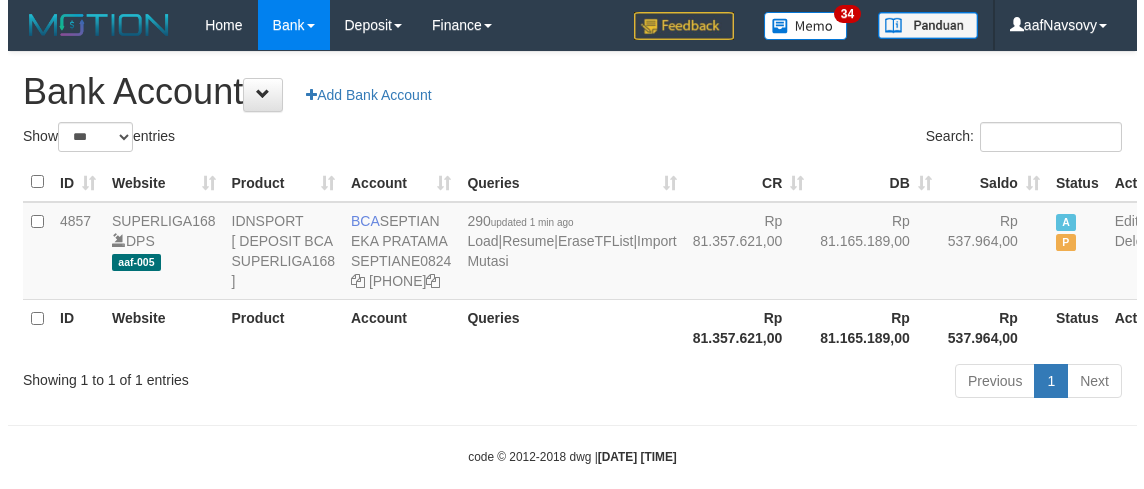 scroll, scrollTop: 0, scrollLeft: 0, axis: both 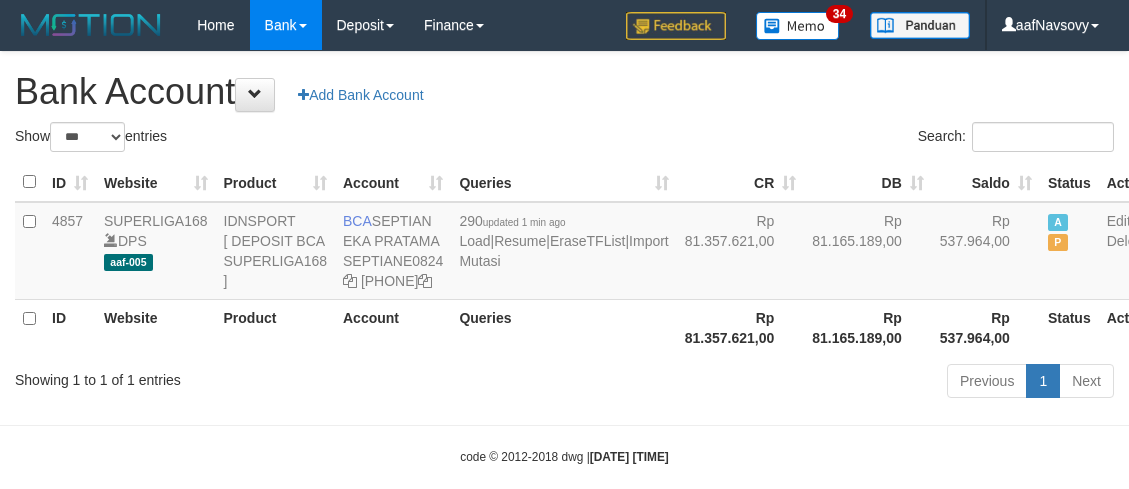 click on "Queries" at bounding box center [563, 327] 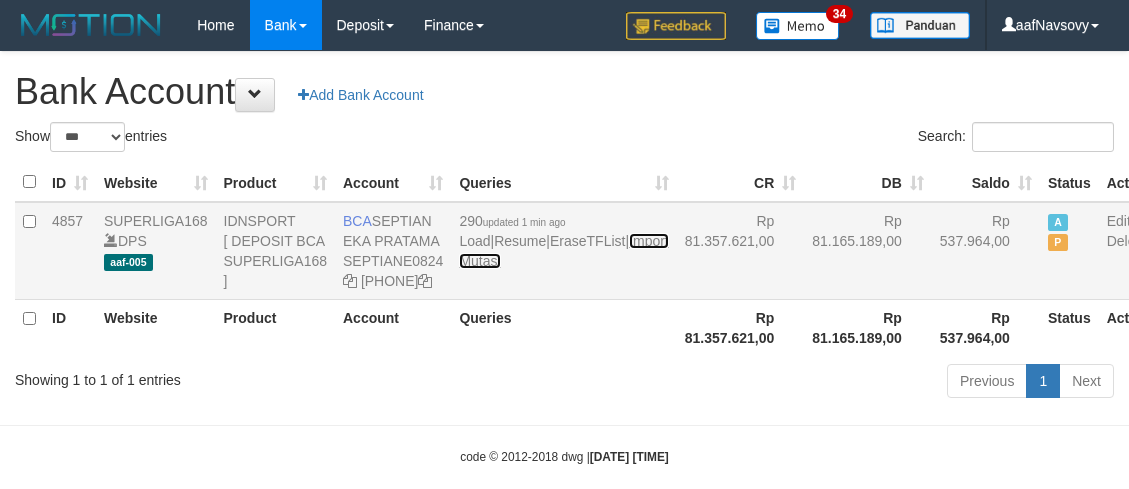 click on "Import Mutasi" at bounding box center (563, 251) 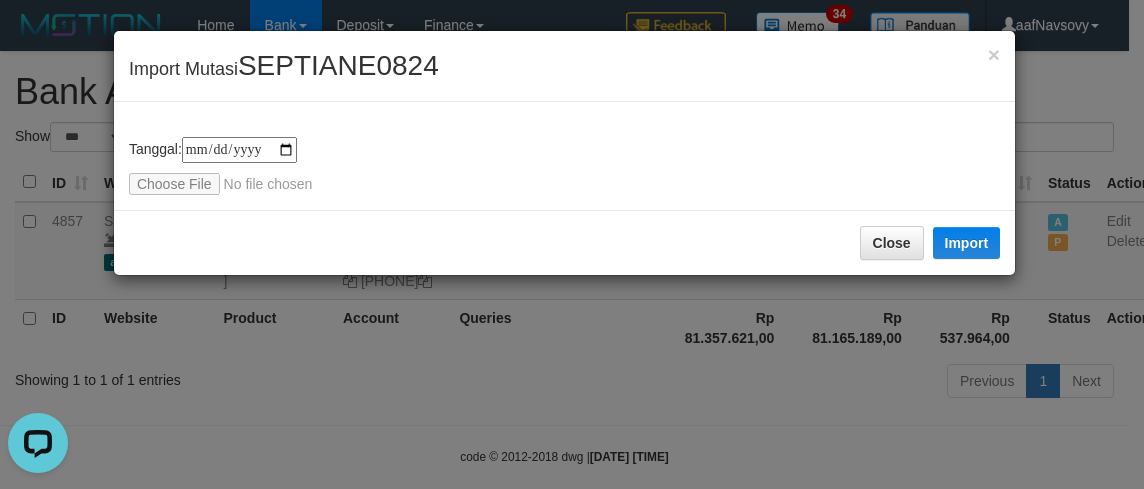 scroll, scrollTop: 0, scrollLeft: 0, axis: both 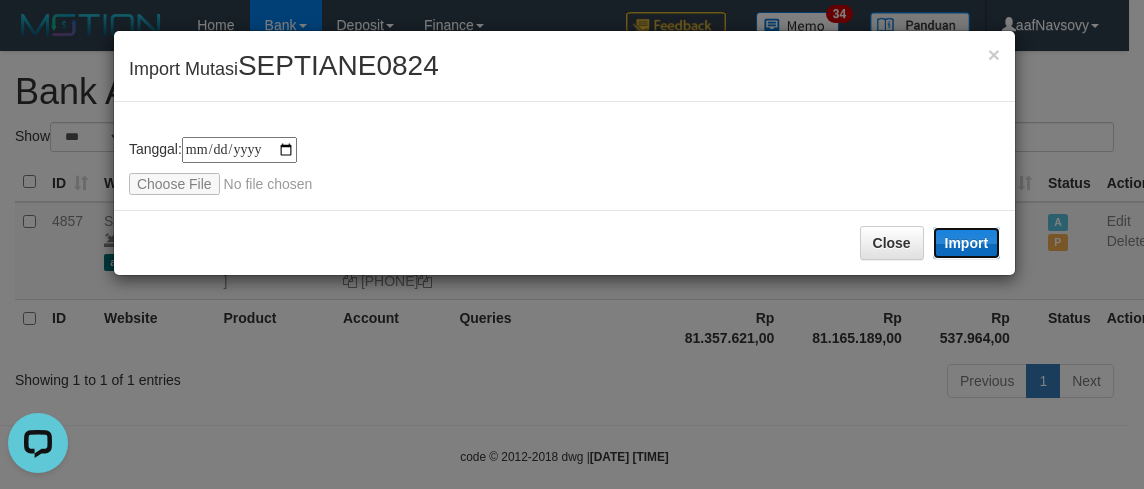 click on "Import" at bounding box center (967, 243) 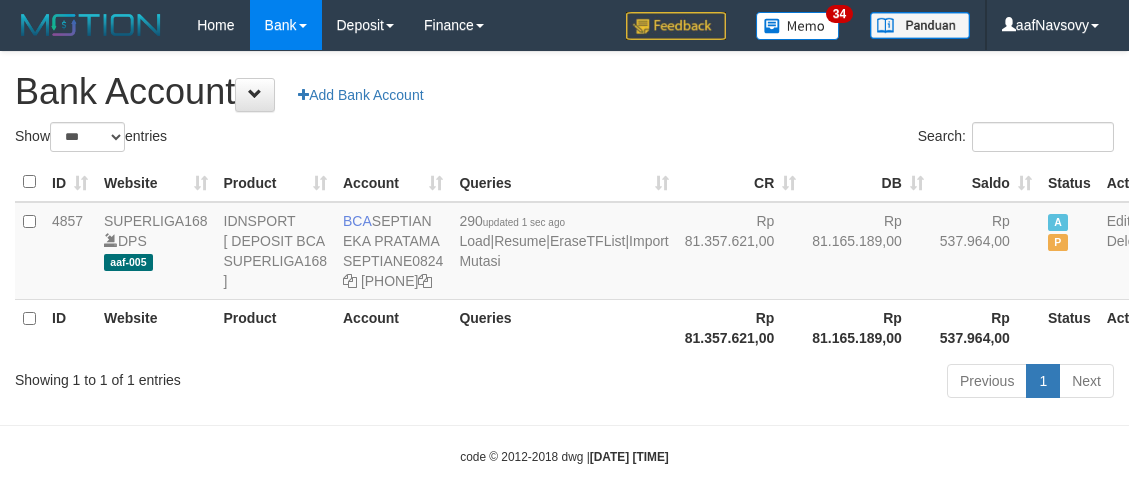 scroll, scrollTop: 0, scrollLeft: 0, axis: both 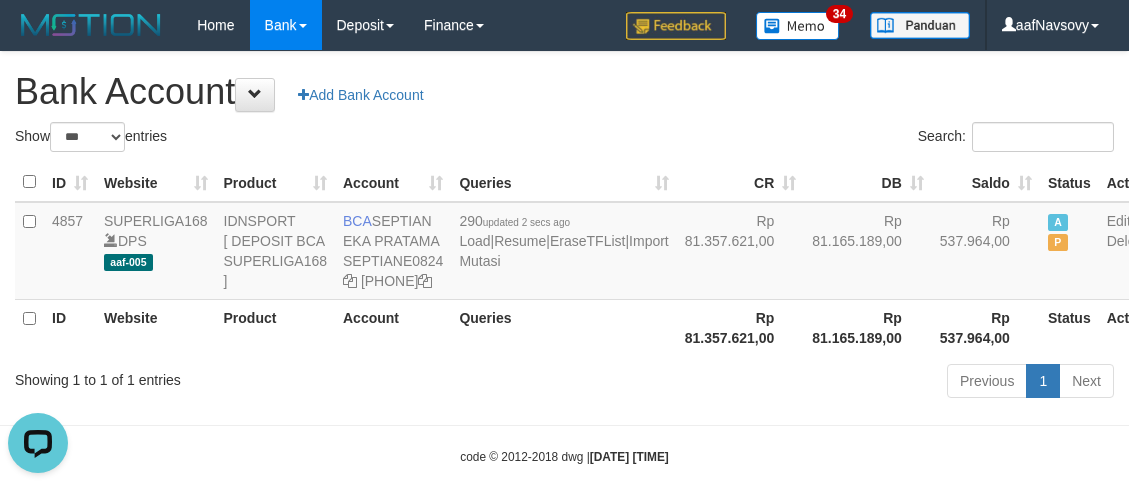 click on "Queries" at bounding box center [563, 327] 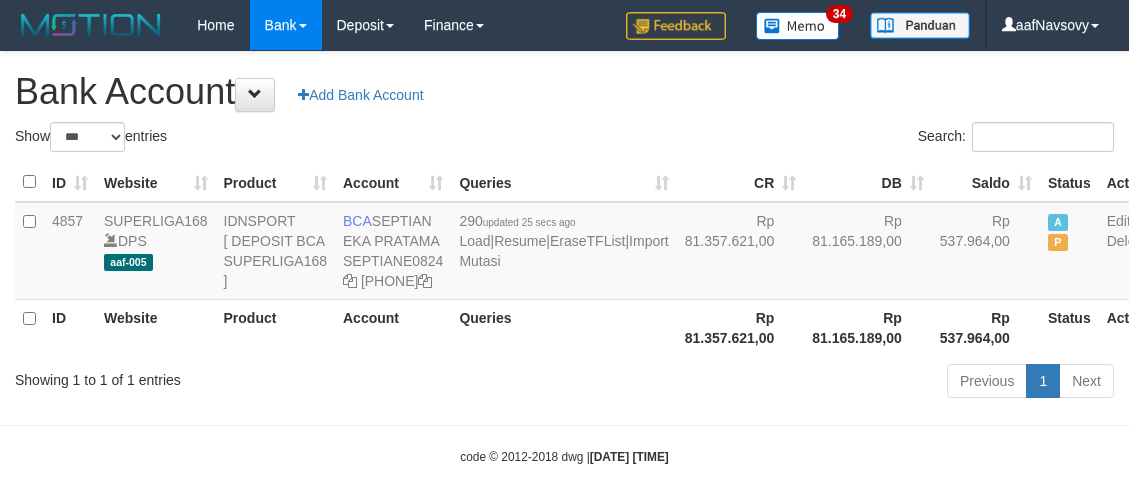 click on "Queries" at bounding box center [563, 327] 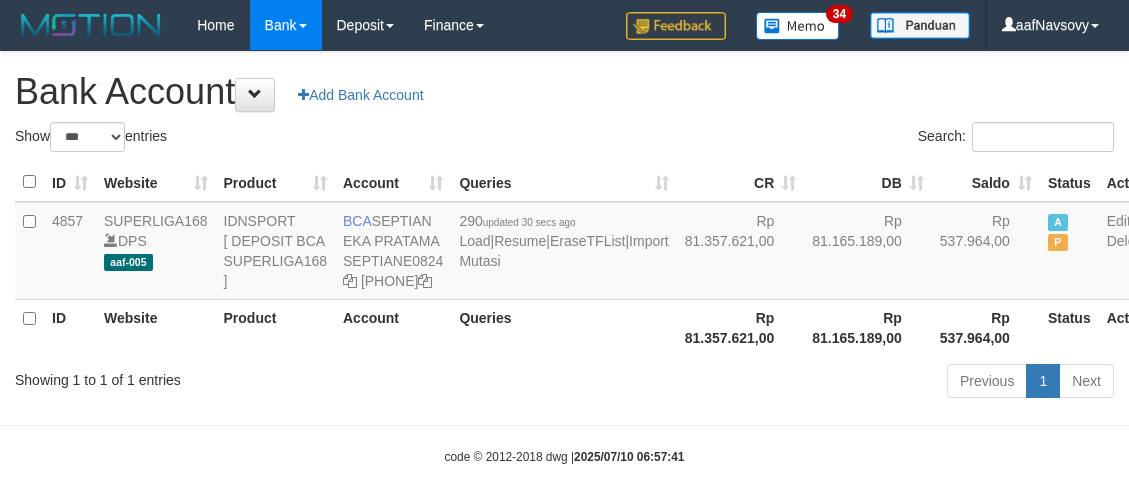 scroll, scrollTop: 0, scrollLeft: 0, axis: both 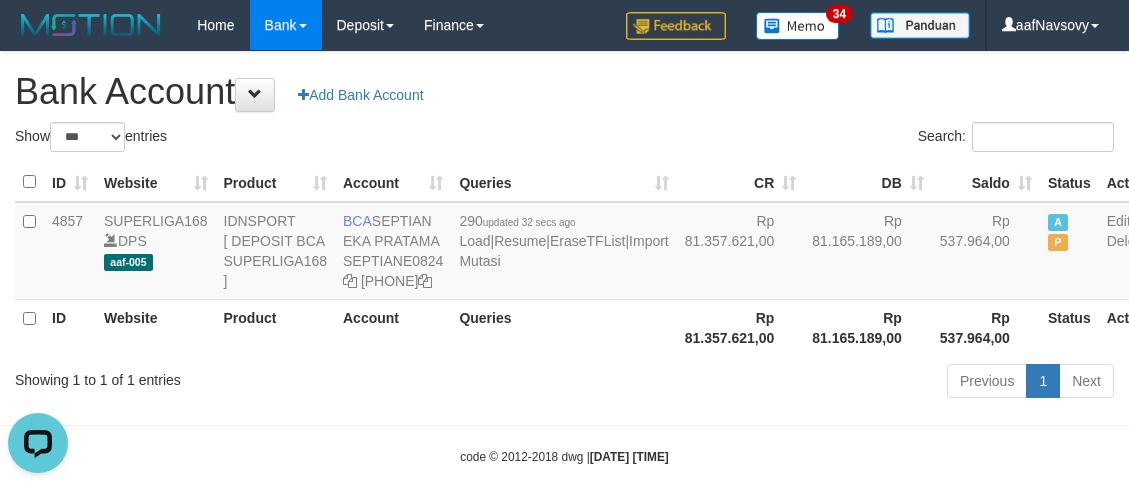 click on "Showing 1 to 1 of 1 entries" at bounding box center [235, 376] 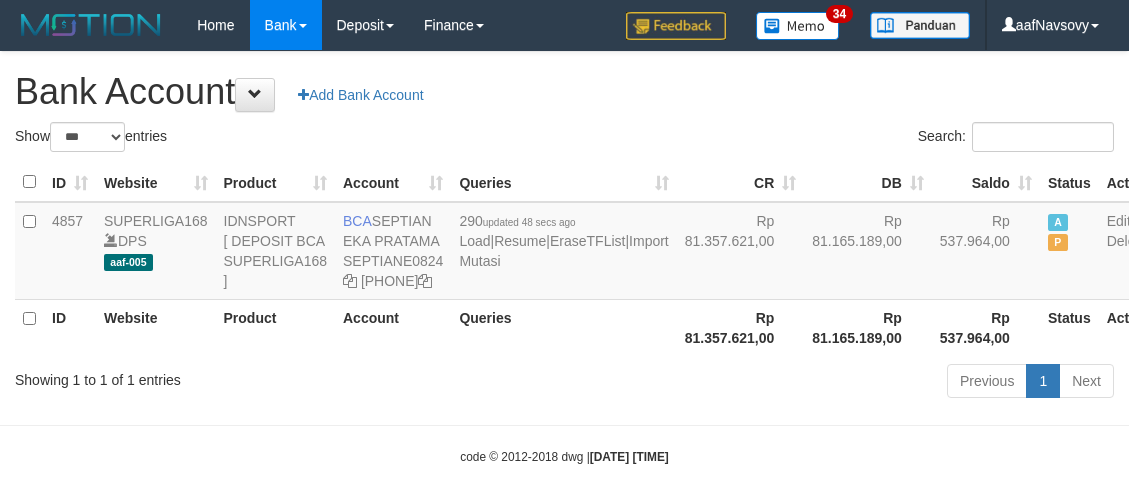 scroll, scrollTop: 0, scrollLeft: 0, axis: both 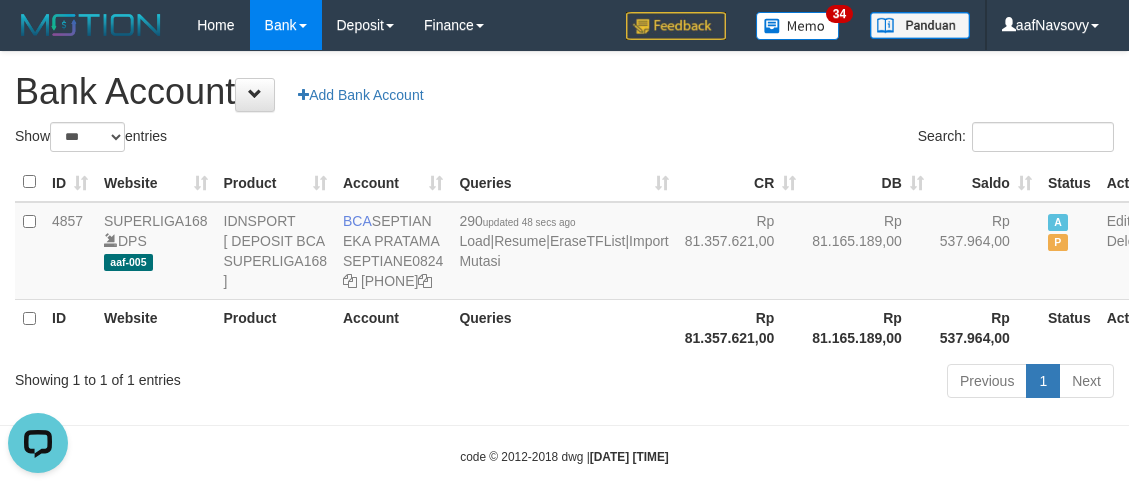 drag, startPoint x: 443, startPoint y: 401, endPoint x: 435, endPoint y: 391, distance: 12.806249 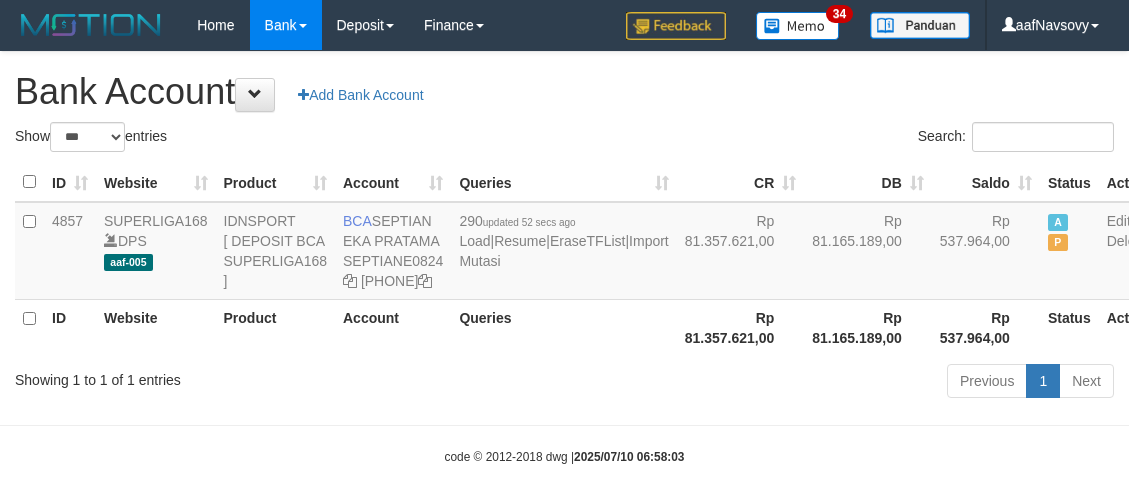 scroll, scrollTop: 0, scrollLeft: 0, axis: both 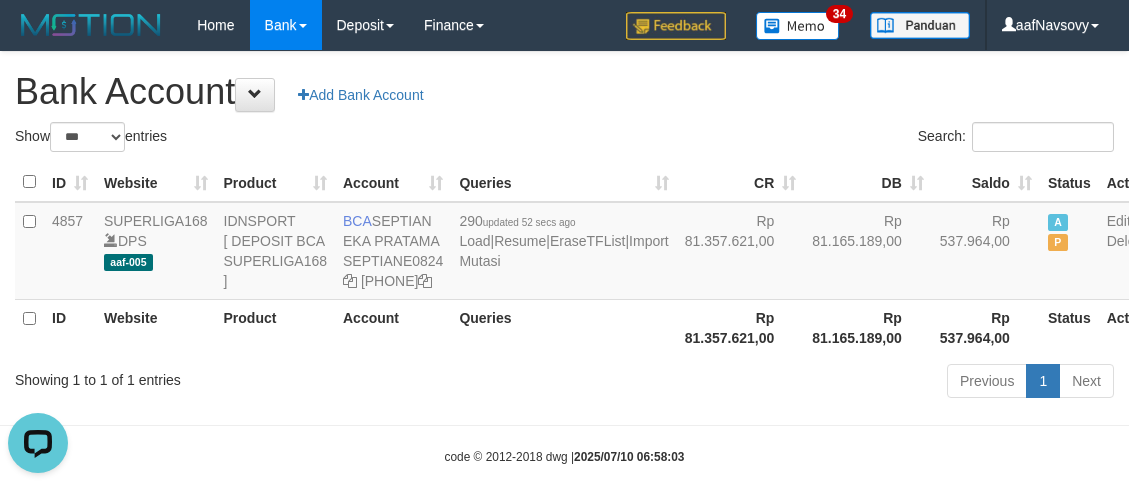 click on "Queries" at bounding box center [563, 327] 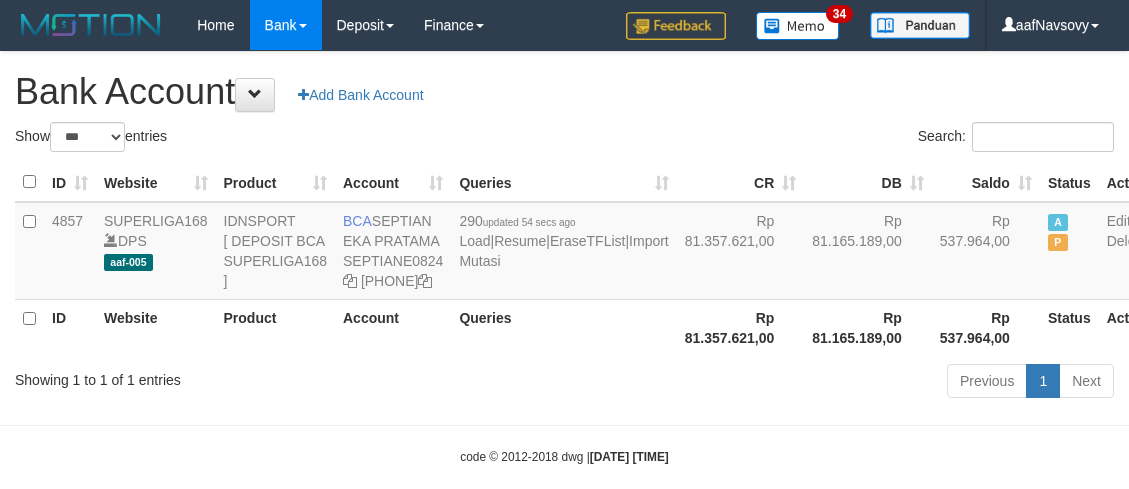 scroll, scrollTop: 0, scrollLeft: 0, axis: both 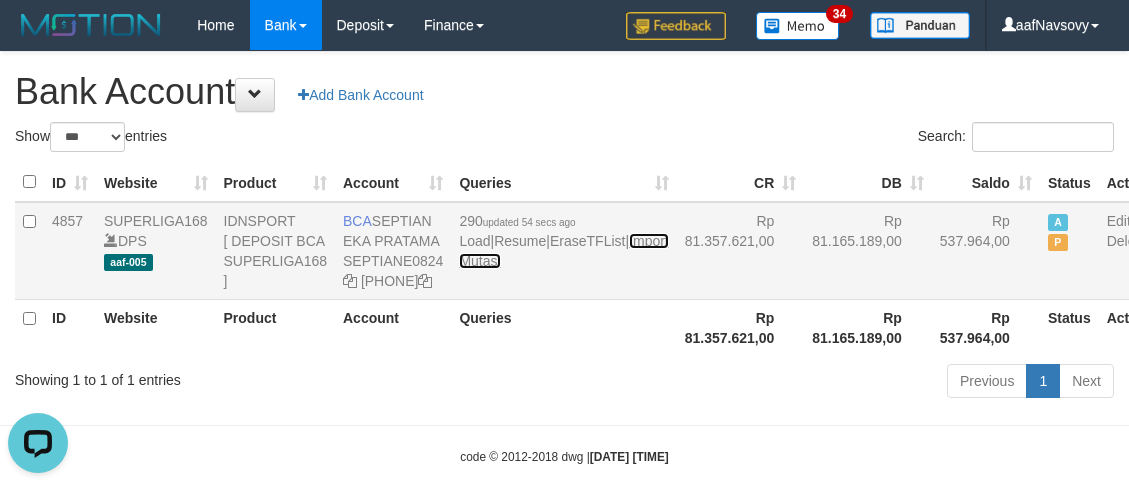 click on "Import Mutasi" at bounding box center [563, 251] 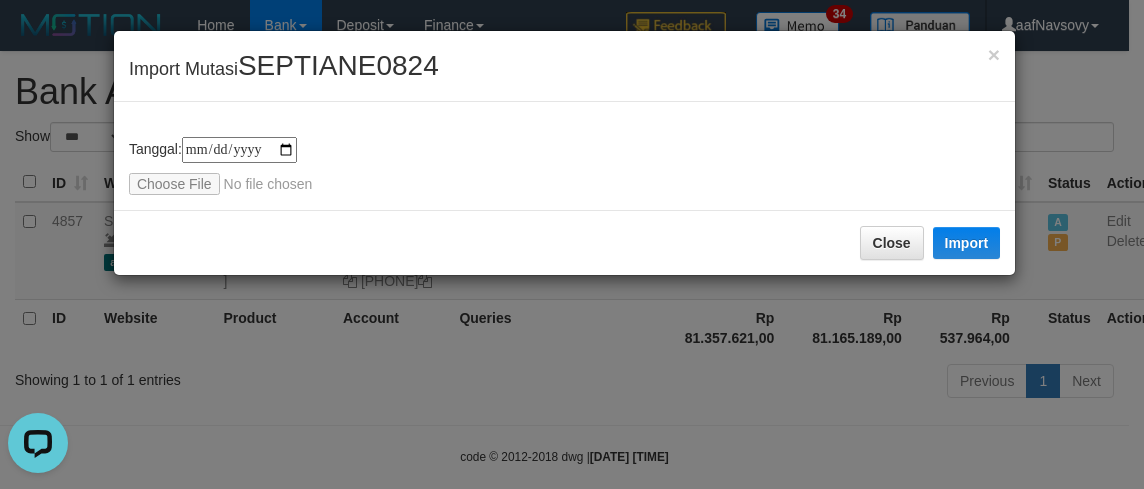 type on "**********" 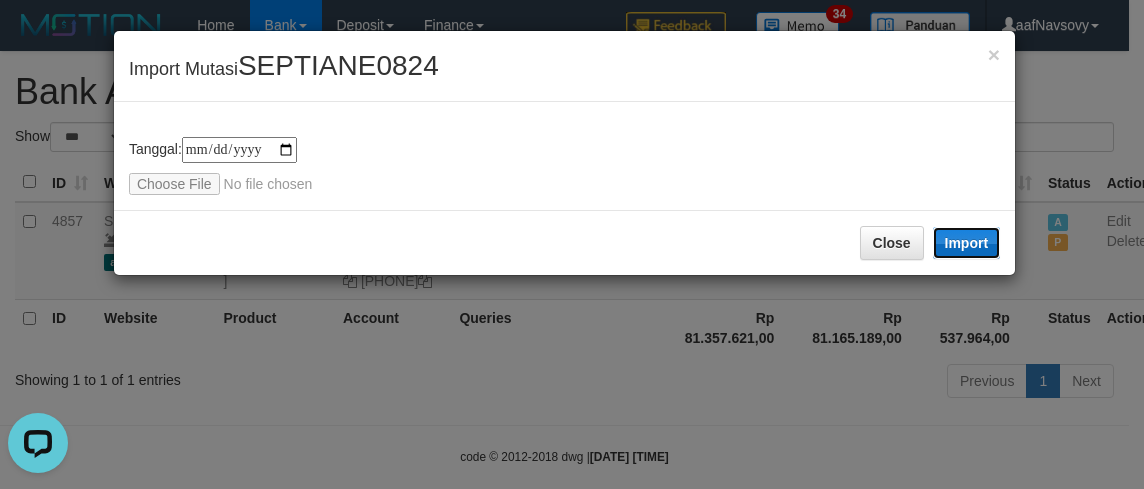 click on "Import" at bounding box center (967, 243) 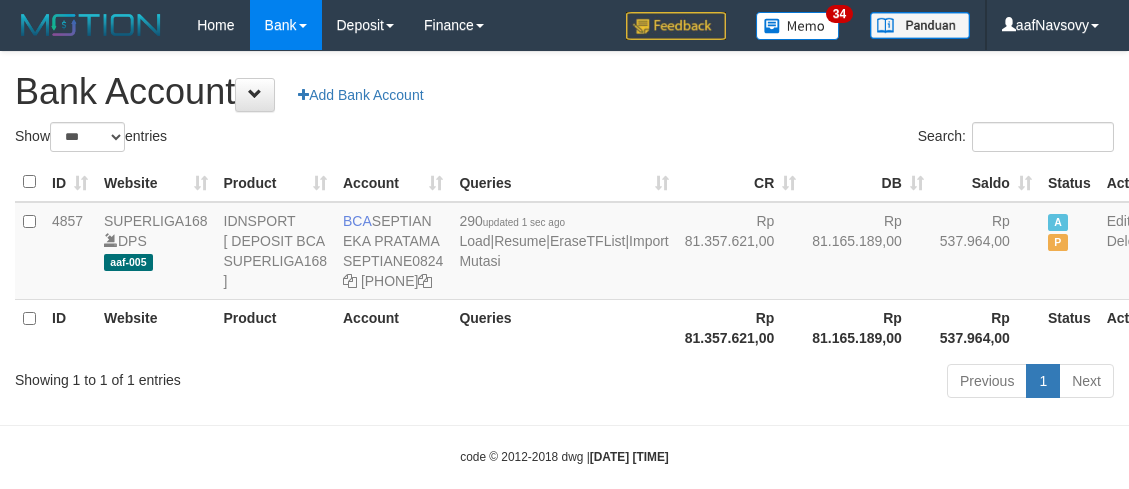 scroll, scrollTop: 0, scrollLeft: 0, axis: both 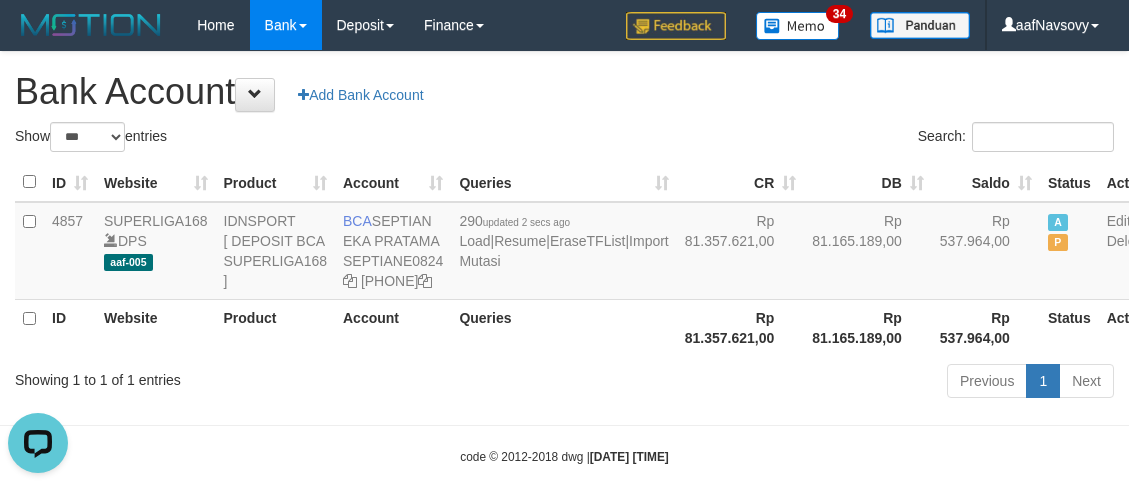 click on "Queries" at bounding box center (563, 327) 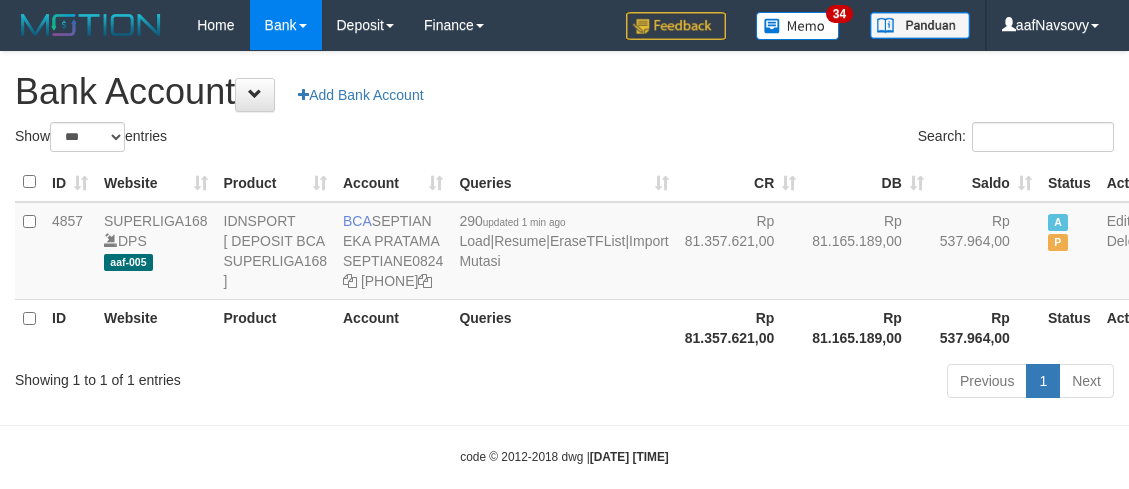 scroll, scrollTop: 0, scrollLeft: 0, axis: both 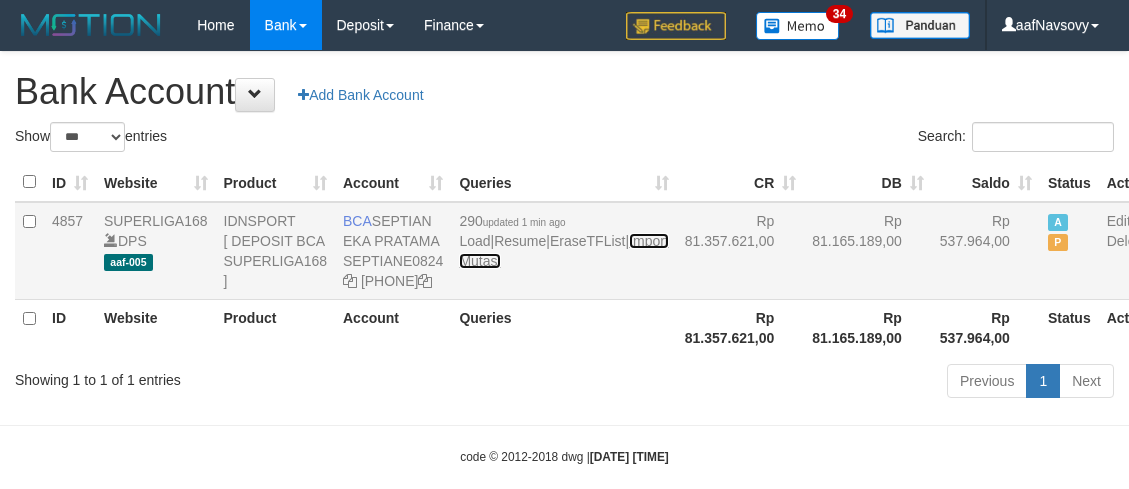 click on "Import Mutasi" at bounding box center (563, 251) 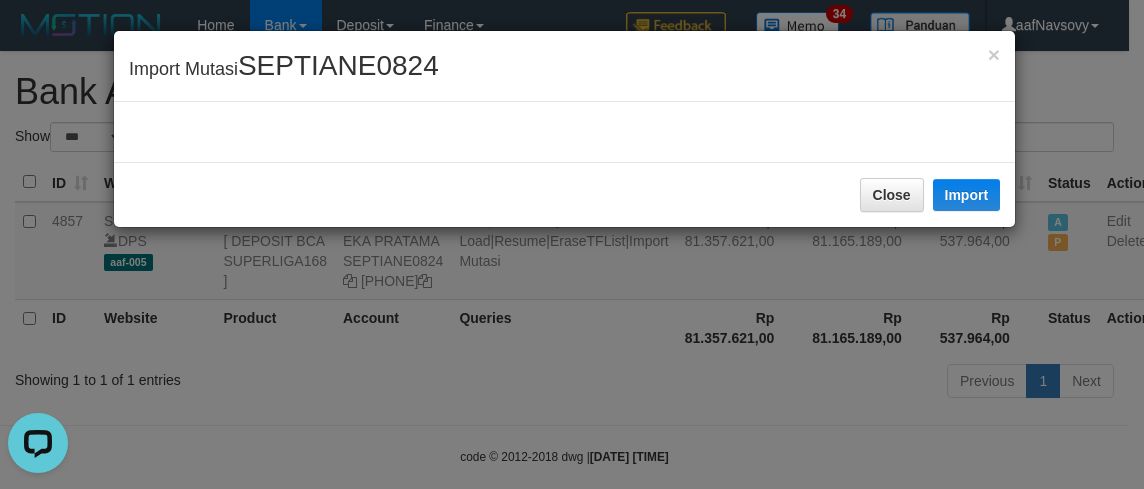 scroll, scrollTop: 0, scrollLeft: 0, axis: both 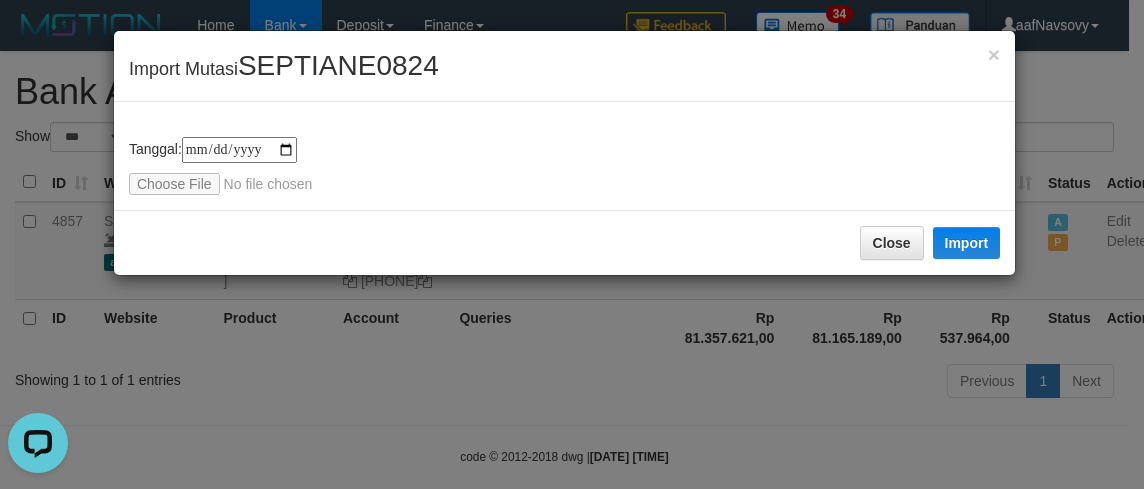 type on "**********" 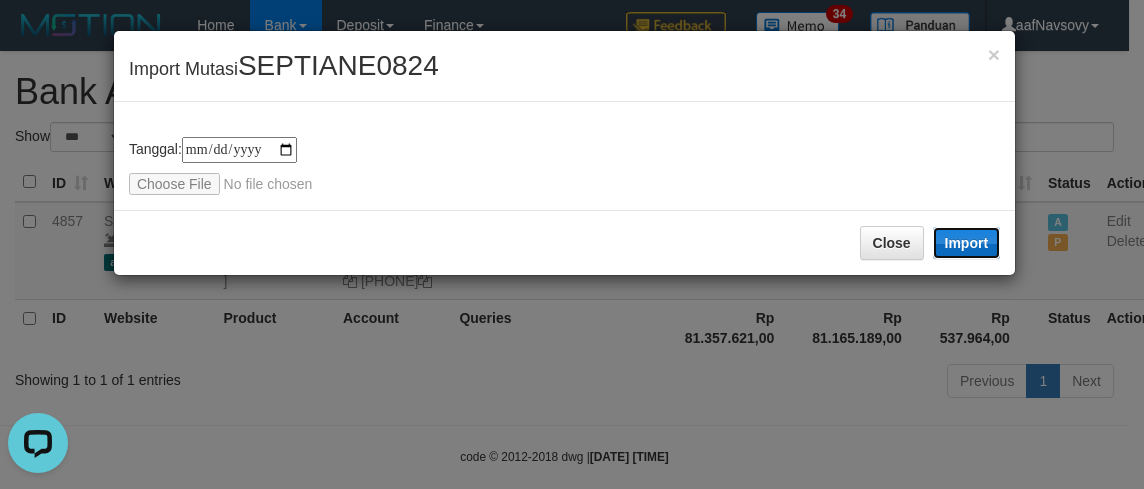 click on "Import" at bounding box center (967, 243) 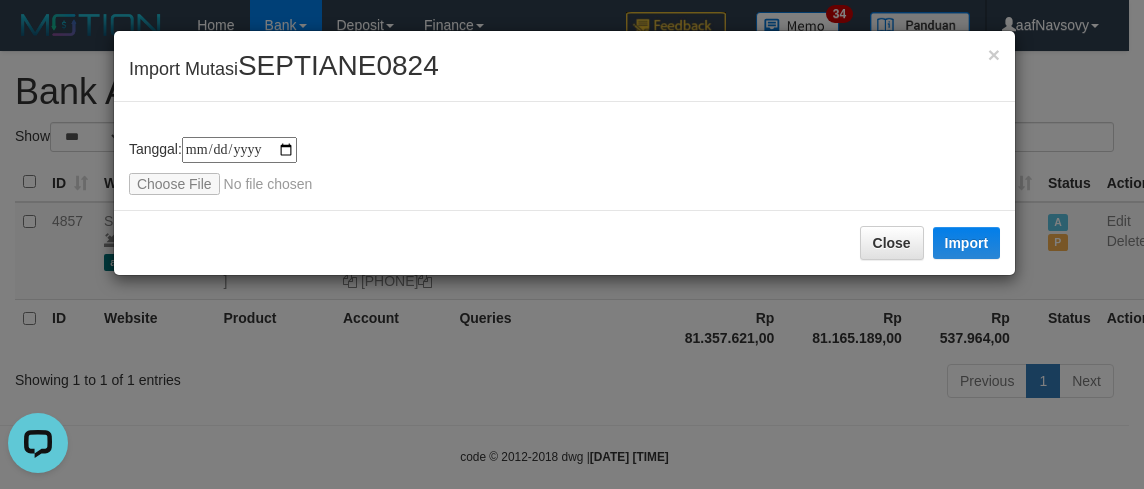 click on "**********" at bounding box center (572, 244) 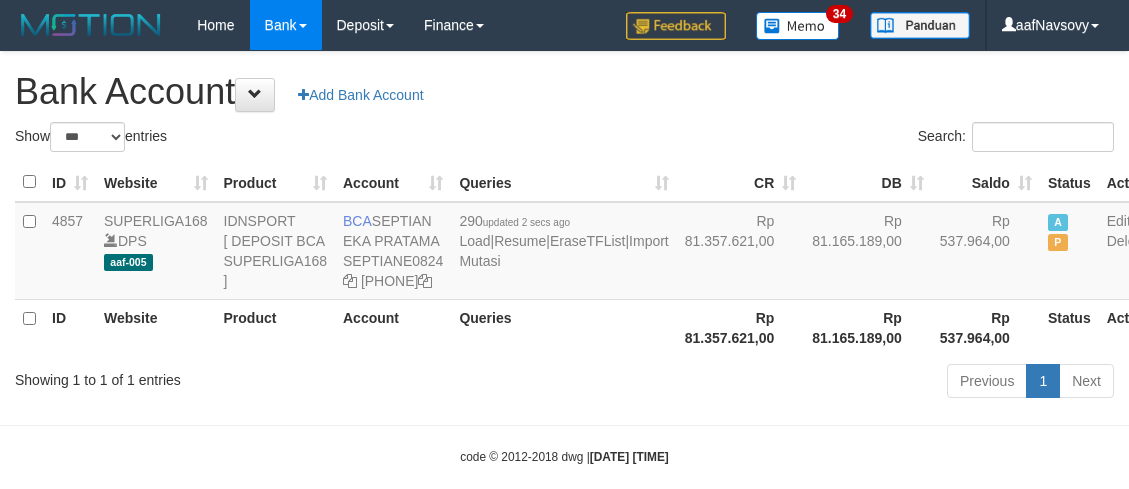 scroll, scrollTop: 0, scrollLeft: 0, axis: both 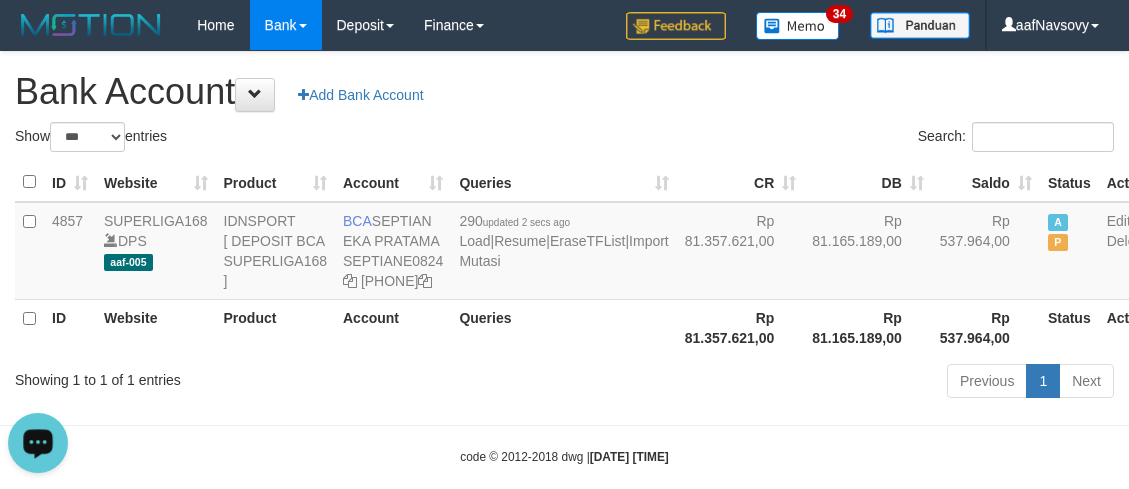 click on "Account" at bounding box center (393, 327) 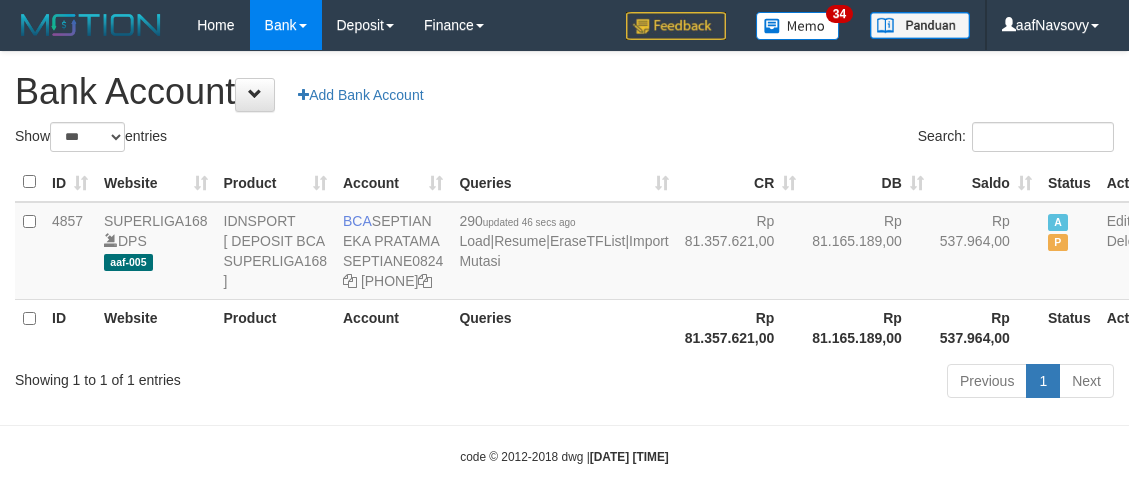 scroll, scrollTop: 0, scrollLeft: 0, axis: both 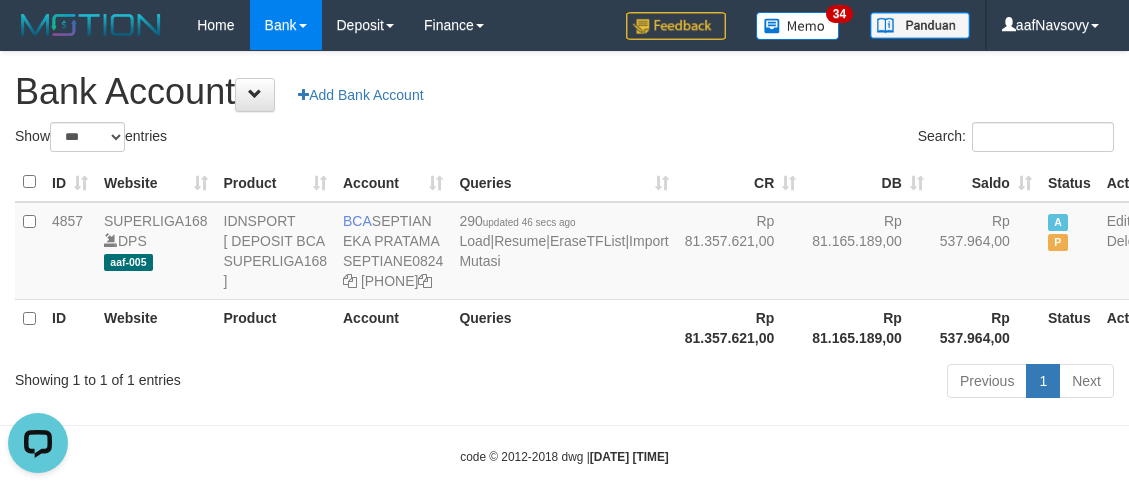 click on "Queries" at bounding box center (563, 327) 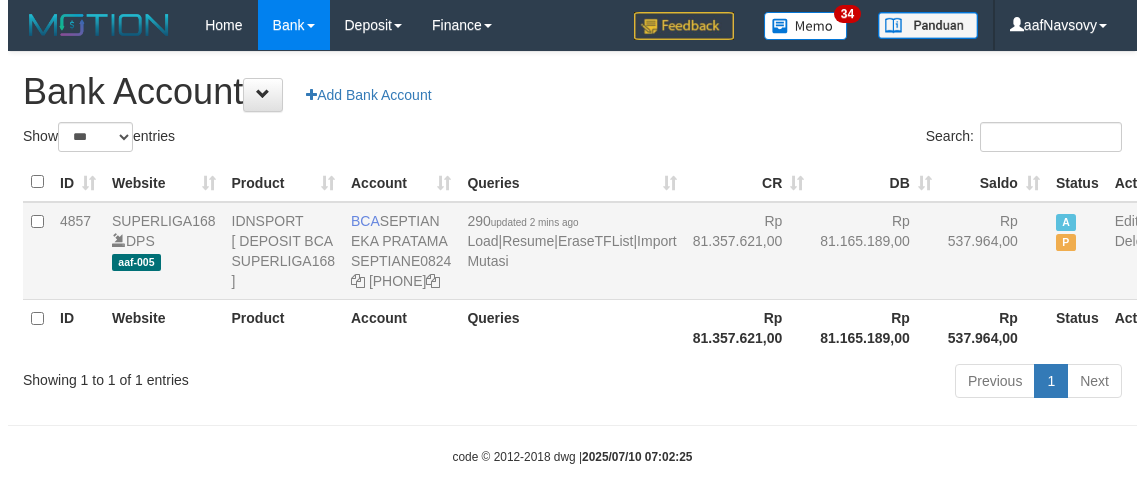 scroll, scrollTop: 0, scrollLeft: 0, axis: both 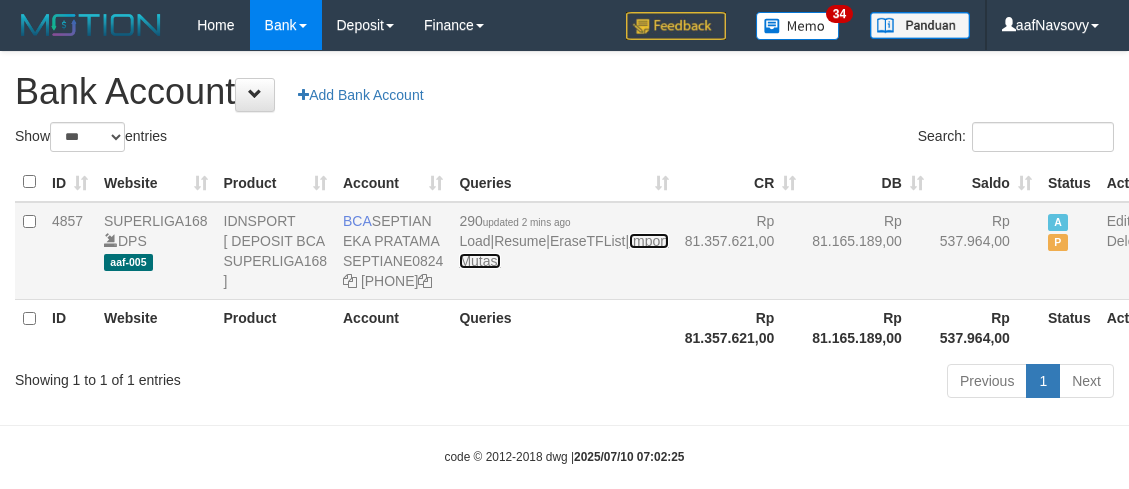 click on "Import Mutasi" at bounding box center [563, 251] 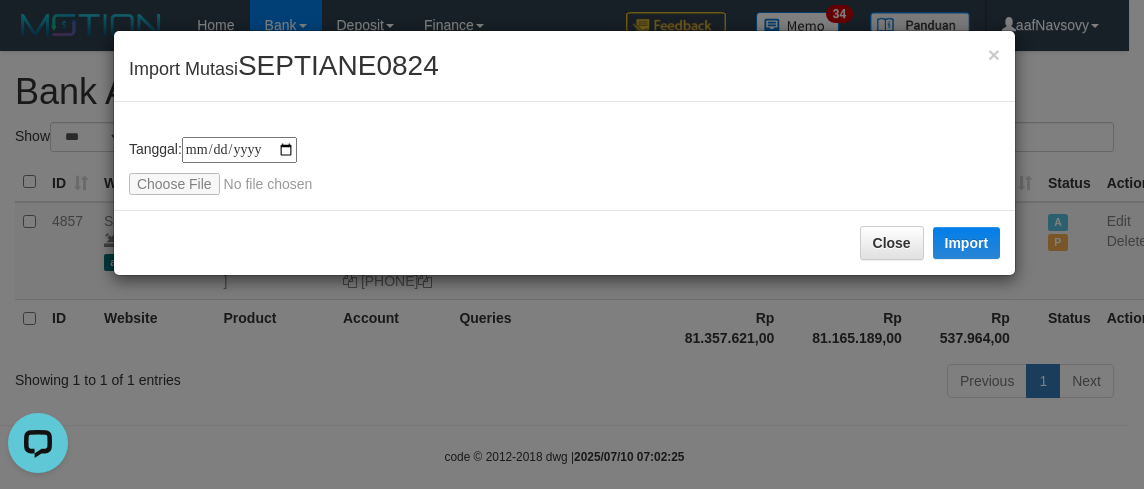 scroll, scrollTop: 0, scrollLeft: 0, axis: both 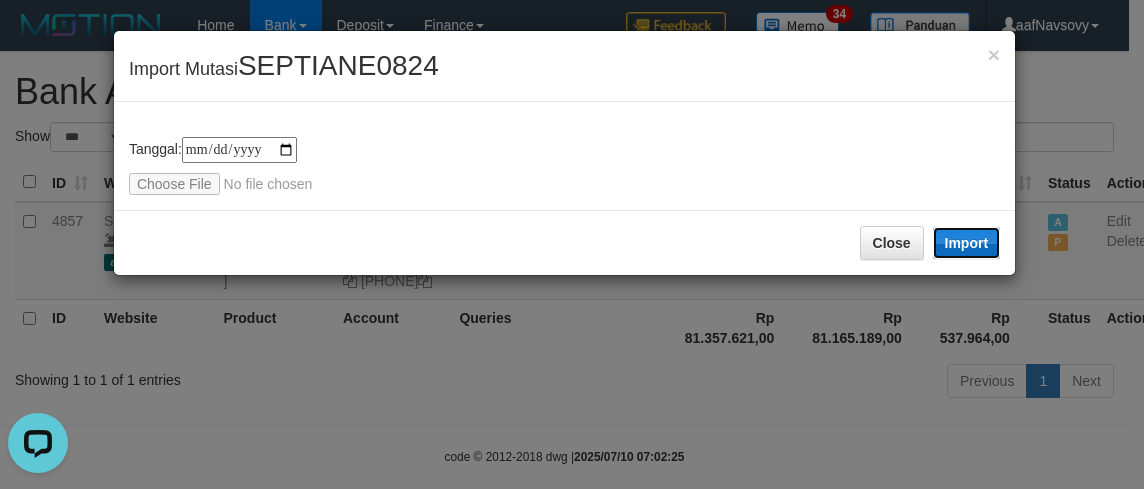 click on "Import" at bounding box center [967, 243] 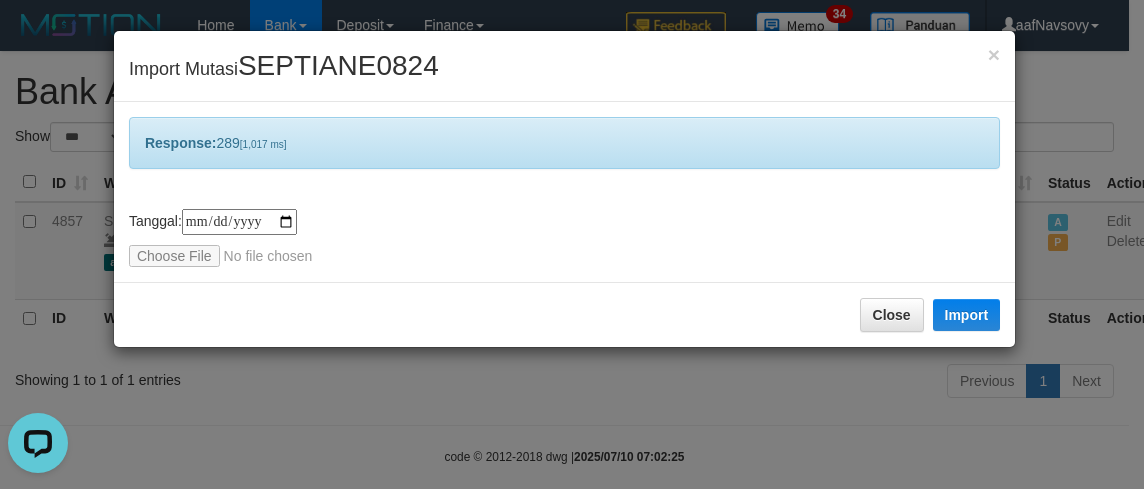 click on "**********" at bounding box center (572, 244) 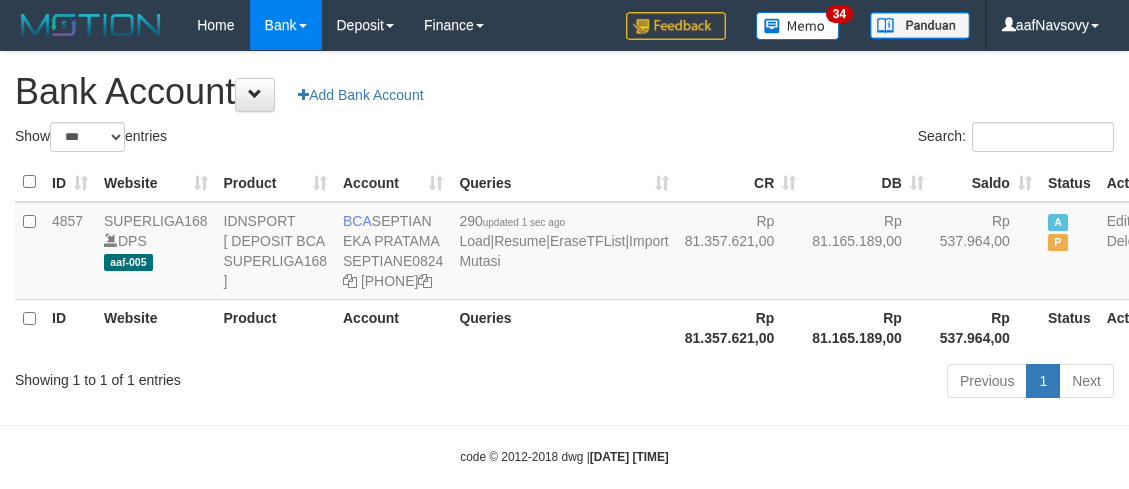 scroll, scrollTop: 0, scrollLeft: 0, axis: both 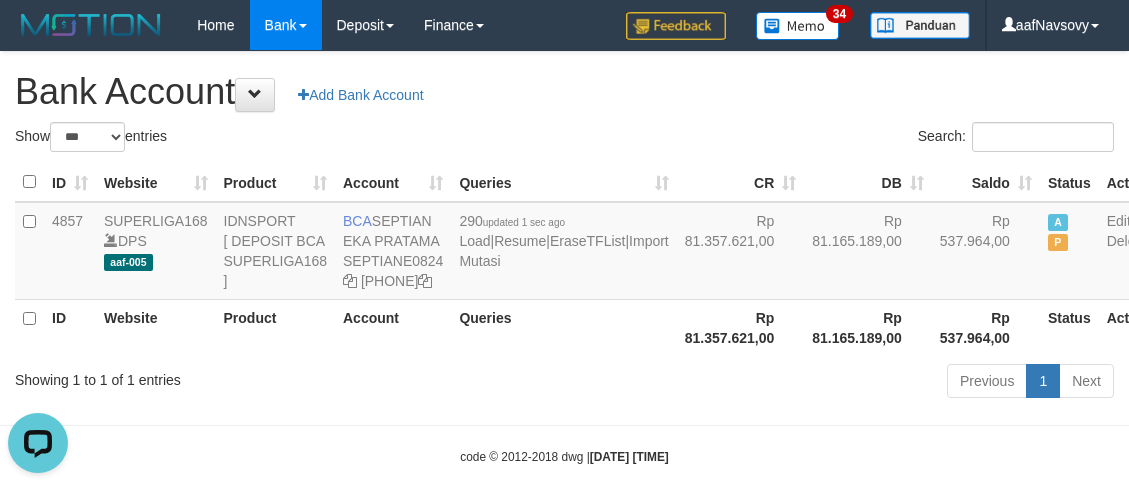 click on "Showing 1 to 1 of 1 entries" at bounding box center [235, 376] 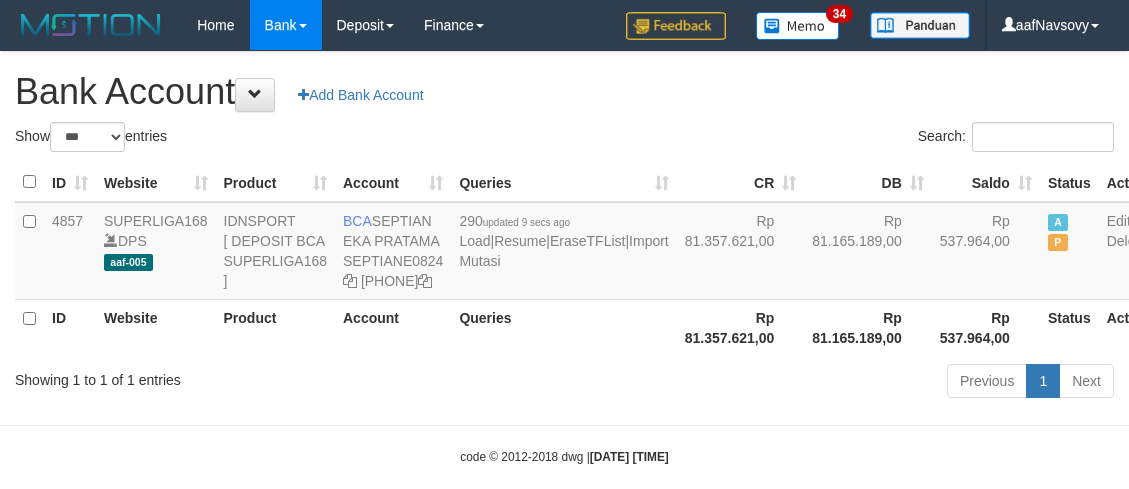 scroll, scrollTop: 0, scrollLeft: 0, axis: both 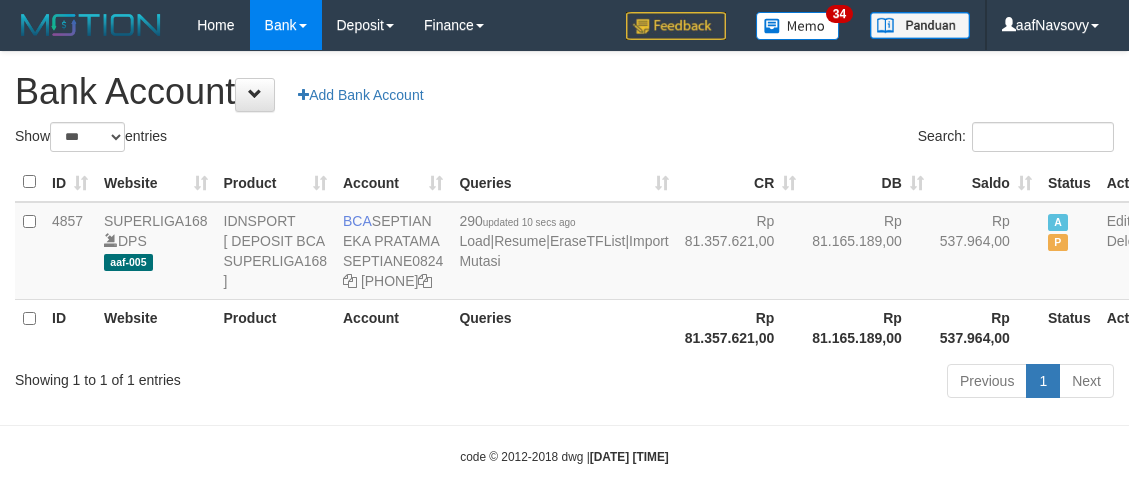 click on "Showing 1 to 1 of 1 entries" at bounding box center (235, 376) 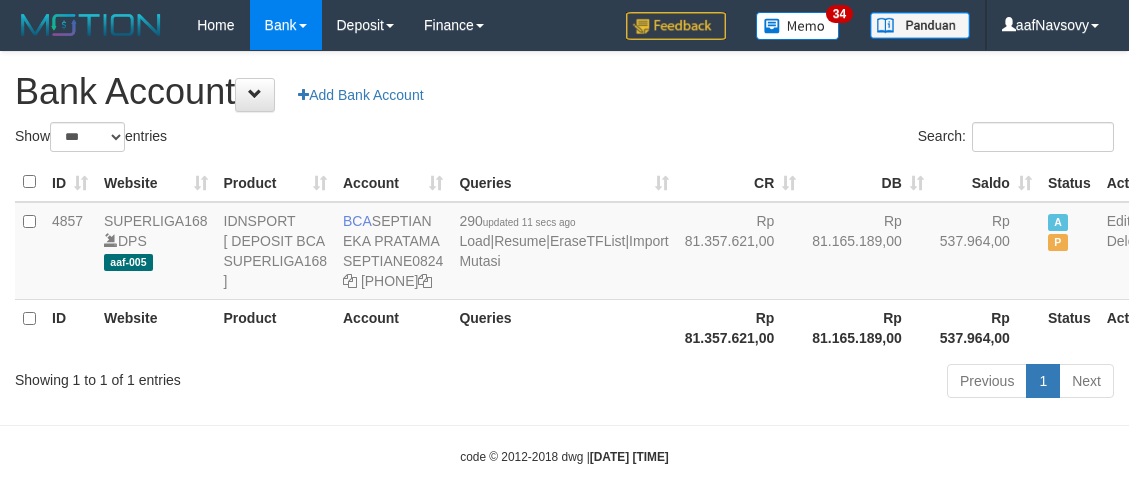 scroll, scrollTop: 0, scrollLeft: 0, axis: both 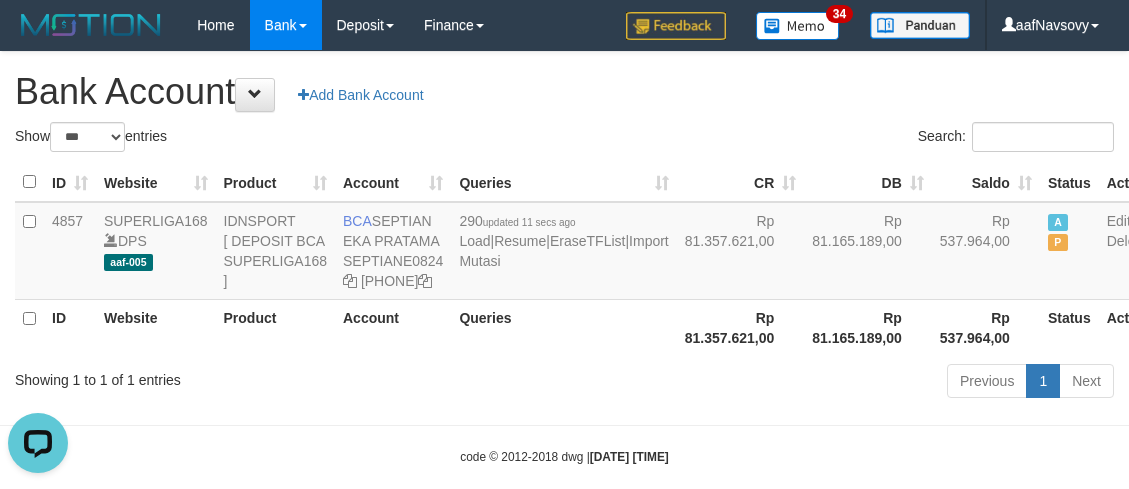 click on "Showing 1 to 1 of 1 entries" at bounding box center [235, 376] 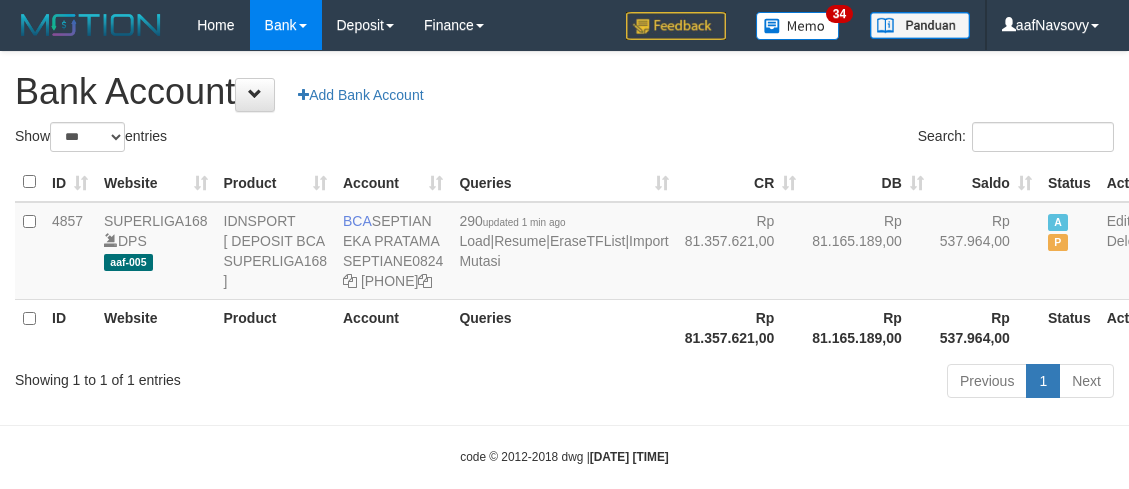 scroll, scrollTop: 0, scrollLeft: 0, axis: both 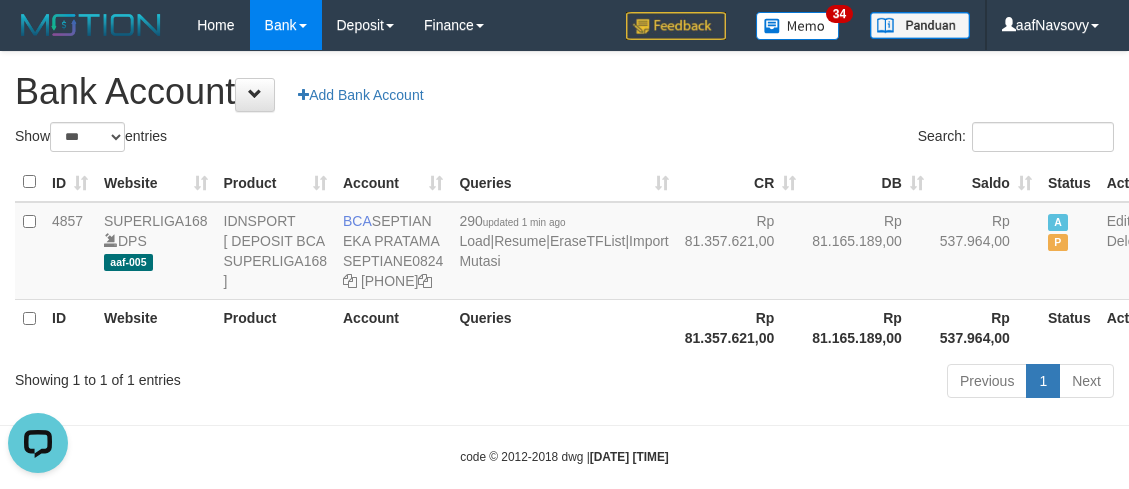 click on "Showing 1 to 1 of 1 entries" at bounding box center (235, 376) 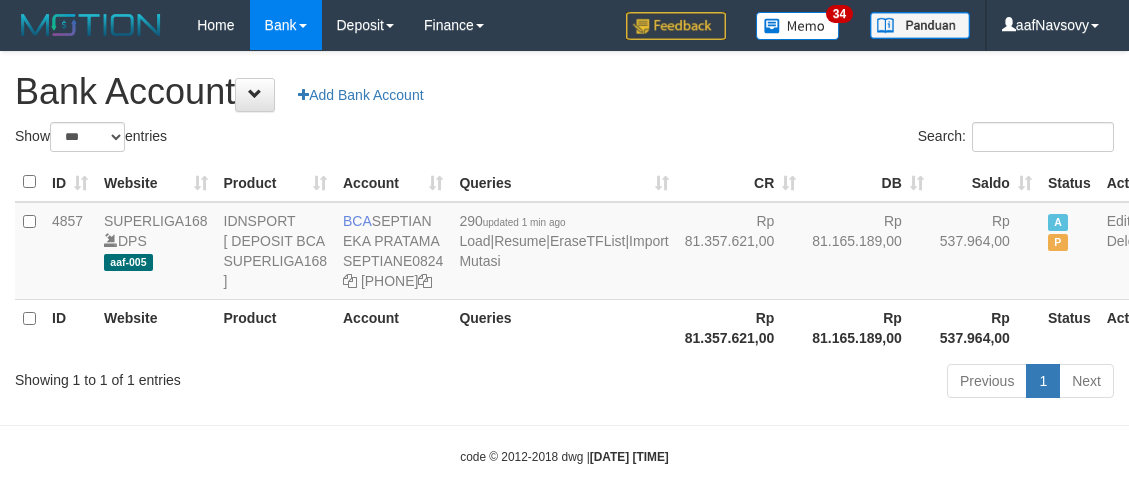 scroll, scrollTop: 0, scrollLeft: 0, axis: both 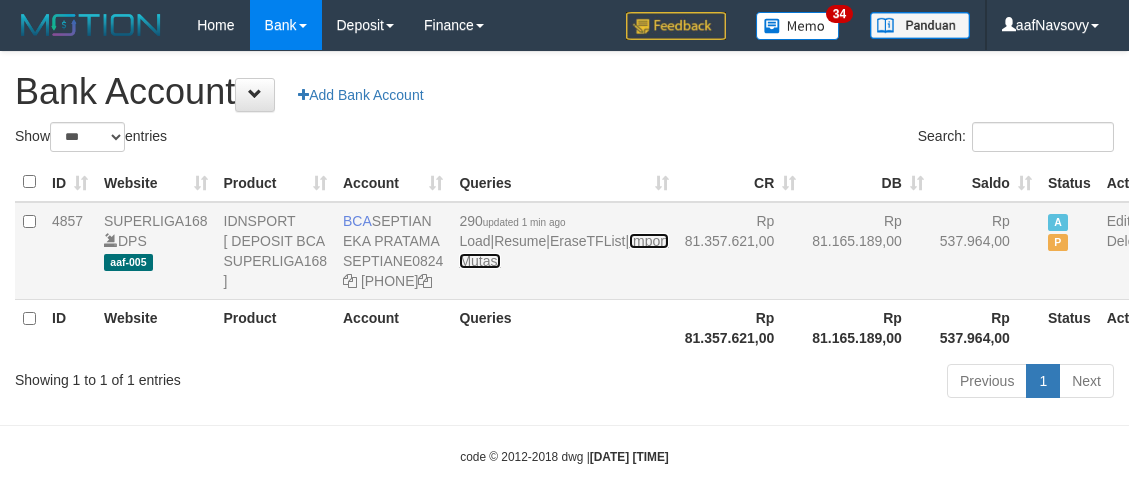 click on "Import Mutasi" at bounding box center (563, 251) 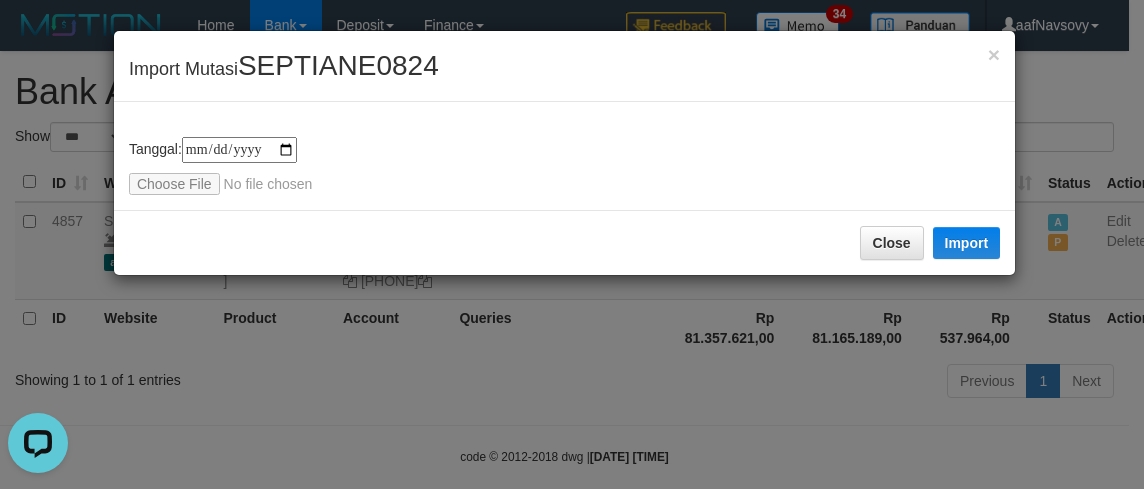 scroll, scrollTop: 0, scrollLeft: 0, axis: both 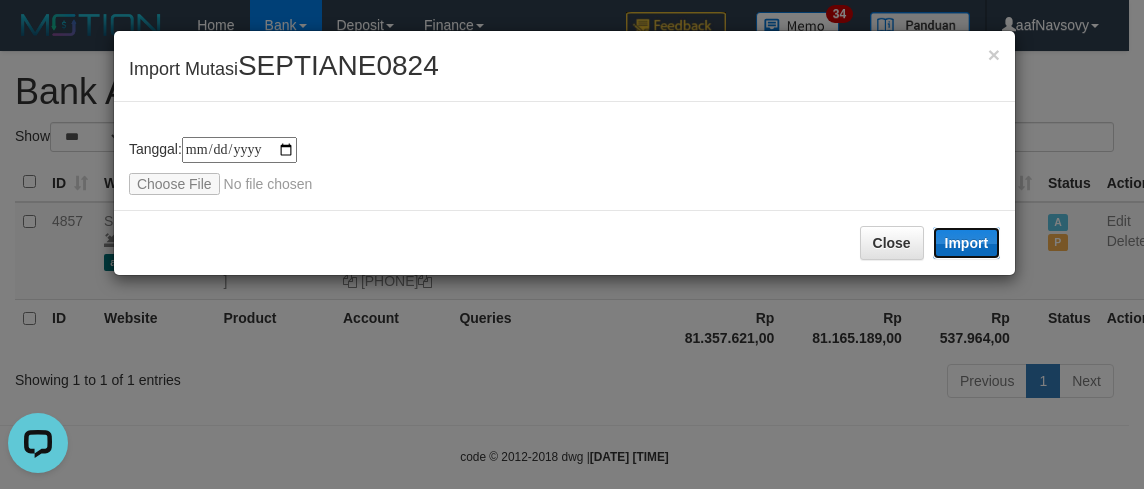 click on "Import" at bounding box center [967, 243] 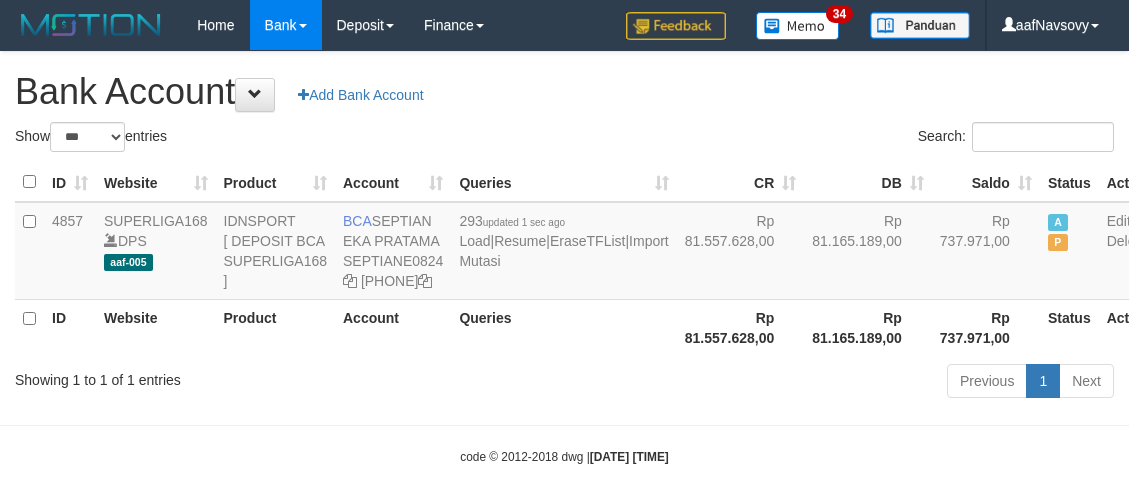 scroll, scrollTop: 0, scrollLeft: 0, axis: both 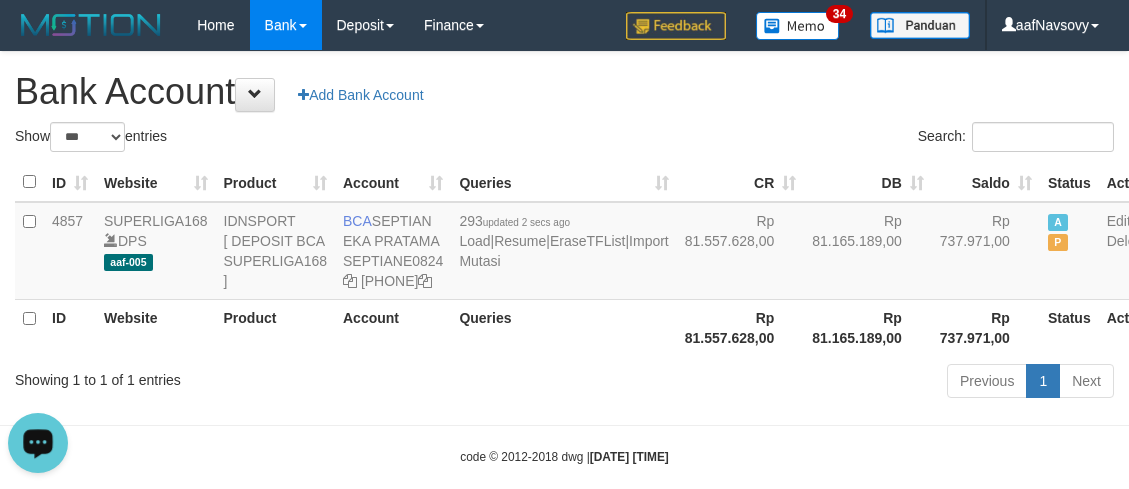 click on "Showing 1 to 1 of 1 entries" at bounding box center [235, 376] 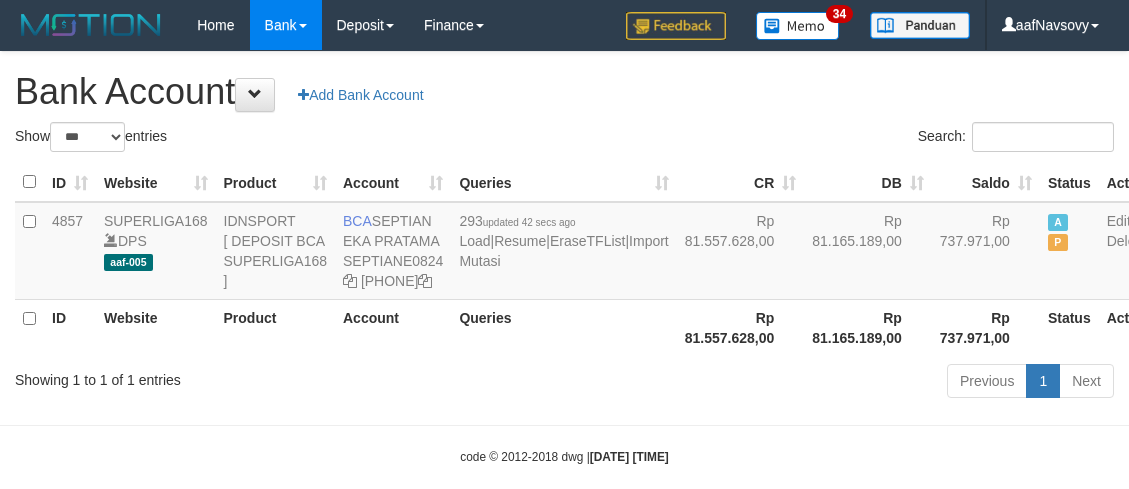 scroll, scrollTop: 0, scrollLeft: 0, axis: both 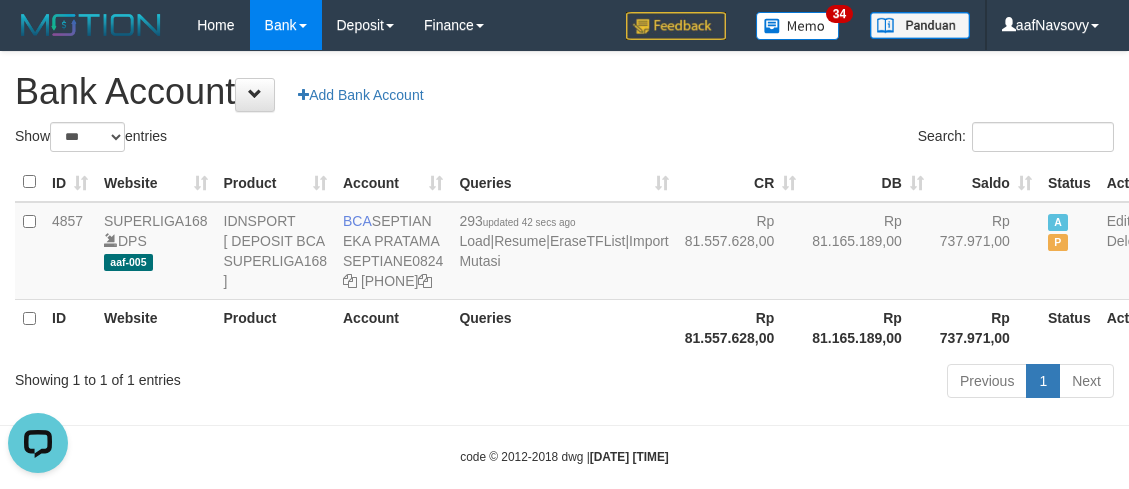 drag, startPoint x: 0, startPoint y: 0, endPoint x: 450, endPoint y: 417, distance: 613.5055 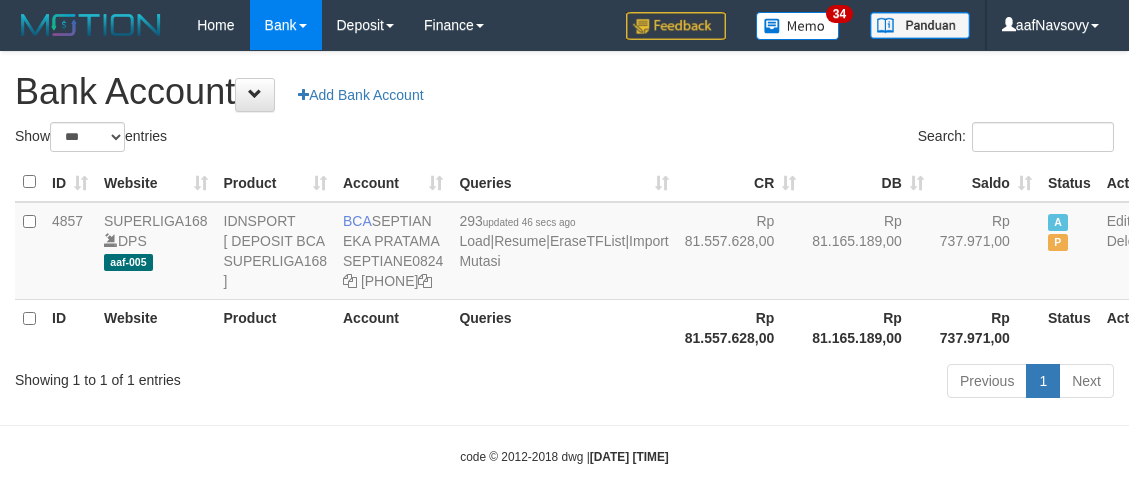 scroll, scrollTop: 0, scrollLeft: 0, axis: both 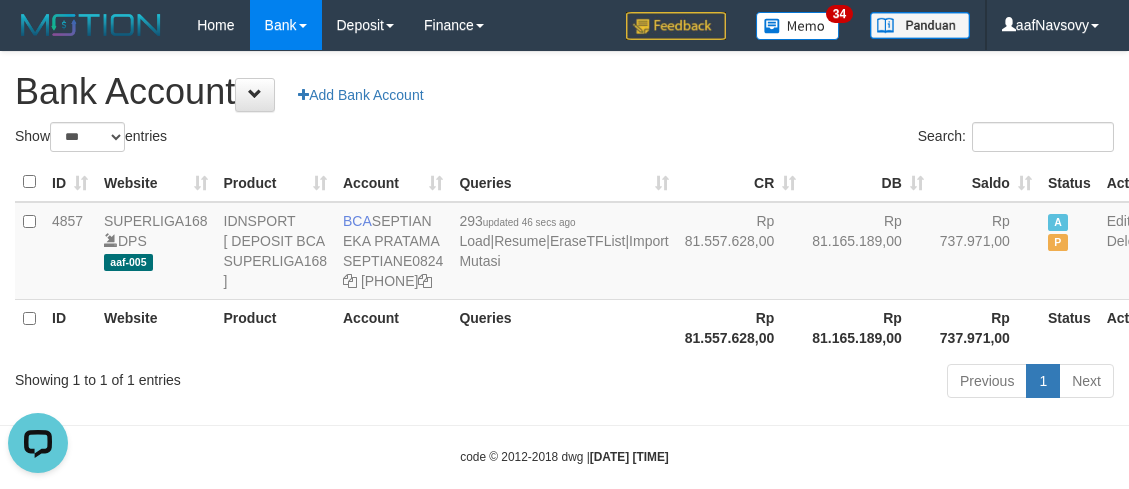 click on "ID Website Product Account Queries CR DB Saldo Status Action
4857
SUPERLIGA168
DPS
aaf-005
IDNSPORT
[ DEPOSIT BCA SUPERLIGA168 ]
BCA
[FIRST] [LAST]
SEPTIANE0824
[PHONE]
293  updated 46 secs ago
Load
|
Resume
|
EraseTFList
|
Import Mutasi
Rp 81.557.628,00
Rp 81.165.189,00
Rp 737.971,00
A
P
Edit
Delete
ID Website Product Account QueriesRp 81.557.628,00 Rp 81.165.189,00 Rp 737.971,00" at bounding box center [564, 259] 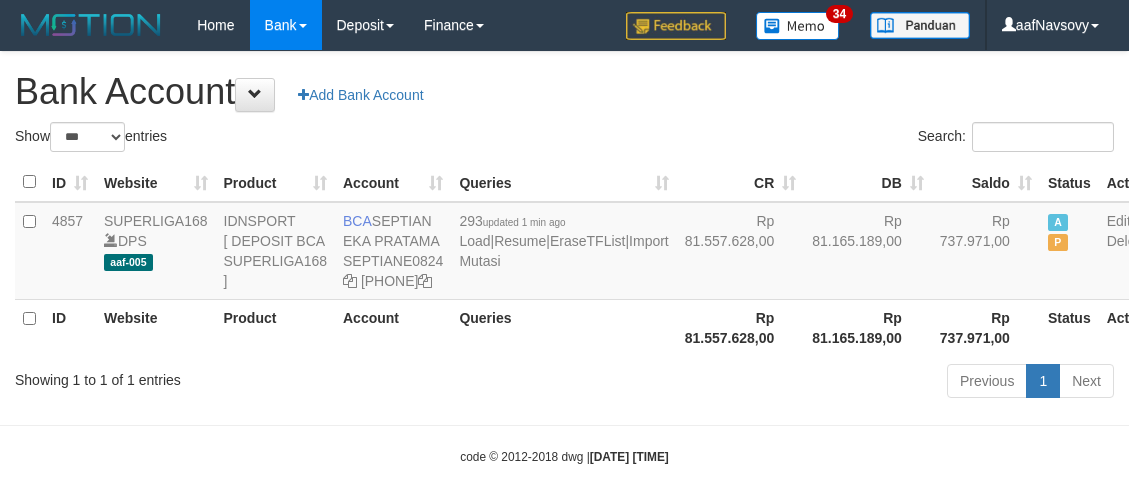 scroll, scrollTop: 0, scrollLeft: 0, axis: both 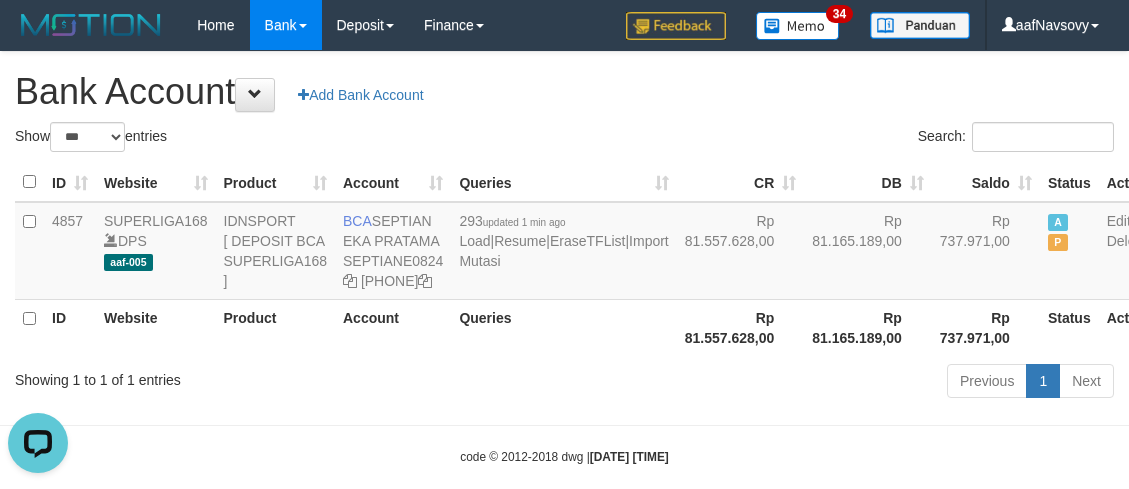 click on "Previous 1 Next" at bounding box center [799, 383] 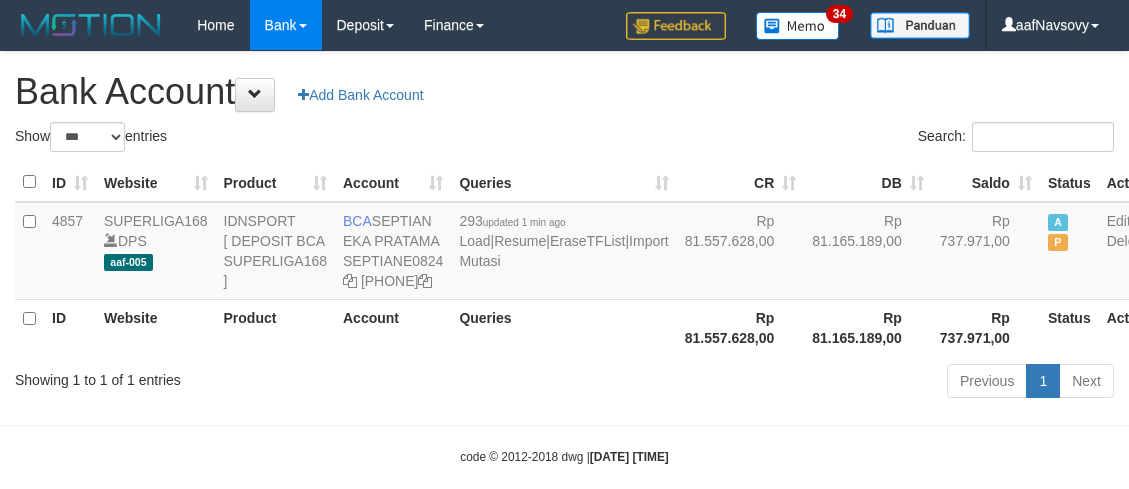scroll, scrollTop: 0, scrollLeft: 0, axis: both 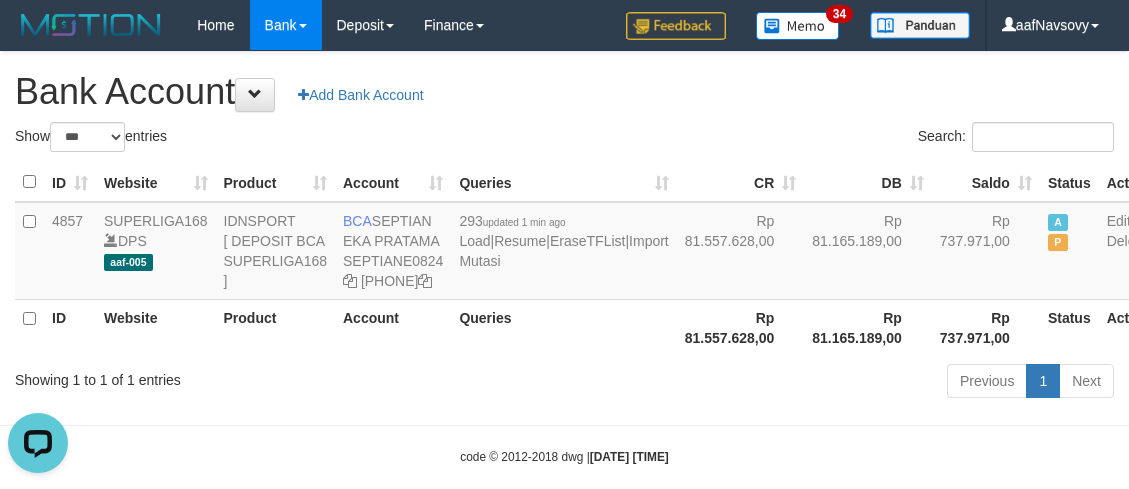 click on "Queries" at bounding box center (563, 327) 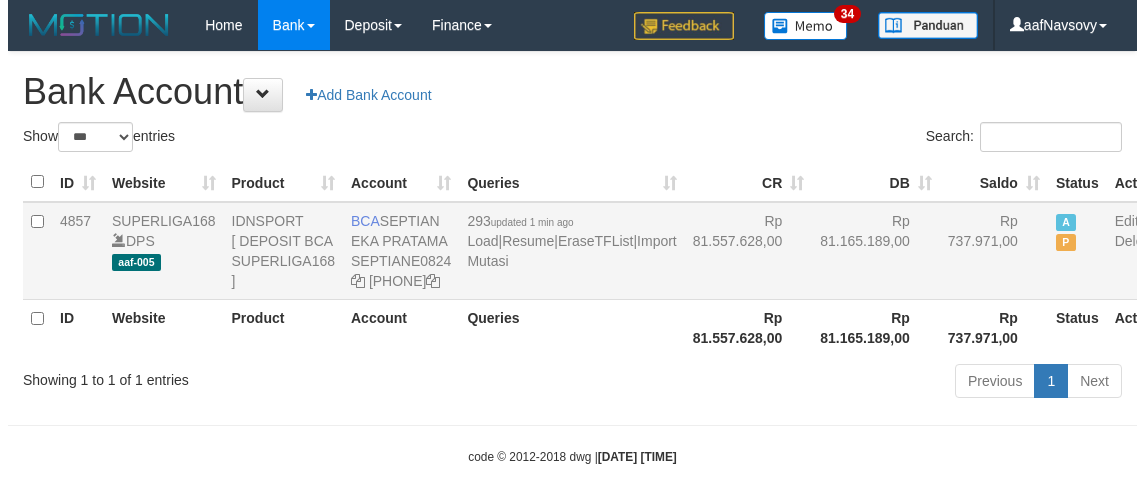 scroll, scrollTop: 0, scrollLeft: 0, axis: both 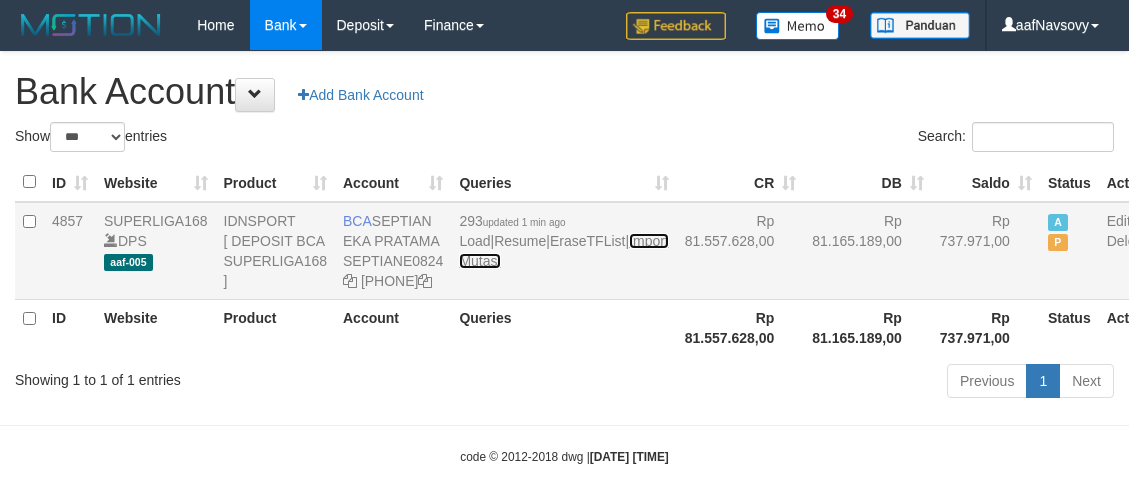 click on "Import Mutasi" at bounding box center [563, 251] 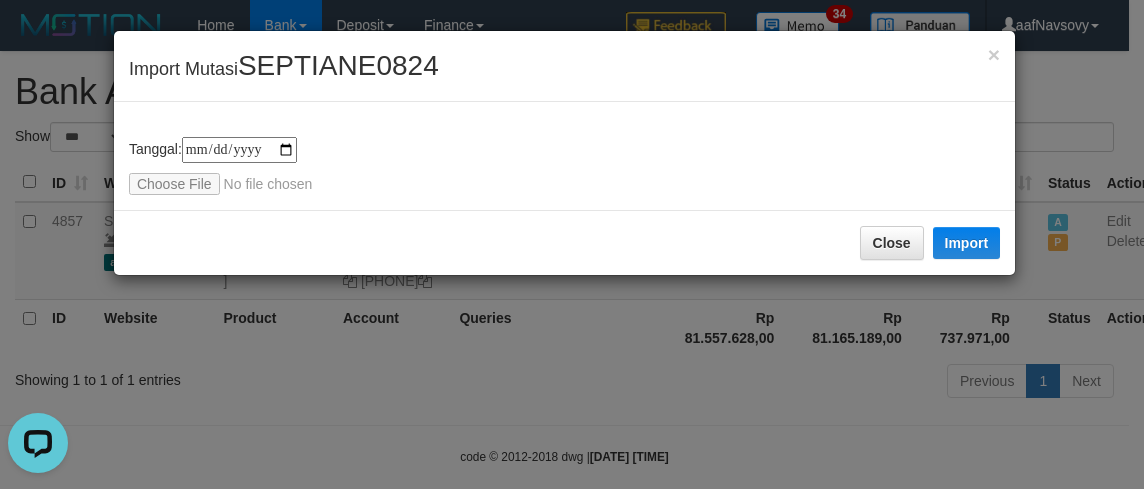 scroll, scrollTop: 0, scrollLeft: 0, axis: both 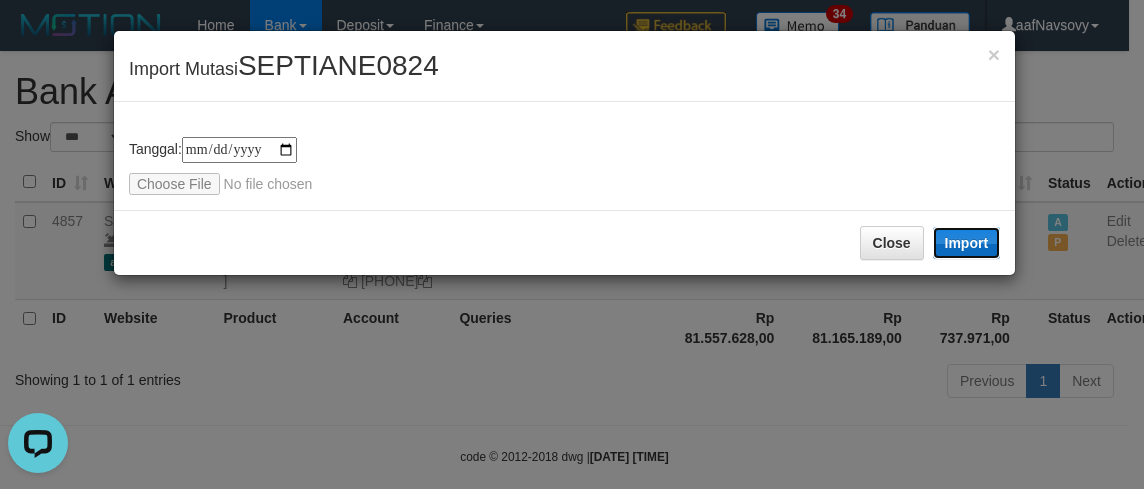 click on "Import" at bounding box center [967, 243] 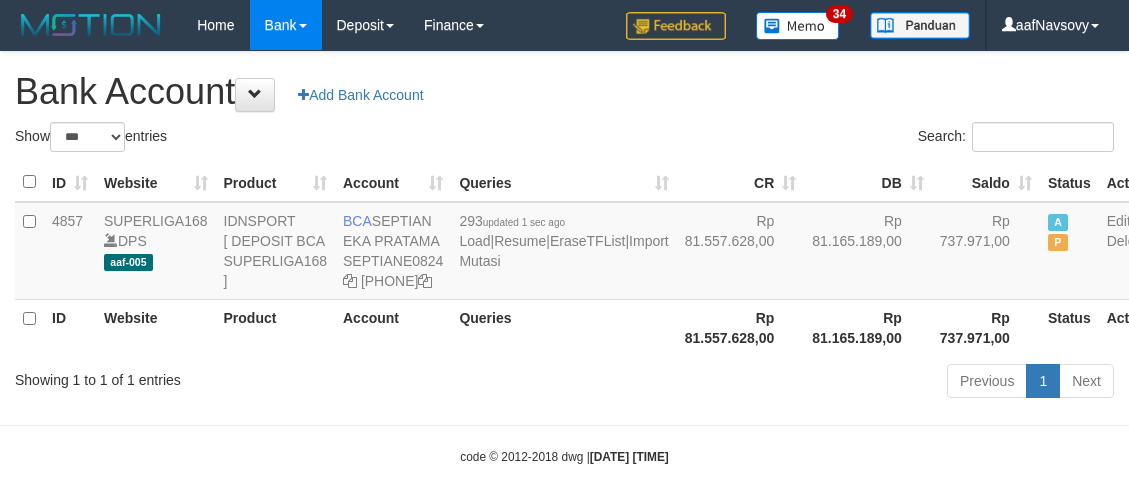 scroll, scrollTop: 0, scrollLeft: 0, axis: both 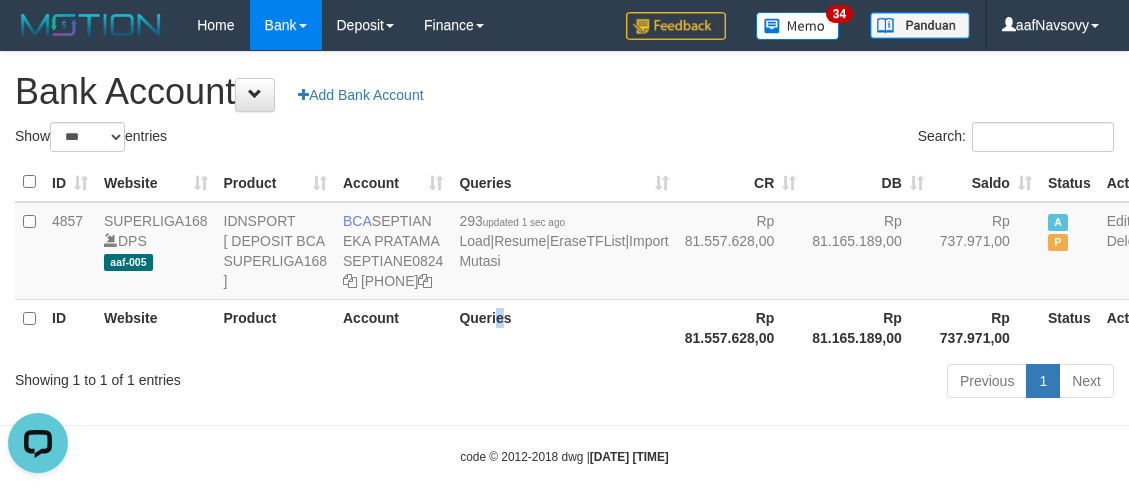 click on "Queries" at bounding box center (563, 327) 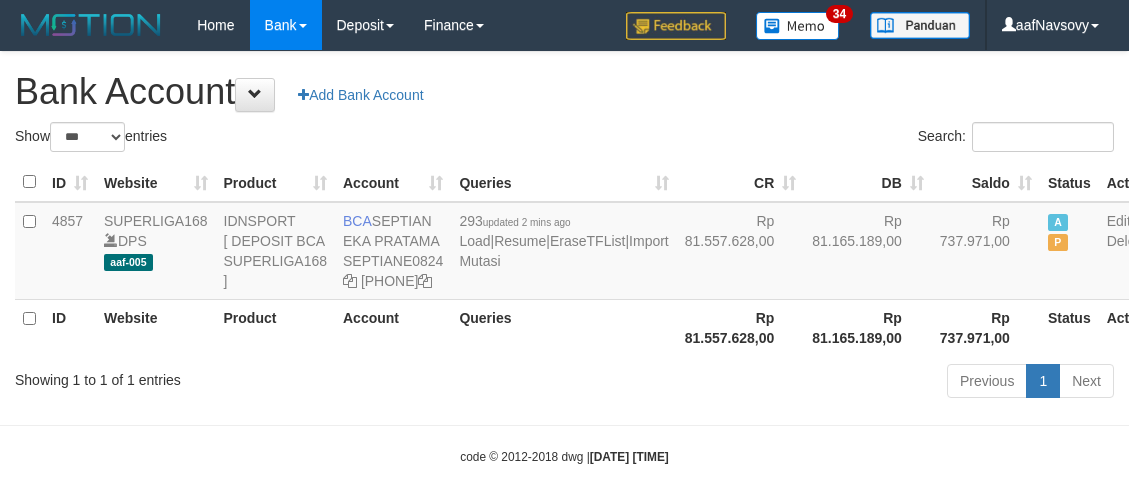 scroll, scrollTop: 0, scrollLeft: 0, axis: both 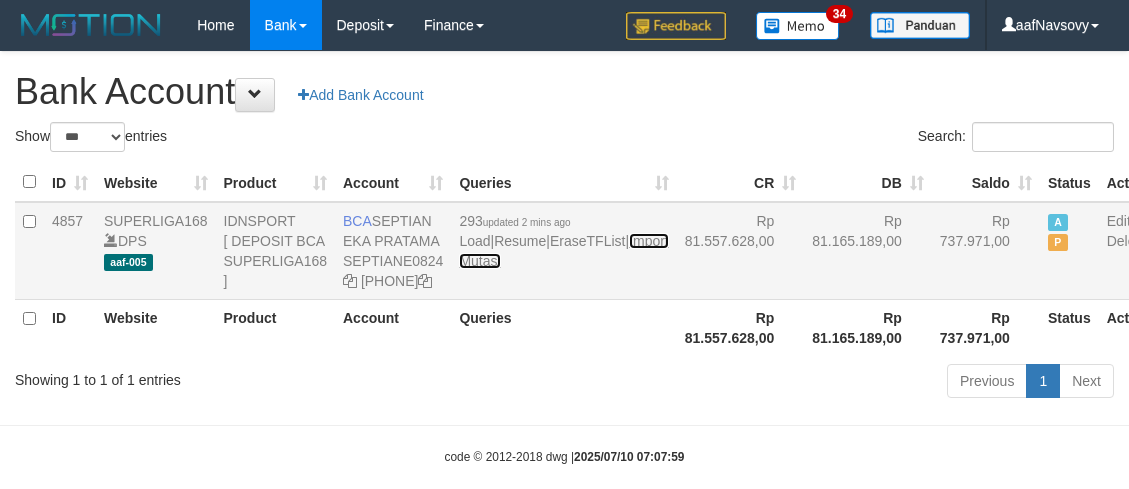 click on "Import Mutasi" at bounding box center [563, 251] 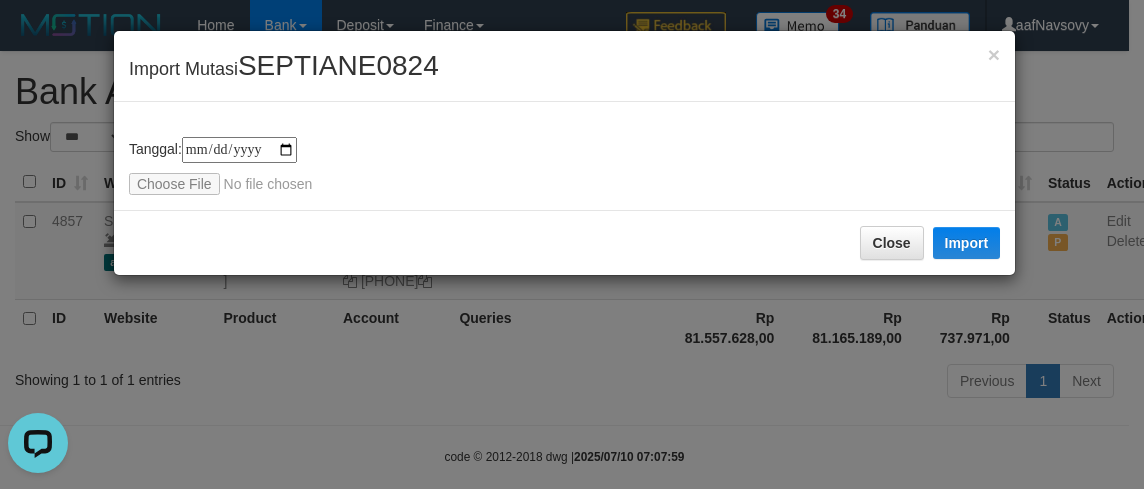 scroll, scrollTop: 0, scrollLeft: 0, axis: both 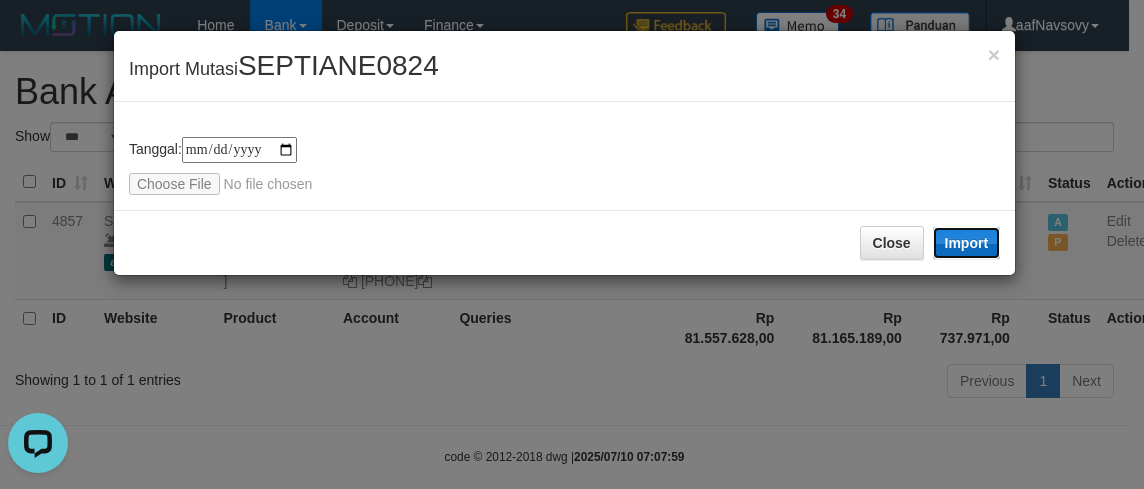click on "Import" at bounding box center (967, 243) 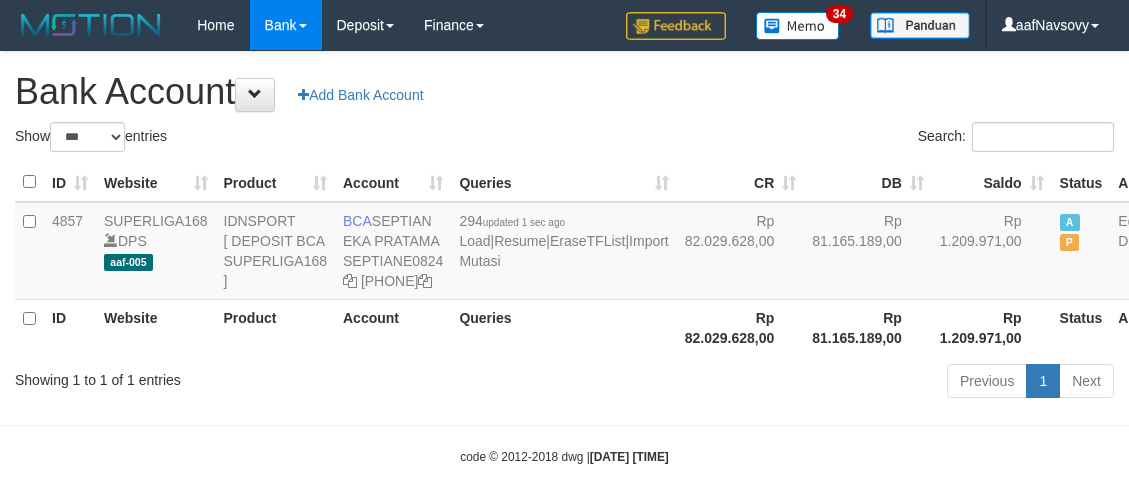 scroll, scrollTop: 0, scrollLeft: 0, axis: both 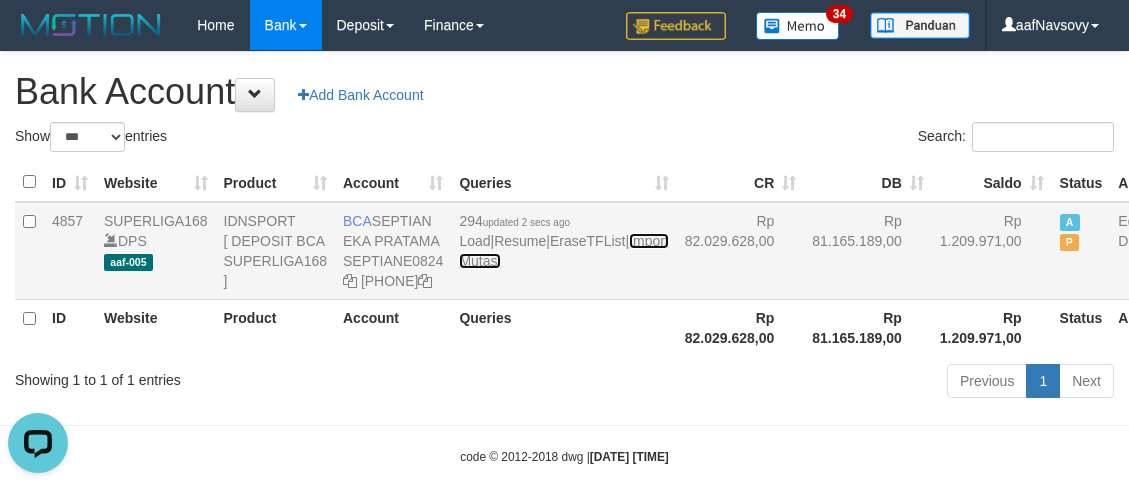 click on "Import Mutasi" at bounding box center (563, 251) 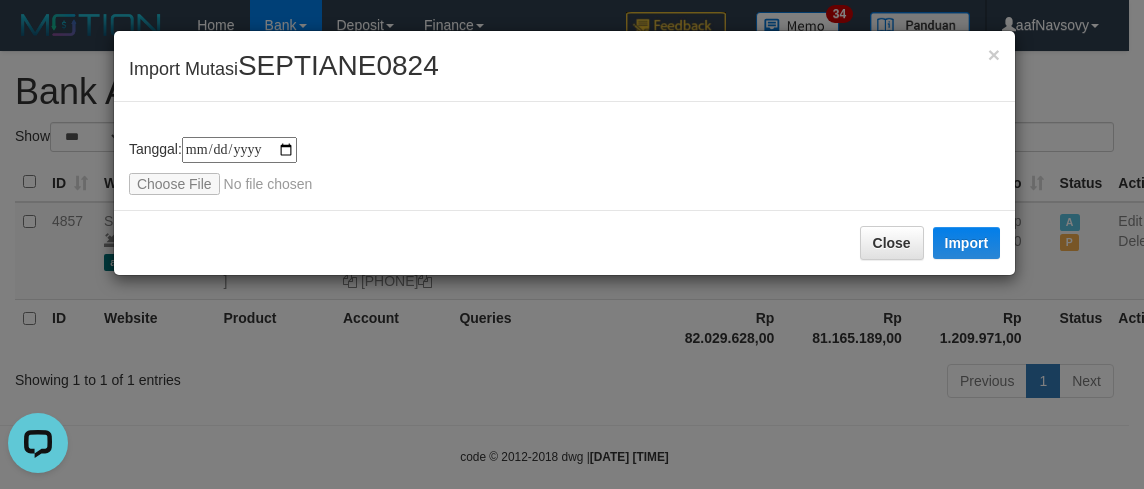 type on "**********" 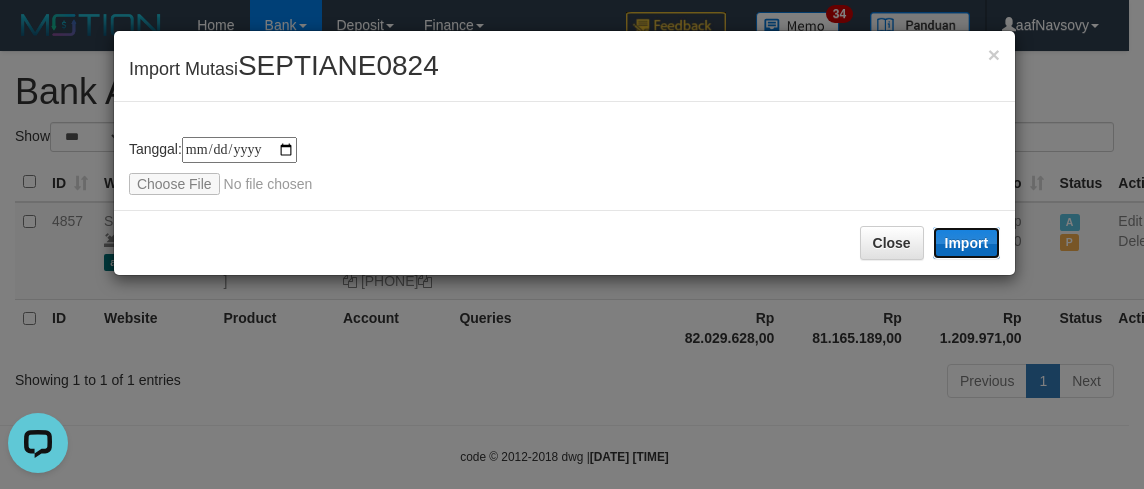 click on "Import" at bounding box center (967, 243) 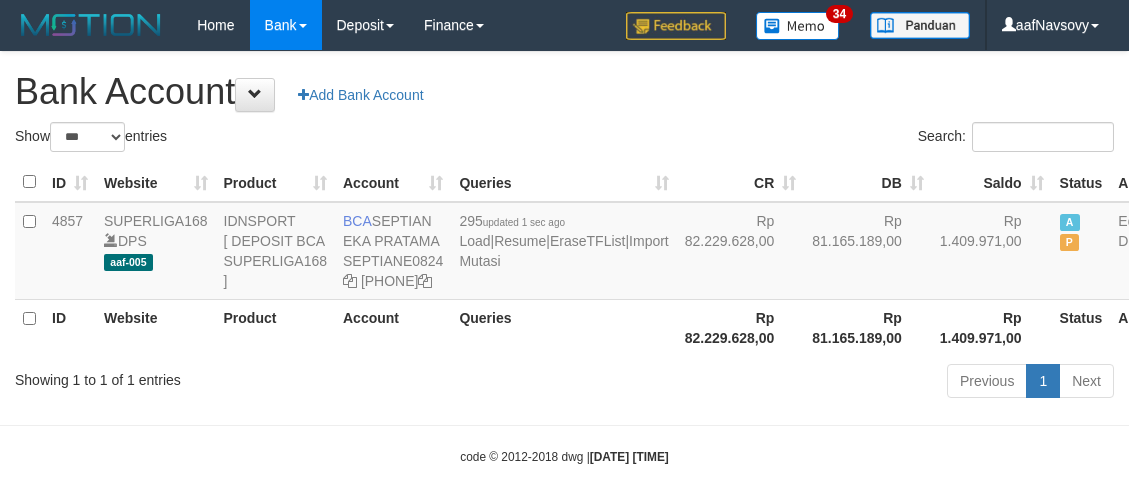 scroll, scrollTop: 0, scrollLeft: 0, axis: both 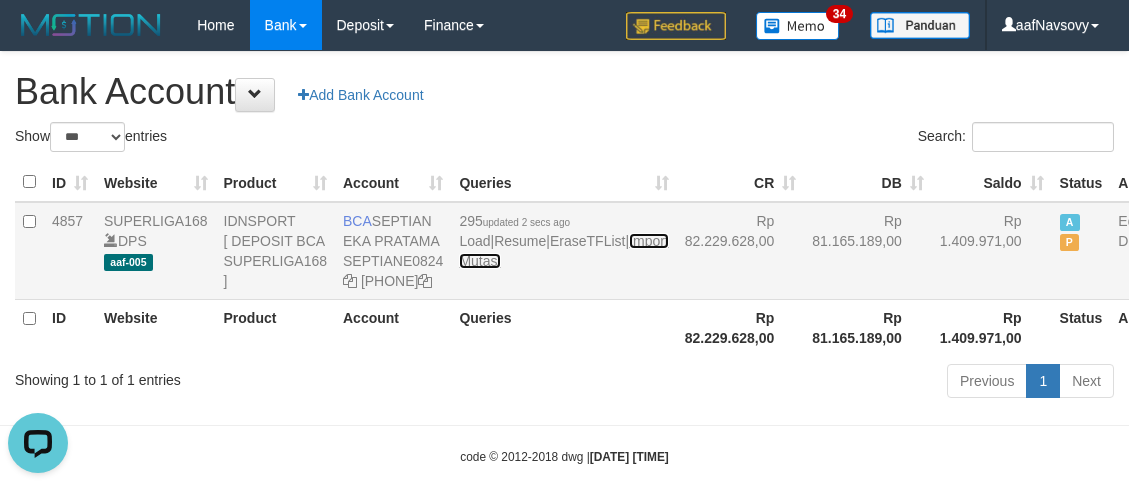 click on "Import Mutasi" at bounding box center [563, 251] 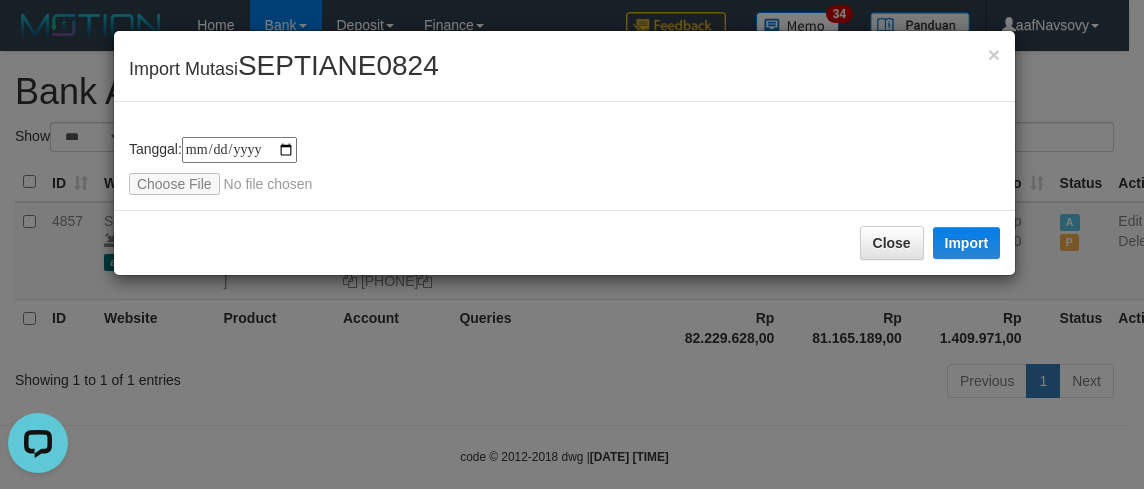 type on "**********" 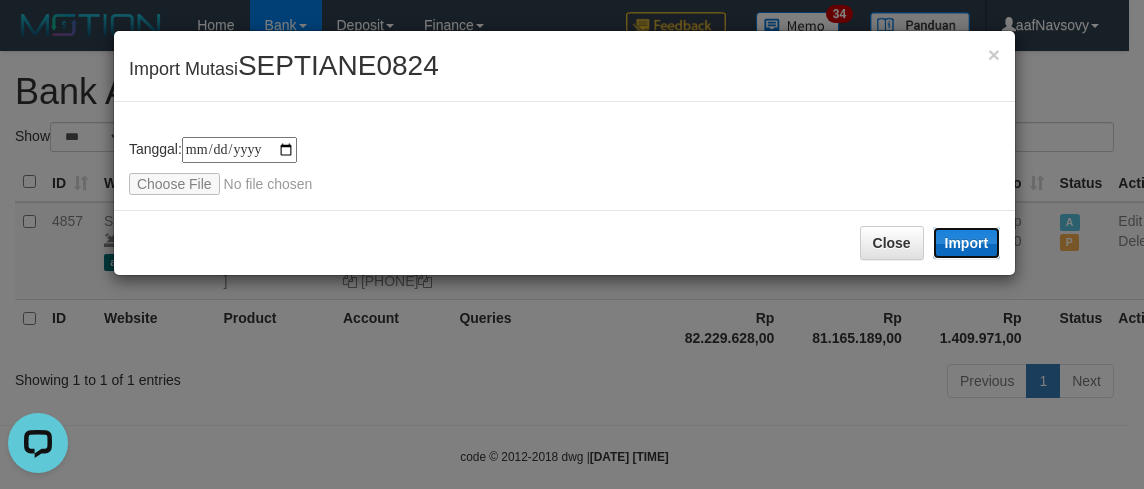 click on "Import" at bounding box center (967, 243) 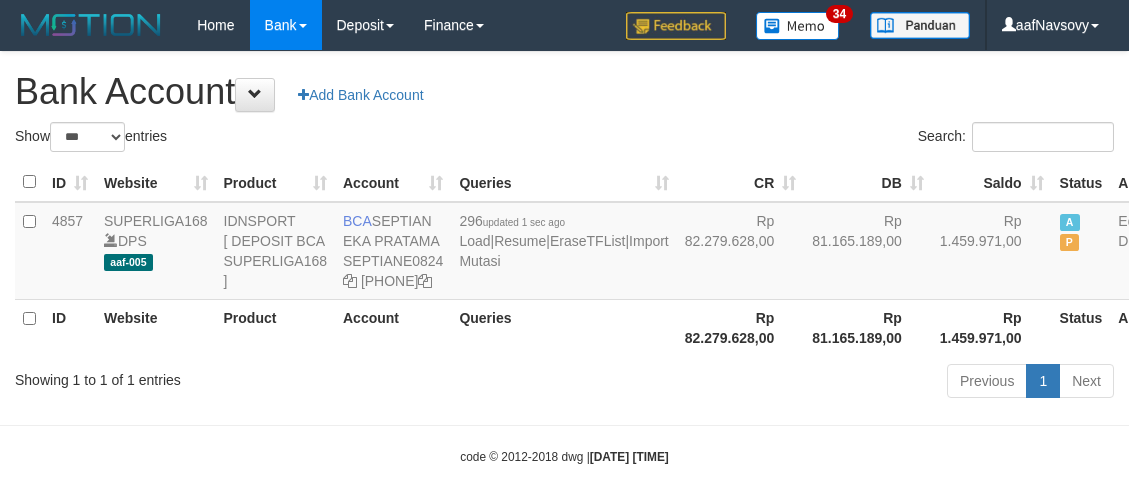 scroll, scrollTop: 0, scrollLeft: 0, axis: both 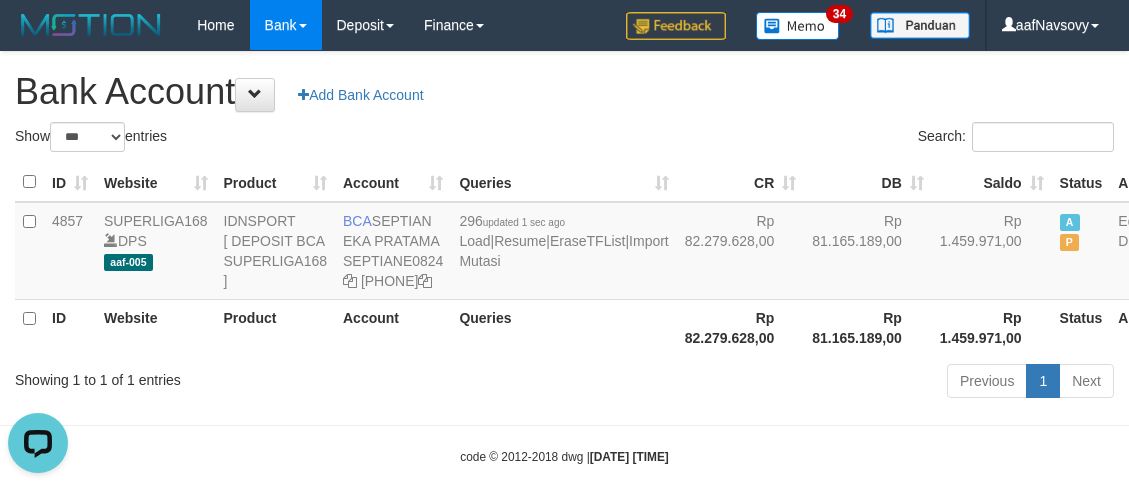 click on "Showing 1 to 1 of 1 entries" at bounding box center [235, 376] 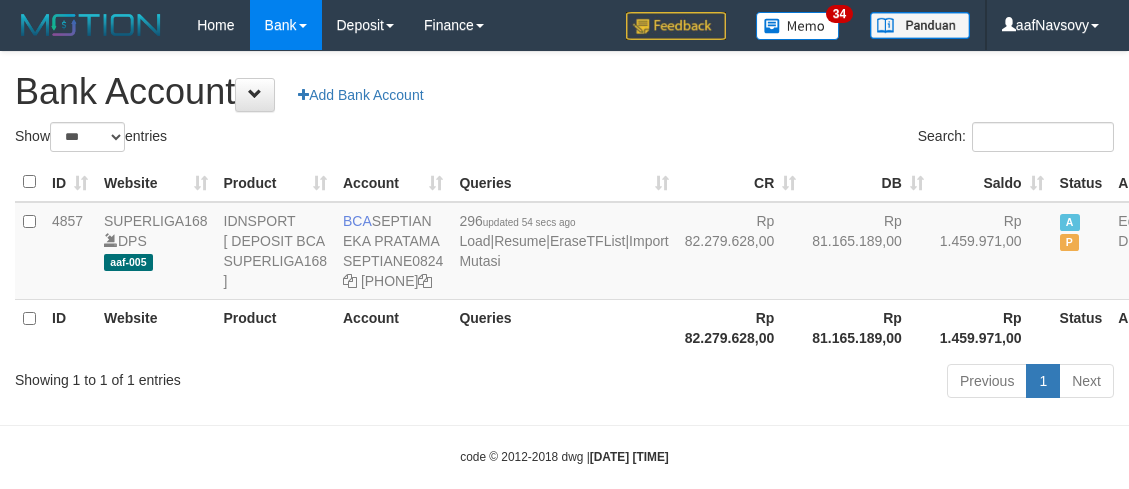 scroll, scrollTop: 0, scrollLeft: 0, axis: both 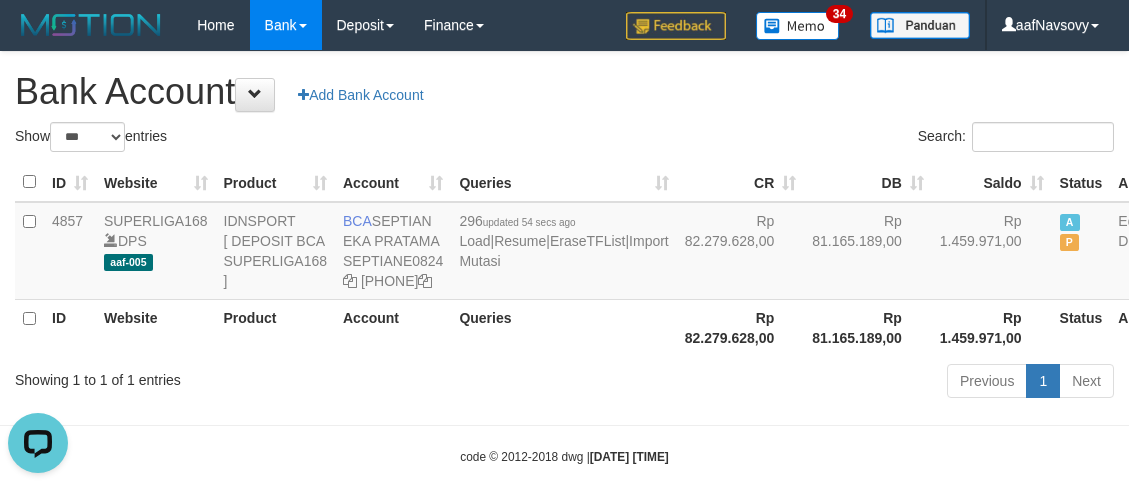 click on "Previous 1 Next" at bounding box center (799, 383) 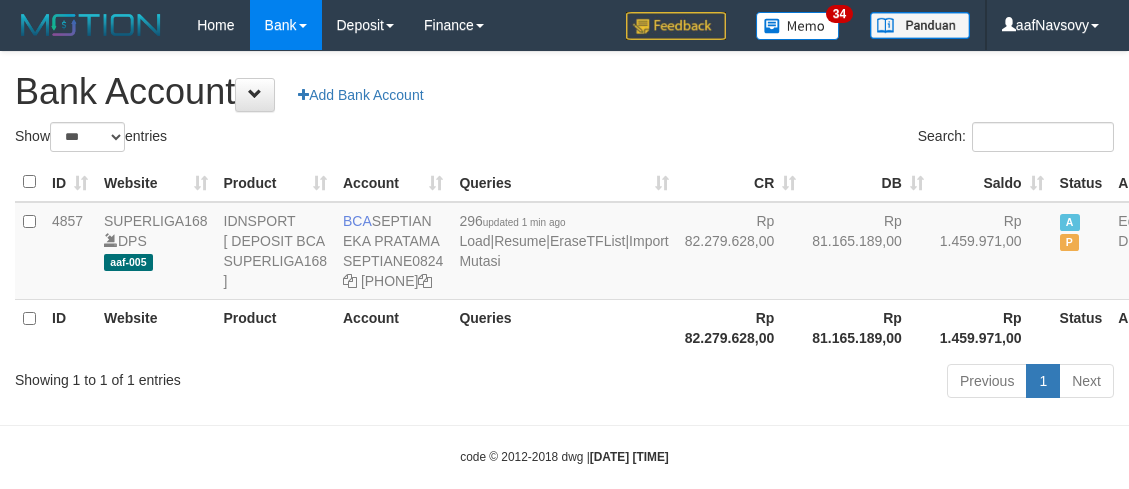 scroll, scrollTop: 0, scrollLeft: 0, axis: both 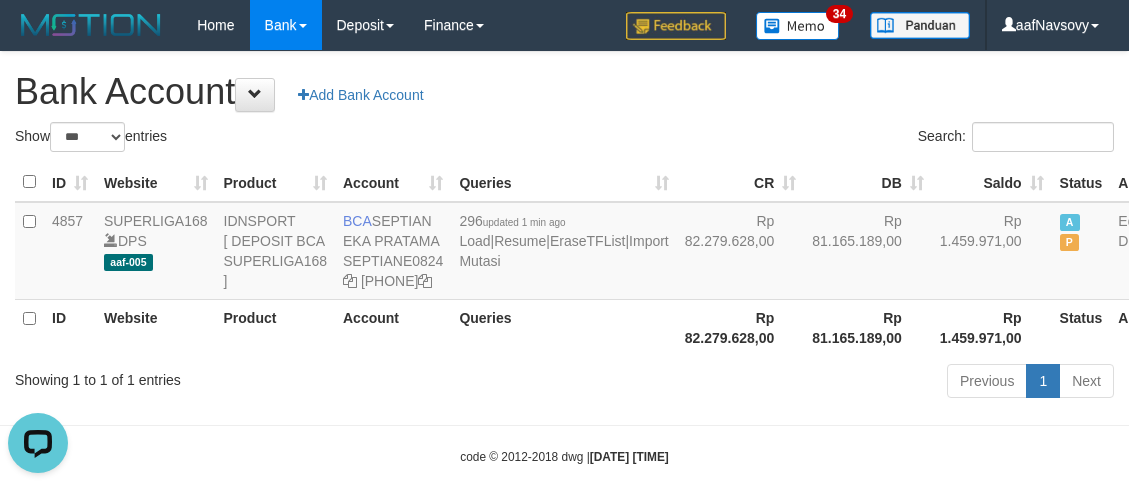 click on "ID Website Product Account Queries CR DB Saldo Status Action
4857
SUPERLIGA168
DPS
aaf-005
IDNSPORT
[ DEPOSIT BCA SUPERLIGA168 ]
BCA
SEPTIAN EKA PRATAMA
SEPTIANE0824
028-041-6517
296  updated 1 min ago
Load
|
Resume
|
EraseTFList
|
Import Mutasi
Rp 82.279.628,00
Rp 81.165.189,00
Rp 1.459.971,00
A
P
Edit
Delete
ID Website Product Account Queries Rp 82.279.628,00 Rp 81.165.189,00 Rp 1.459.971,00" at bounding box center [564, 259] 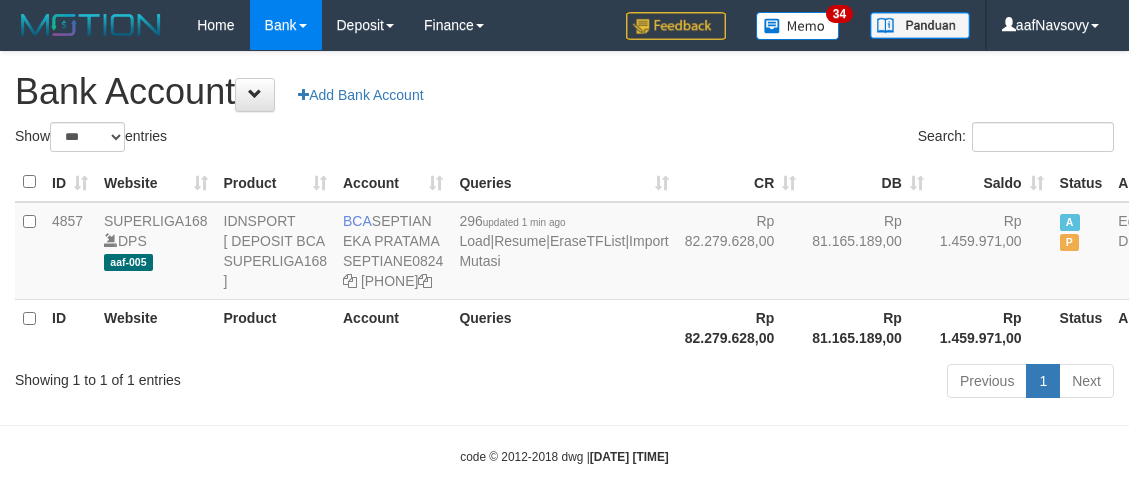 scroll, scrollTop: 0, scrollLeft: 0, axis: both 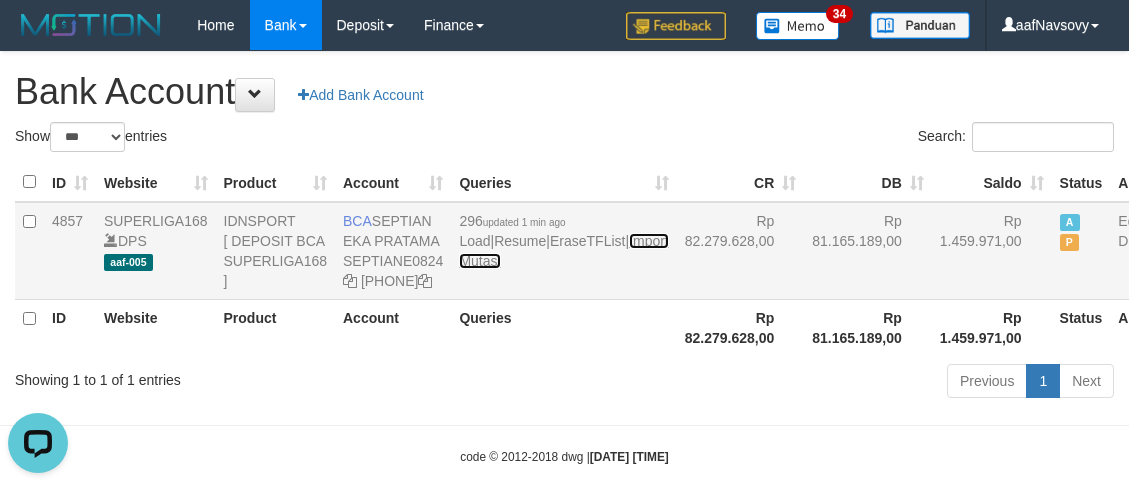 click on "Import Mutasi" at bounding box center [563, 251] 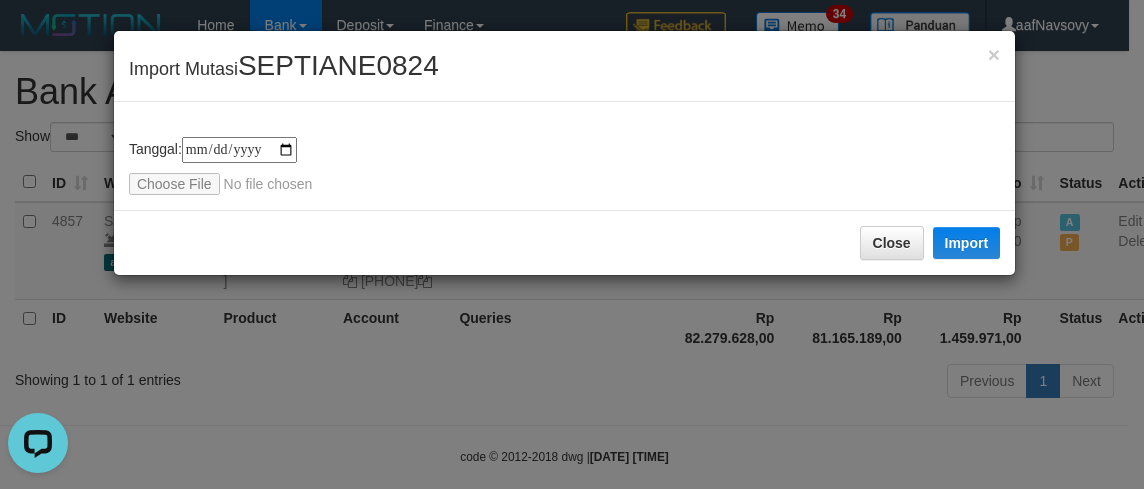 type on "**********" 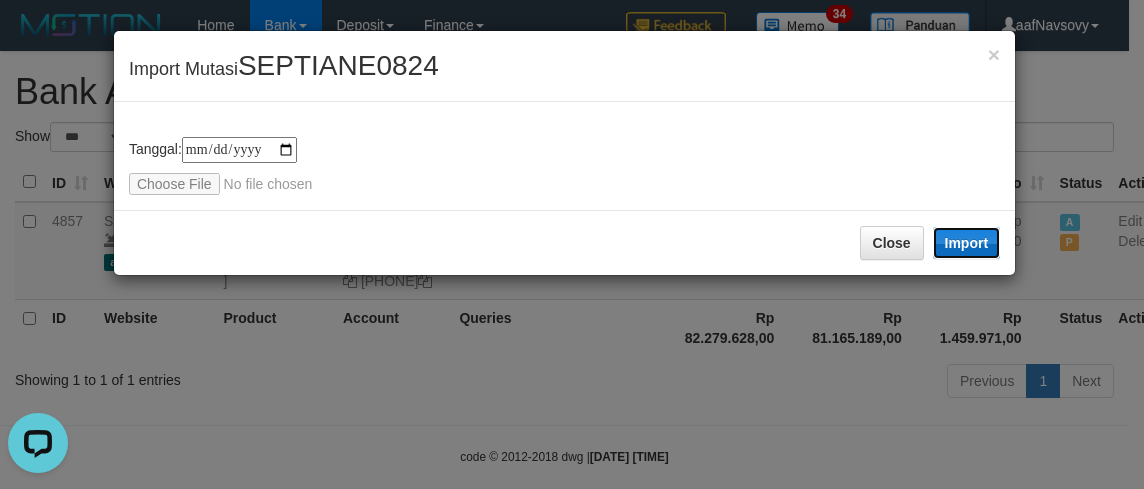 click on "Import" at bounding box center [967, 243] 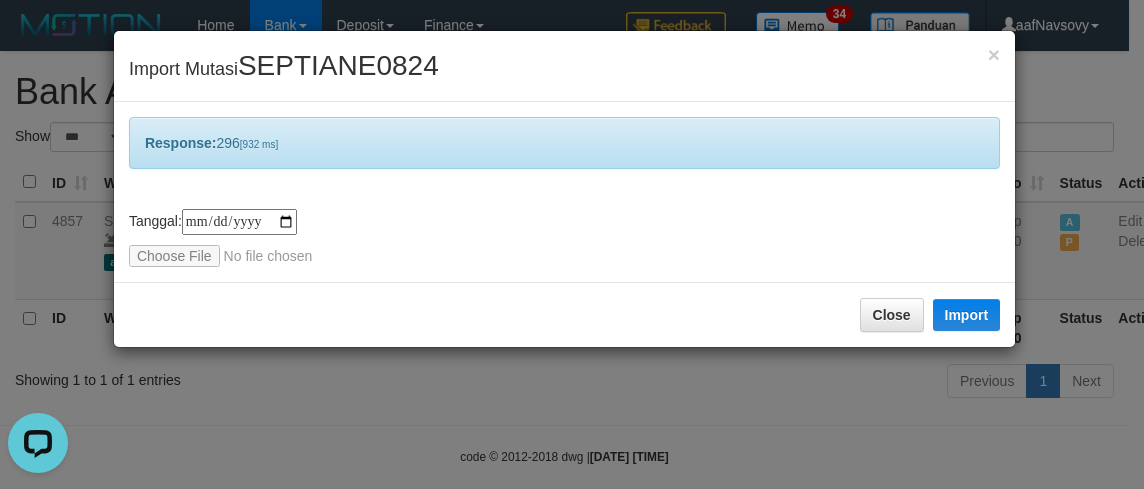 click on "**********" at bounding box center (572, 244) 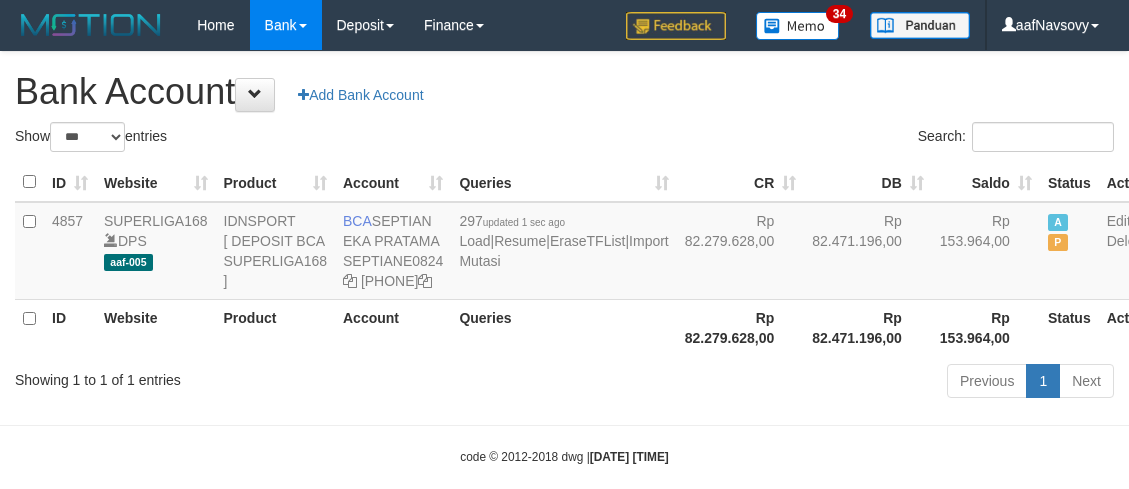 scroll, scrollTop: 0, scrollLeft: 0, axis: both 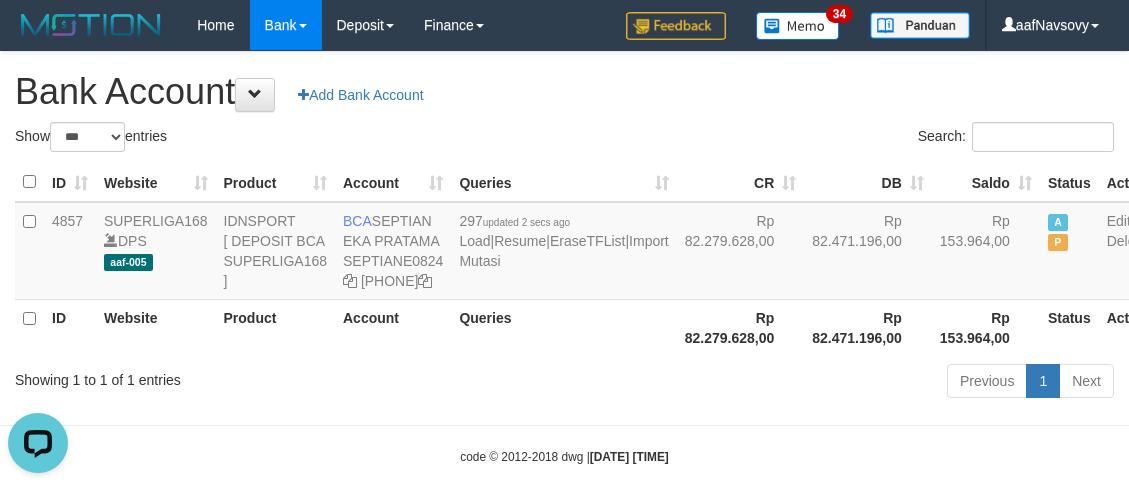 click on "Showing 1 to 1 of 1 entries Previous 1 Next" at bounding box center [564, 383] 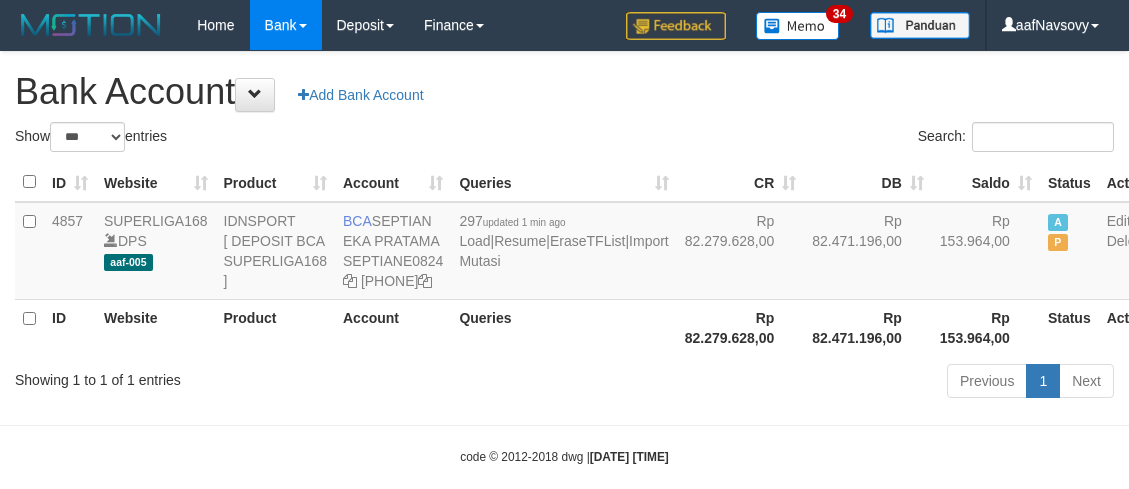 click on "Showing 1 to 1 of 1 entries" at bounding box center (235, 376) 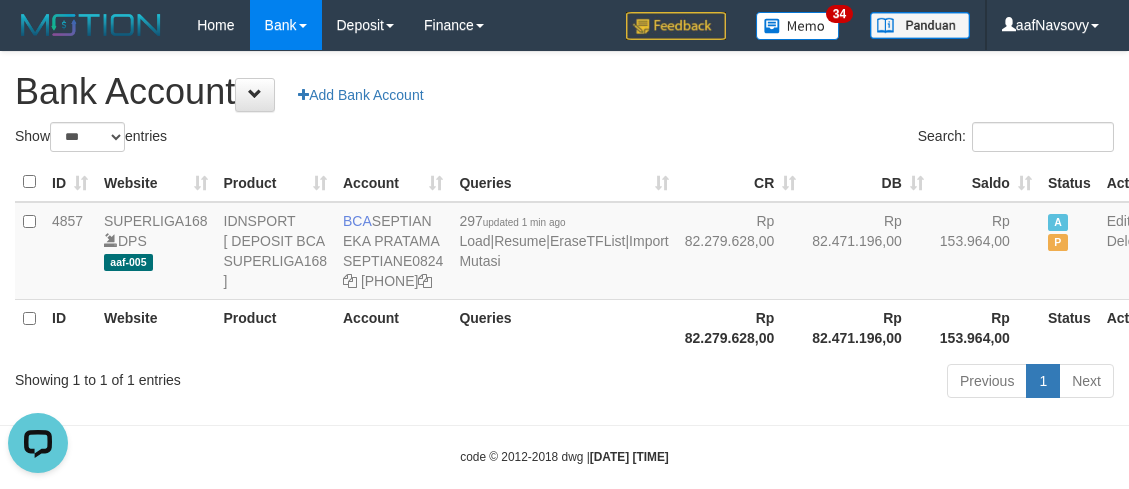 scroll, scrollTop: 0, scrollLeft: 0, axis: both 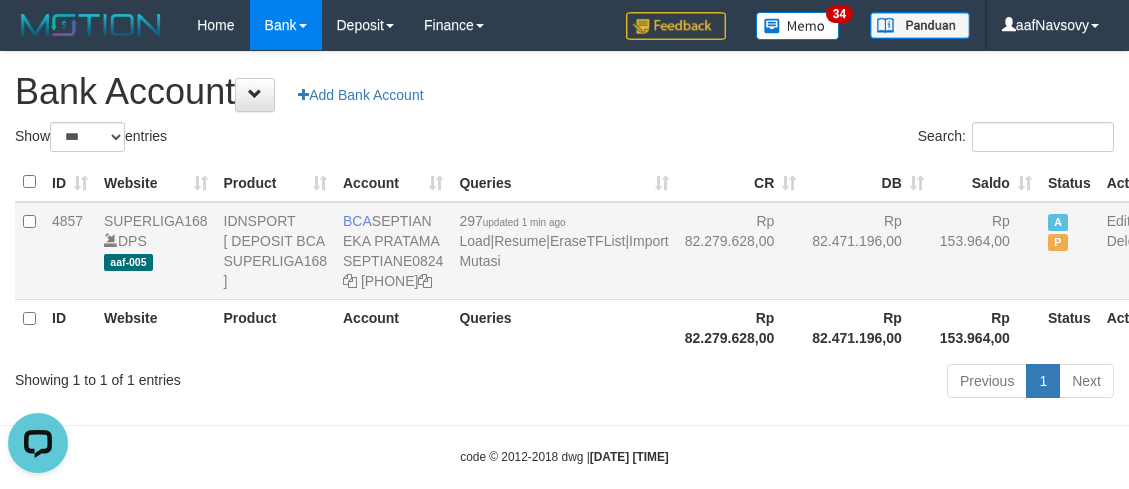 click on "297  updated 1 min ago
Load
|
Resume
|
EraseTFList
|
Import Mutasi" at bounding box center [563, 251] 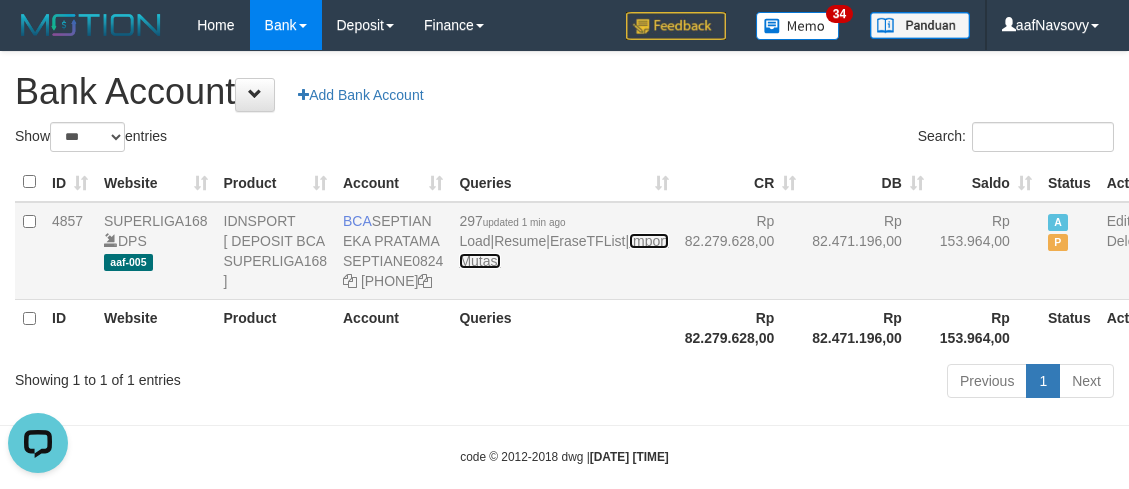 click on "Import Mutasi" at bounding box center [563, 251] 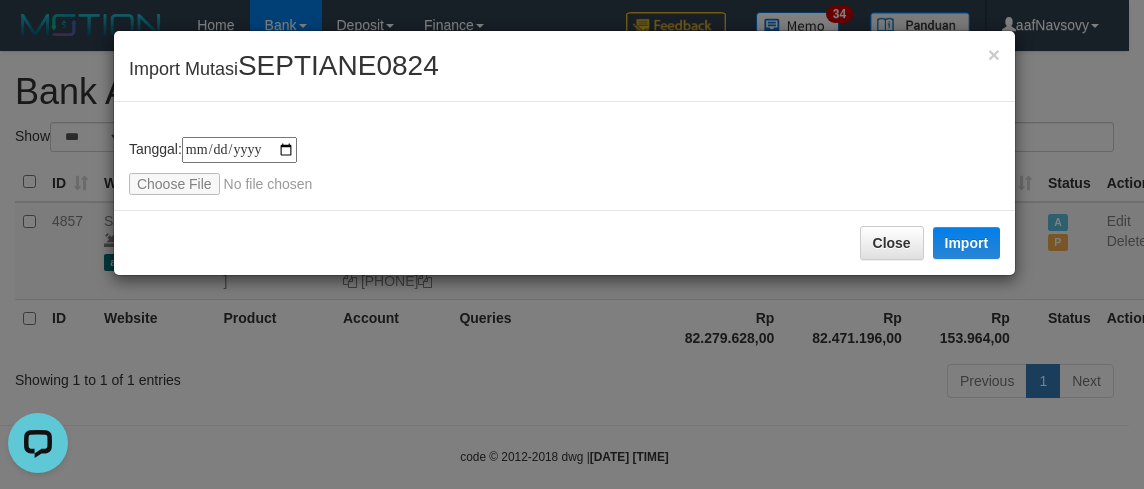 type on "**********" 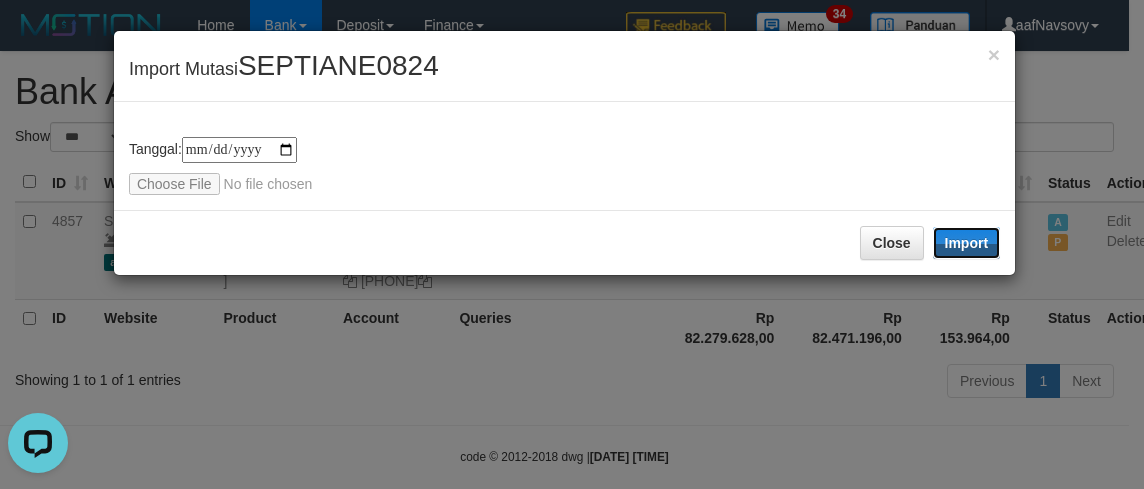 drag, startPoint x: 983, startPoint y: 234, endPoint x: 459, endPoint y: 436, distance: 561.58704 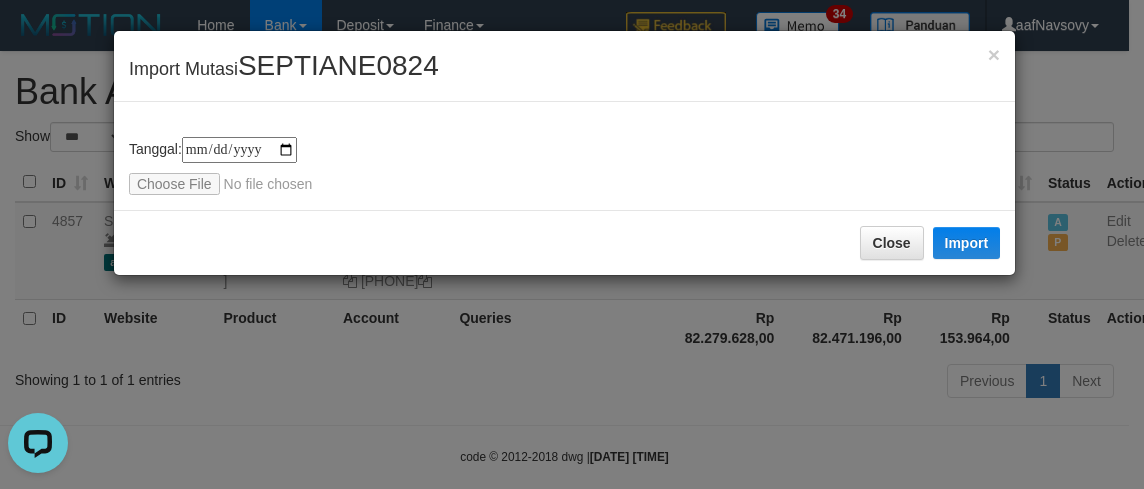 click on "**********" at bounding box center (572, 244) 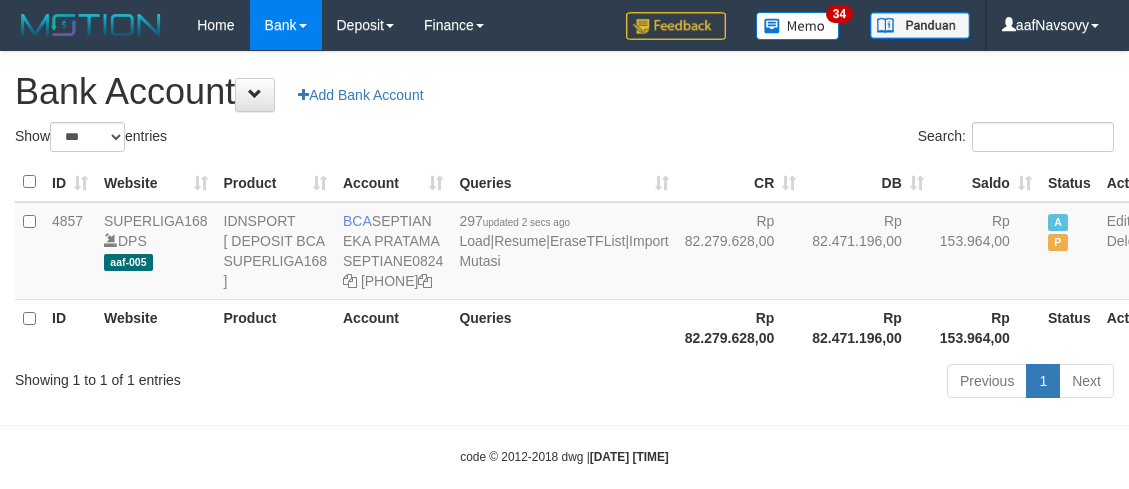 scroll, scrollTop: 0, scrollLeft: 0, axis: both 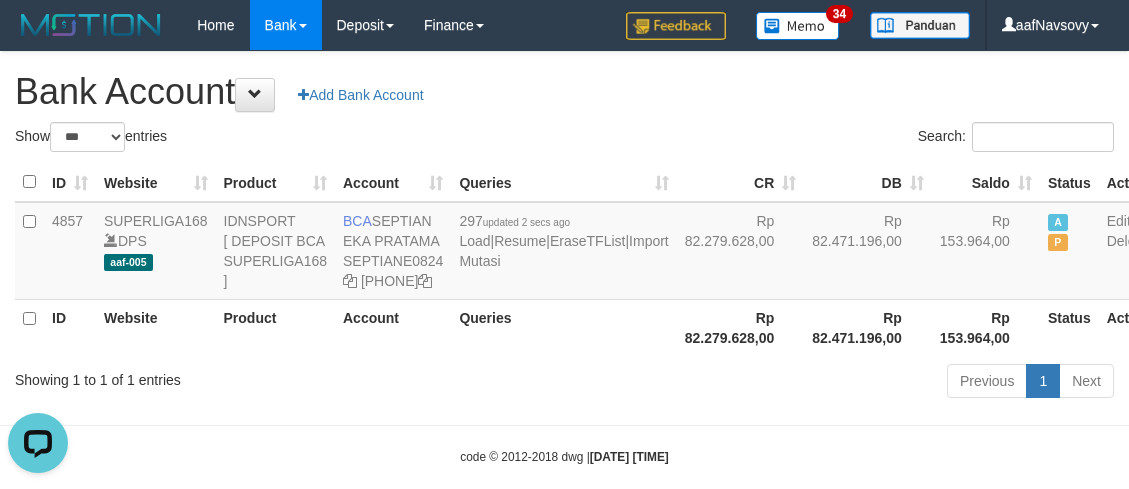 click on "Account" at bounding box center [393, 327] 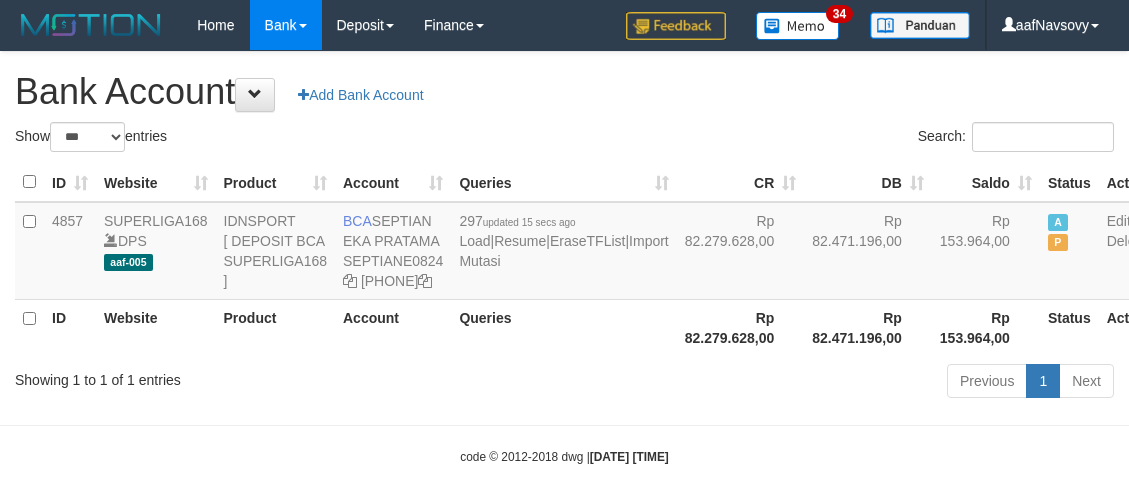 scroll, scrollTop: 0, scrollLeft: 0, axis: both 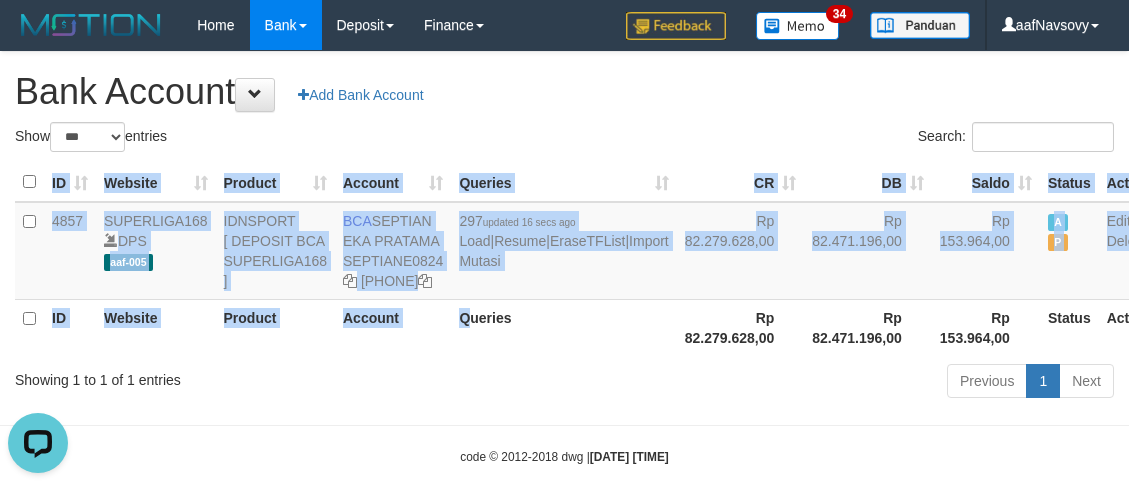 drag, startPoint x: 461, startPoint y: 418, endPoint x: 497, endPoint y: 424, distance: 36.496574 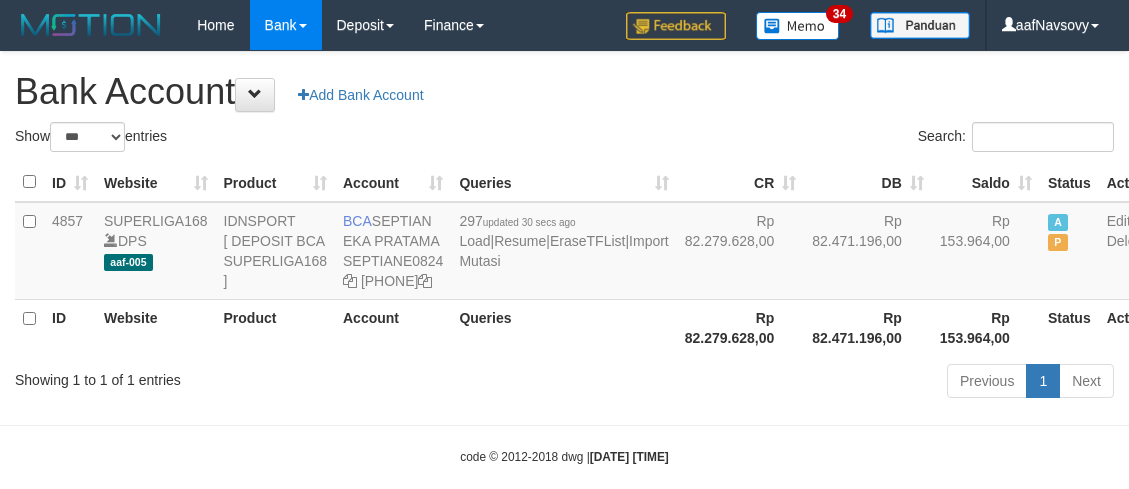 scroll, scrollTop: 0, scrollLeft: 0, axis: both 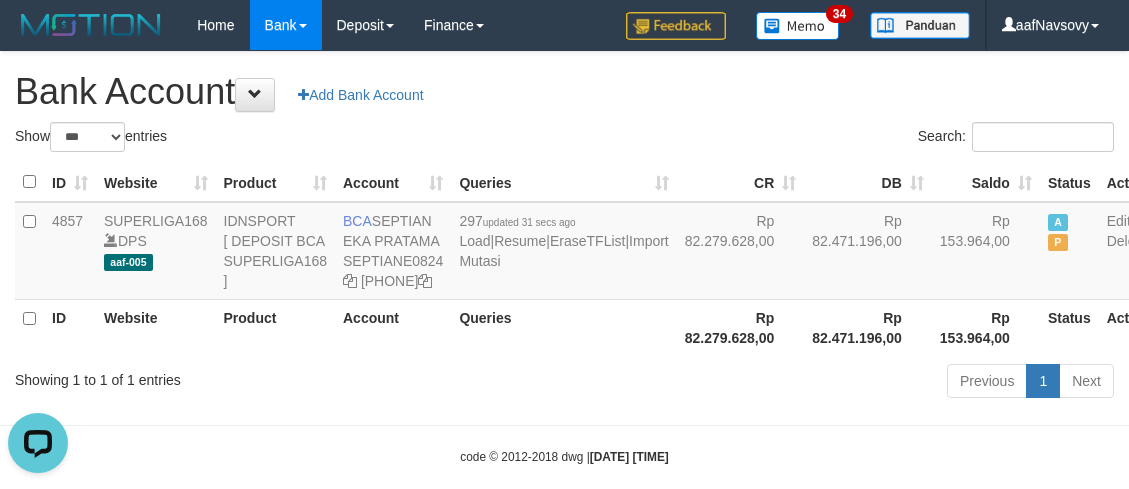 click on "Queries" at bounding box center [563, 327] 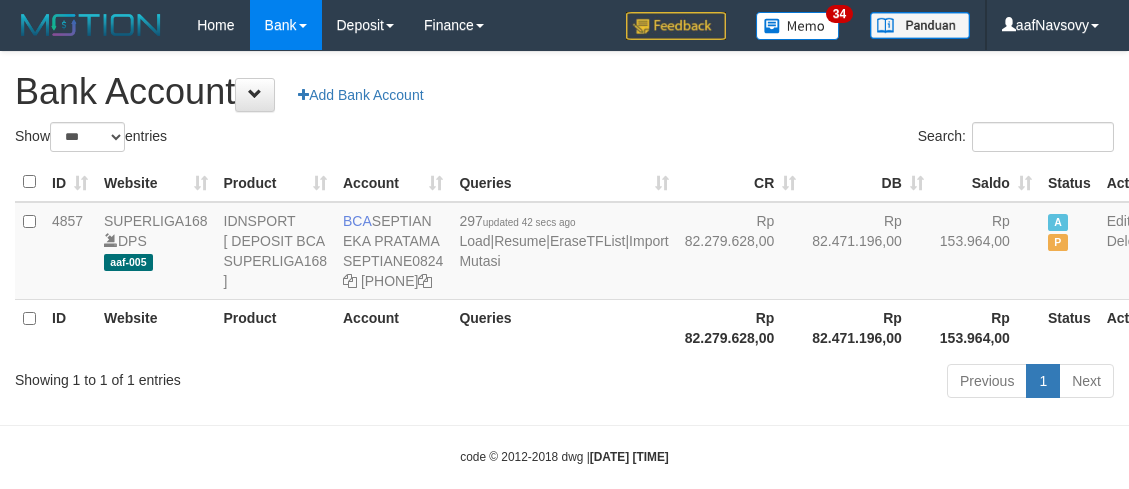 scroll, scrollTop: 0, scrollLeft: 0, axis: both 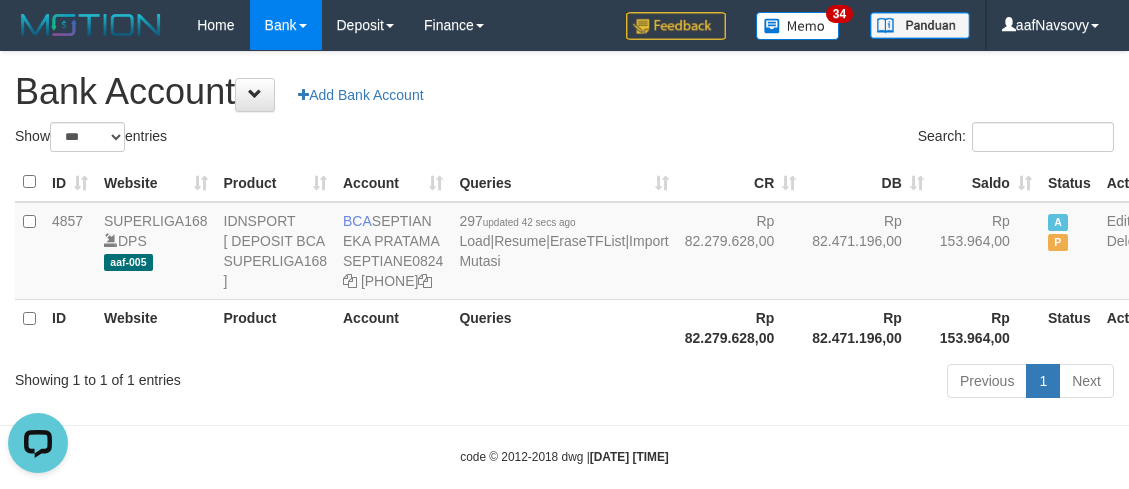 click on "Queries" at bounding box center (563, 327) 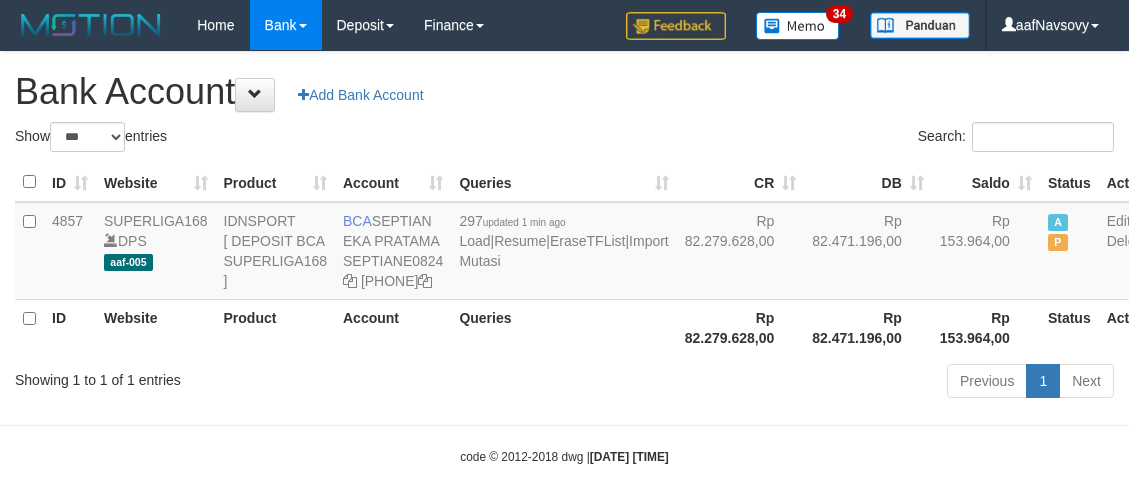 scroll, scrollTop: 0, scrollLeft: 0, axis: both 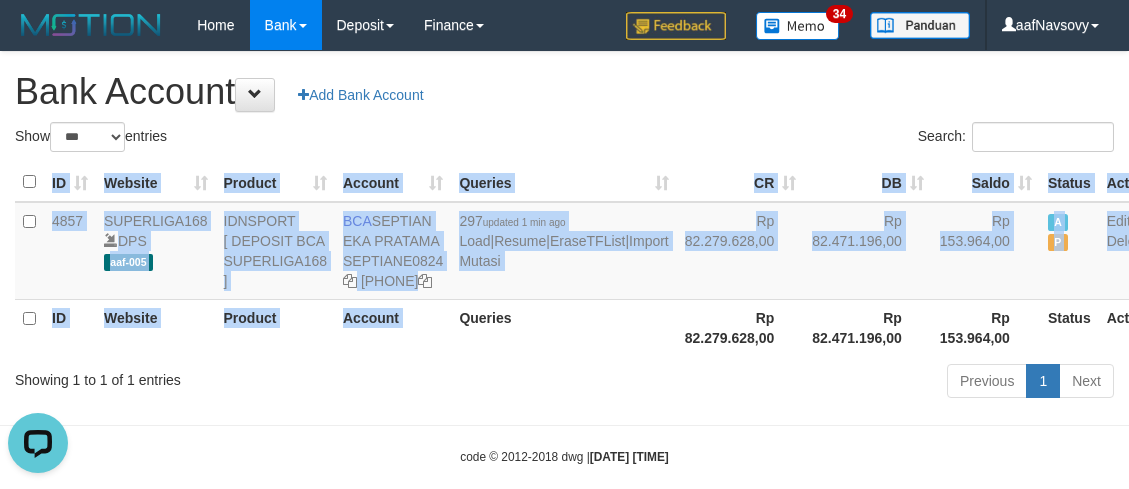 click on "ID Website Product Account Queries CR DB Saldo Status Action
4857
SUPERLIGA168
DPS
aaf-005
IDNSPORT
[ DEPOSIT BCA SUPERLIGA168 ]
BCA
[FIRST] [LAST]
SEPTIANE0824
[PHONE]
297  updated 1 min ago
Load
|
Resume
|
EraseTFList
|
Import Mutasi
Rp 82.279.628,00
Rp 82.471.196,00
Rp 153.964,00
A
P
Edit
Delete
ID Website Product Account Queries Rp 82.279.628,00 Rp 82.471.196,00 Rp 153.964,00" at bounding box center (564, 259) 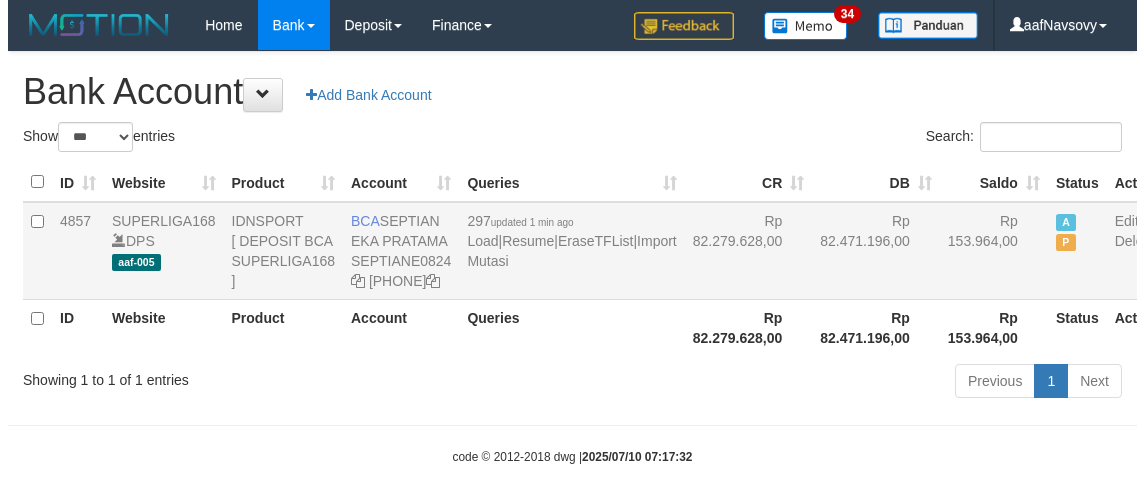 scroll, scrollTop: 0, scrollLeft: 0, axis: both 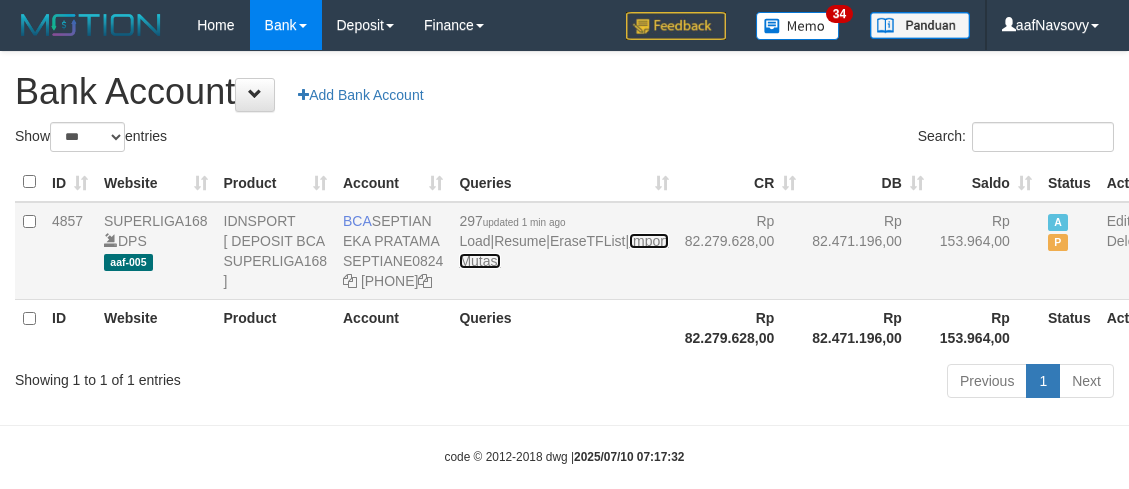 click on "Import Mutasi" at bounding box center (563, 251) 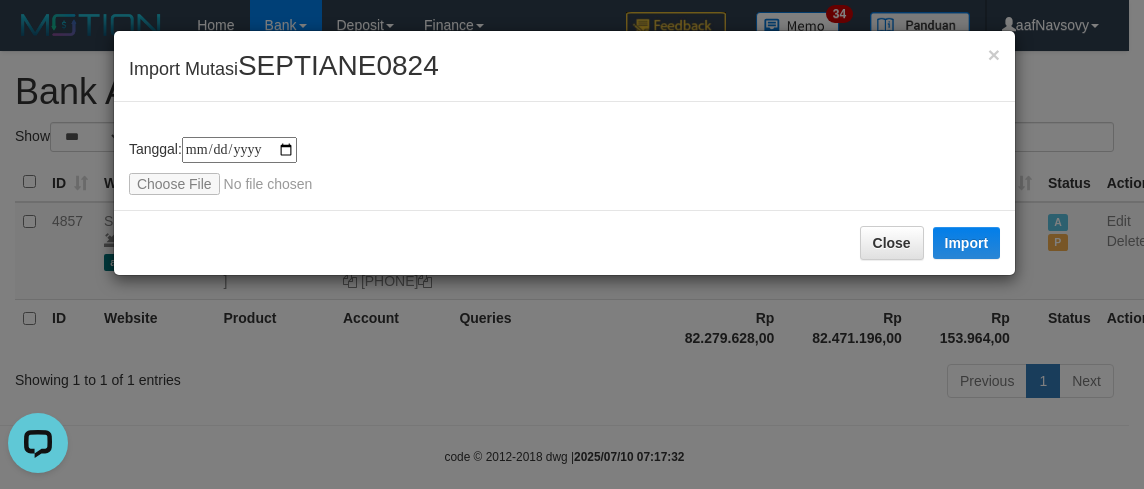 scroll, scrollTop: 0, scrollLeft: 0, axis: both 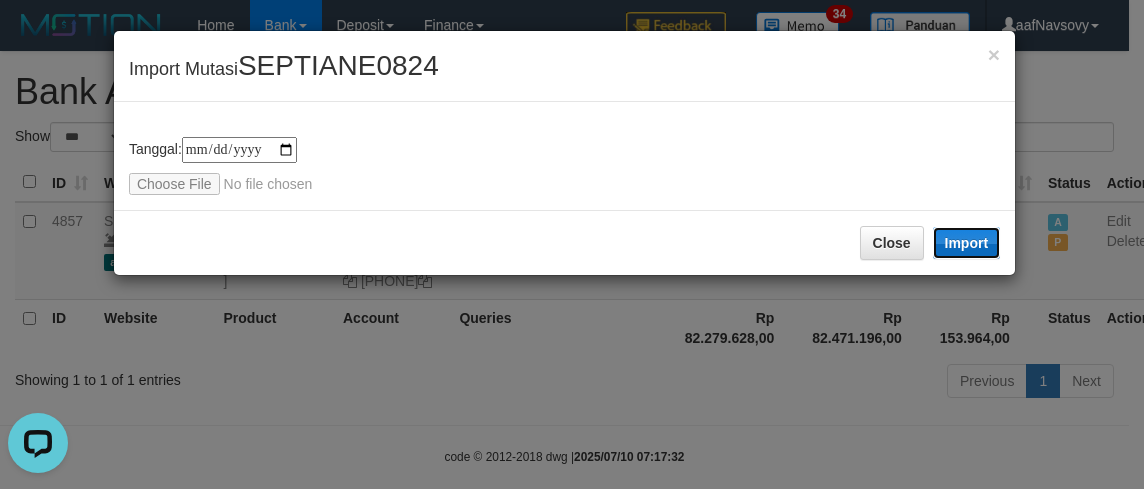 click on "Import" at bounding box center (967, 243) 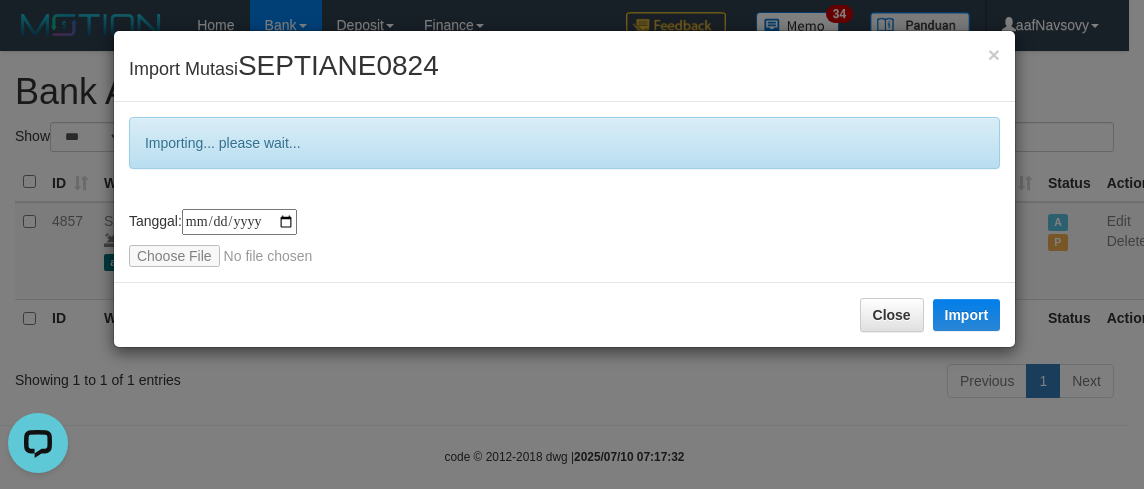 click on "**********" at bounding box center [572, 244] 